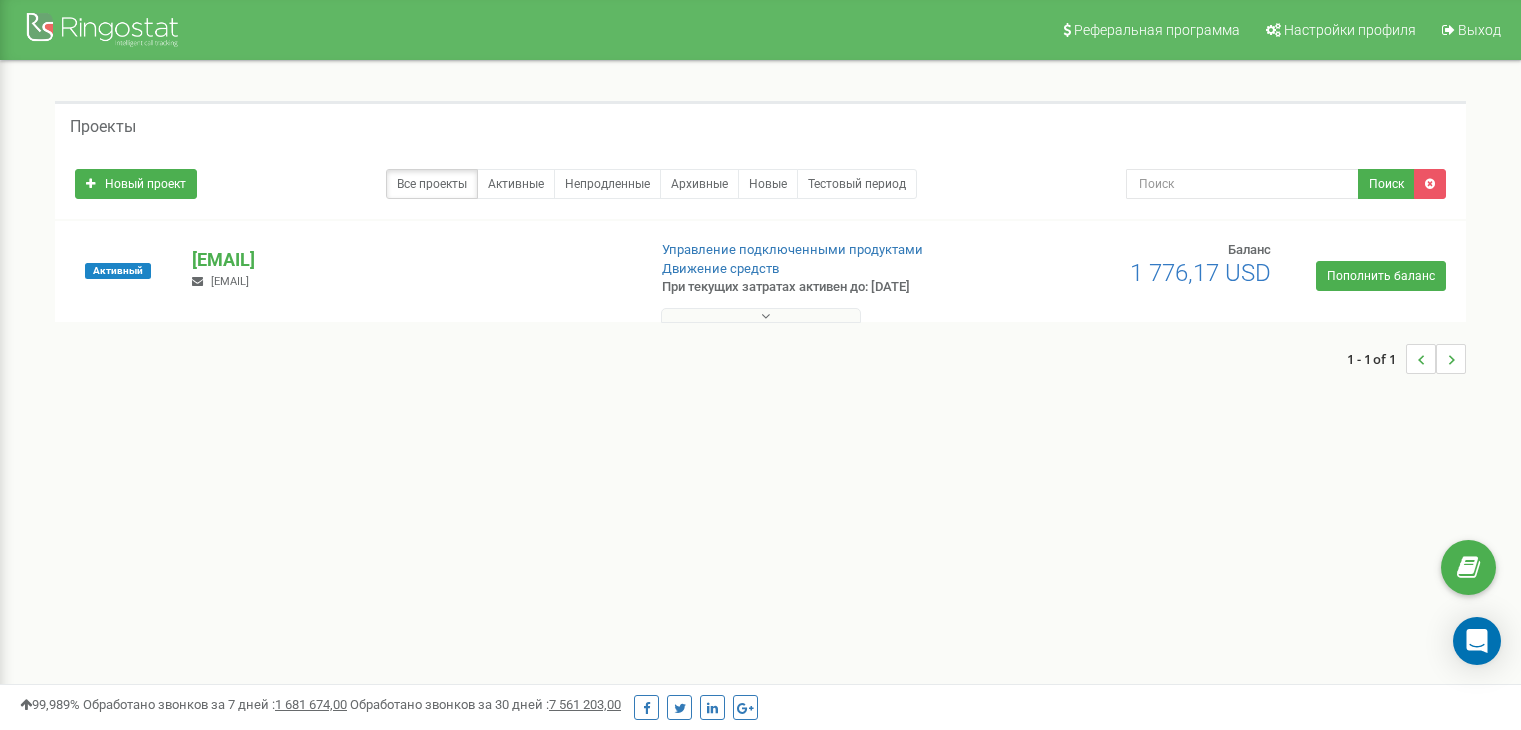 scroll, scrollTop: 0, scrollLeft: 0, axis: both 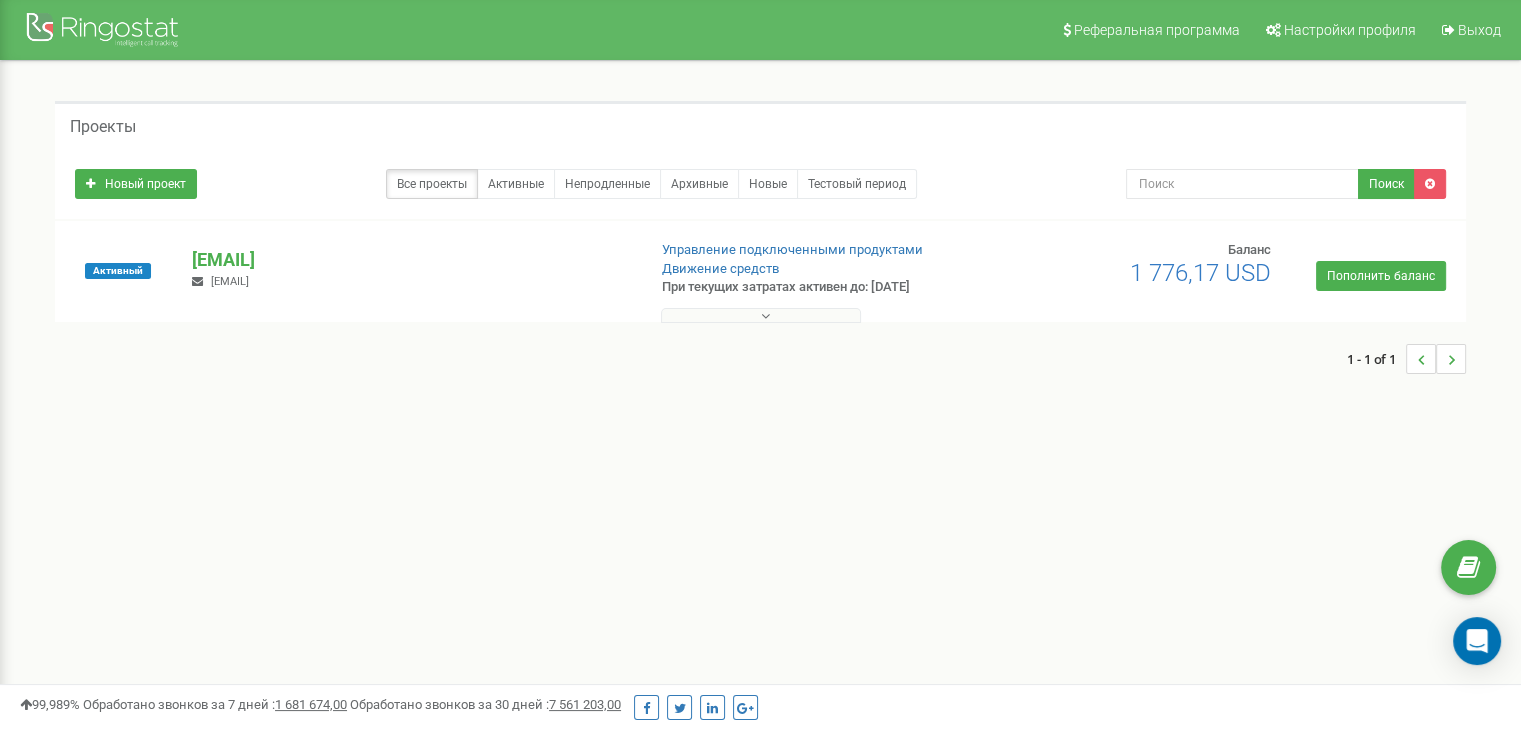 click at bounding box center [761, 315] 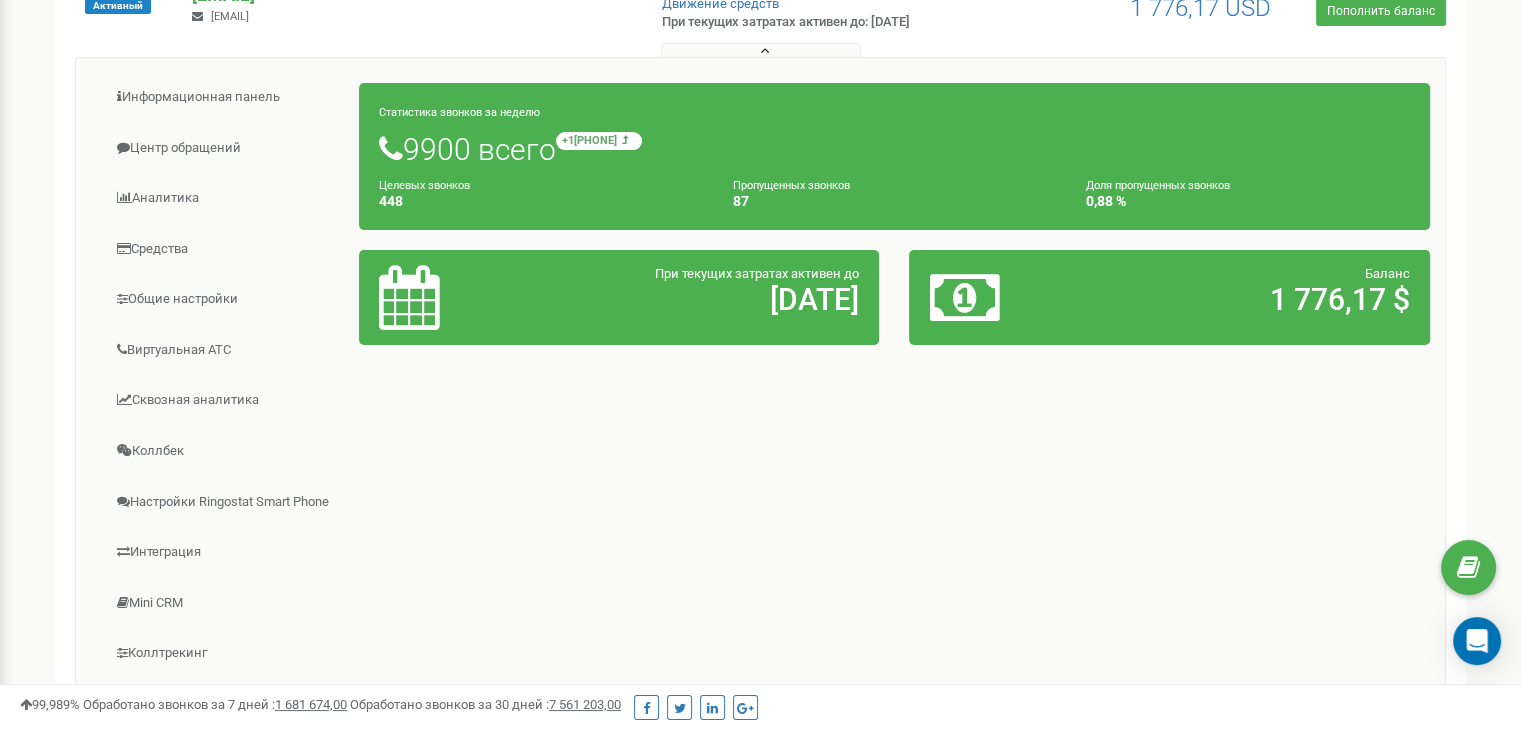 scroll, scrollTop: 300, scrollLeft: 0, axis: vertical 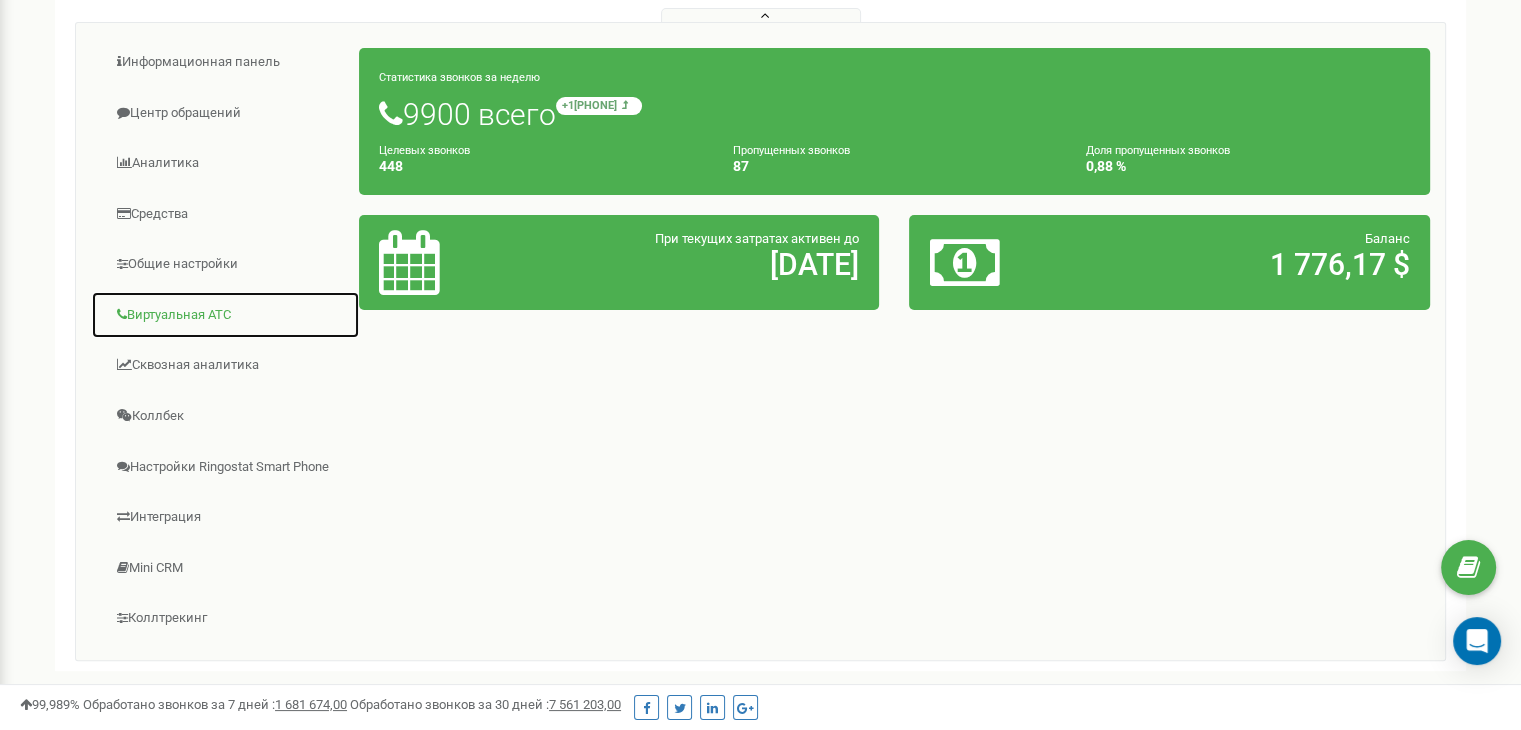 click on "Виртуальная АТС" at bounding box center [225, 315] 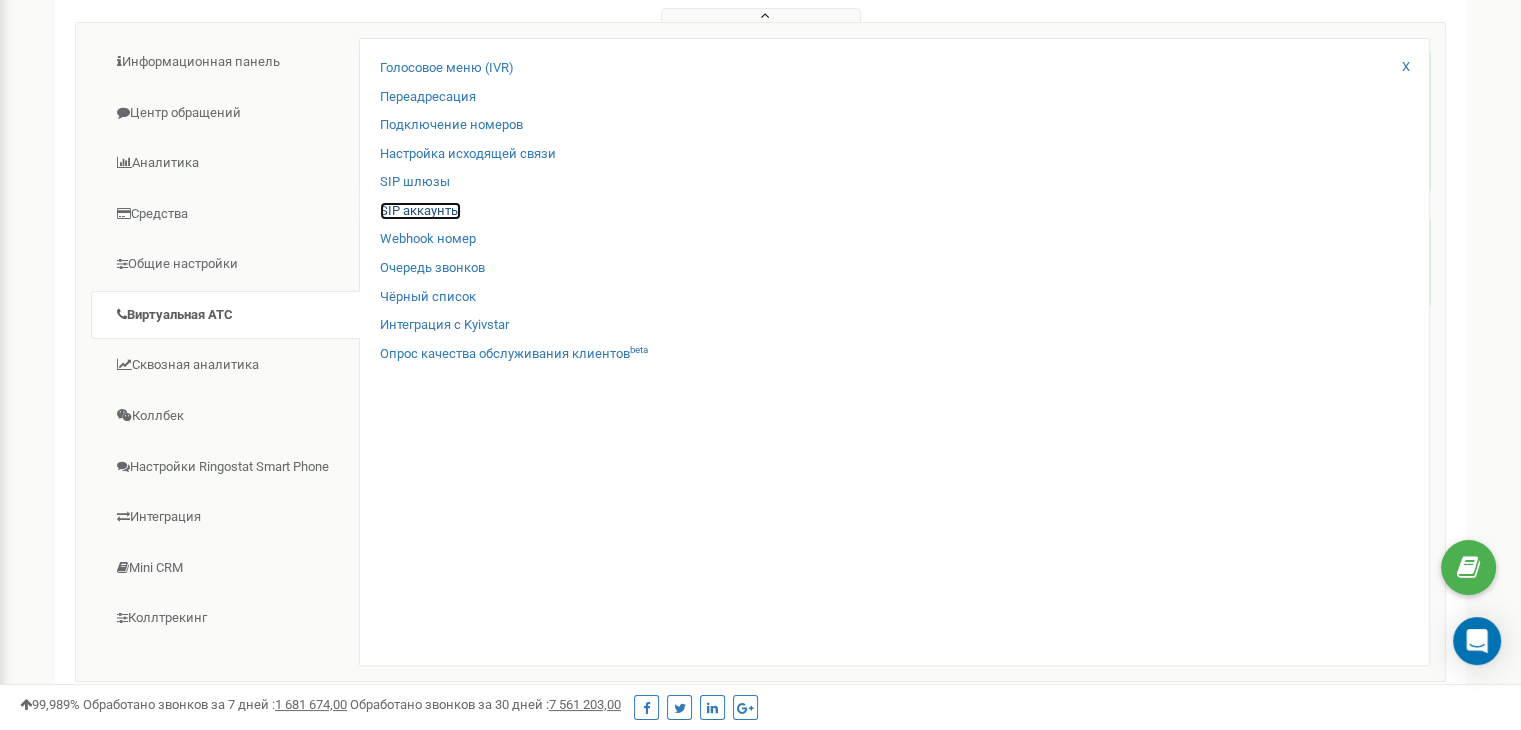 click on "SIP аккаунты" at bounding box center (420, 211) 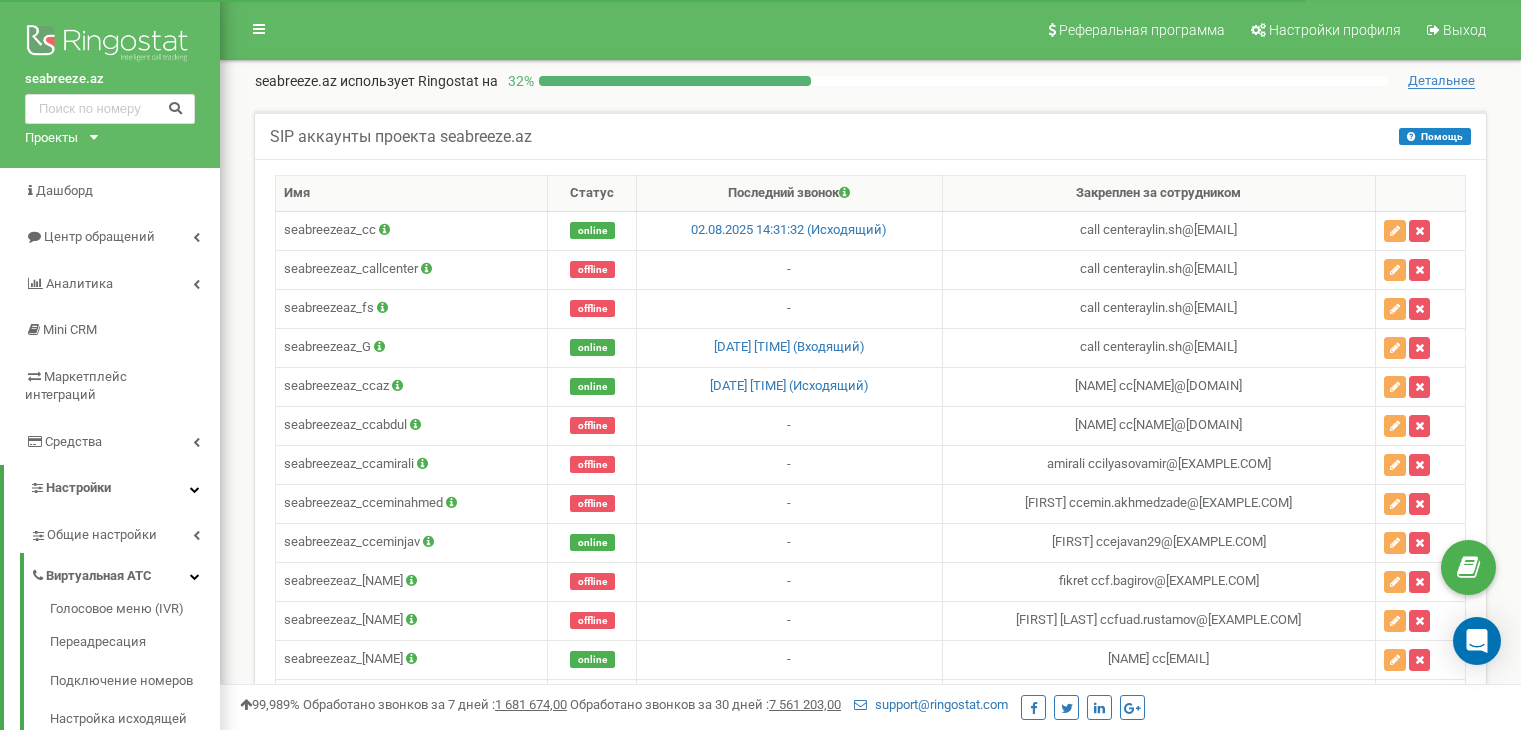scroll, scrollTop: 0, scrollLeft: 0, axis: both 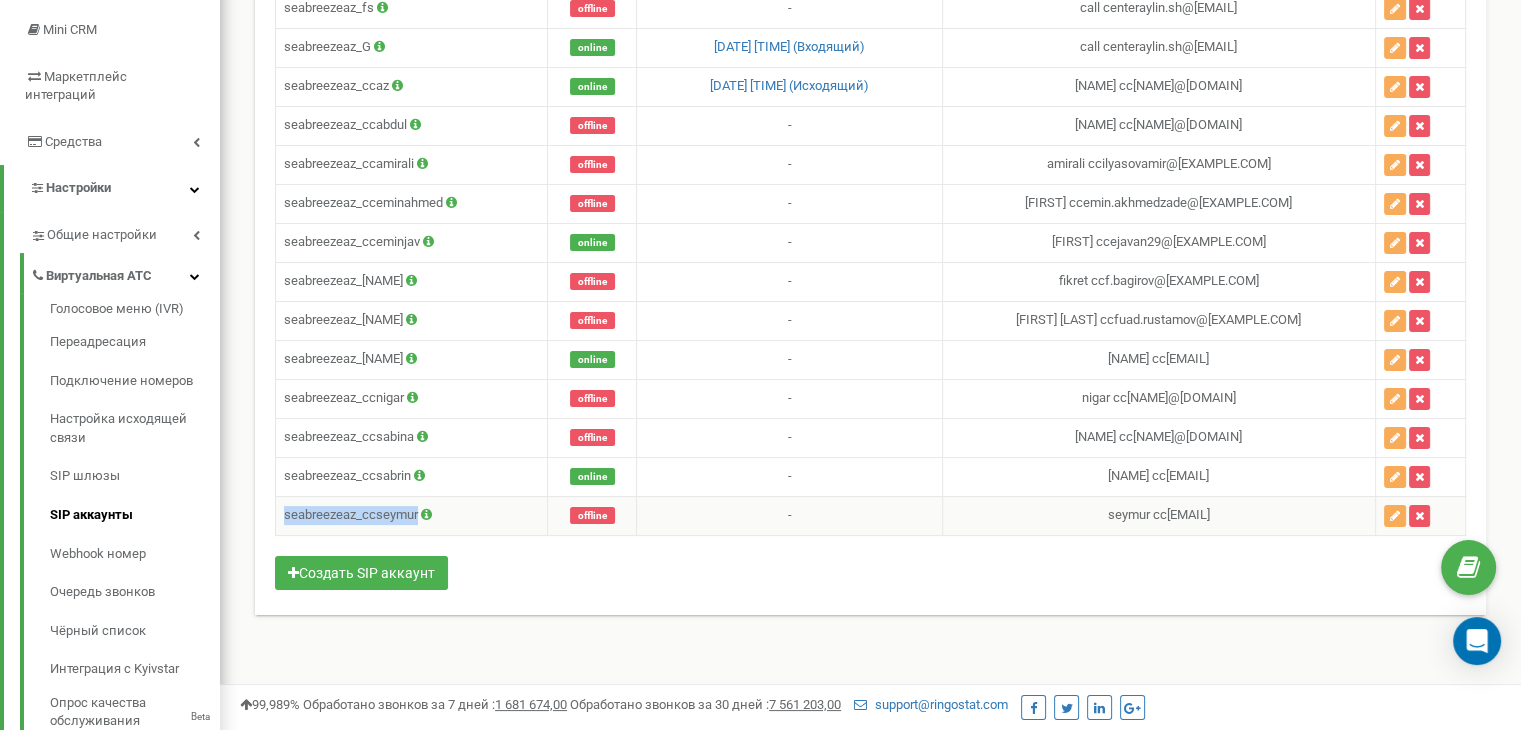 drag, startPoint x: 278, startPoint y: 501, endPoint x: 416, endPoint y: 505, distance: 138.05795 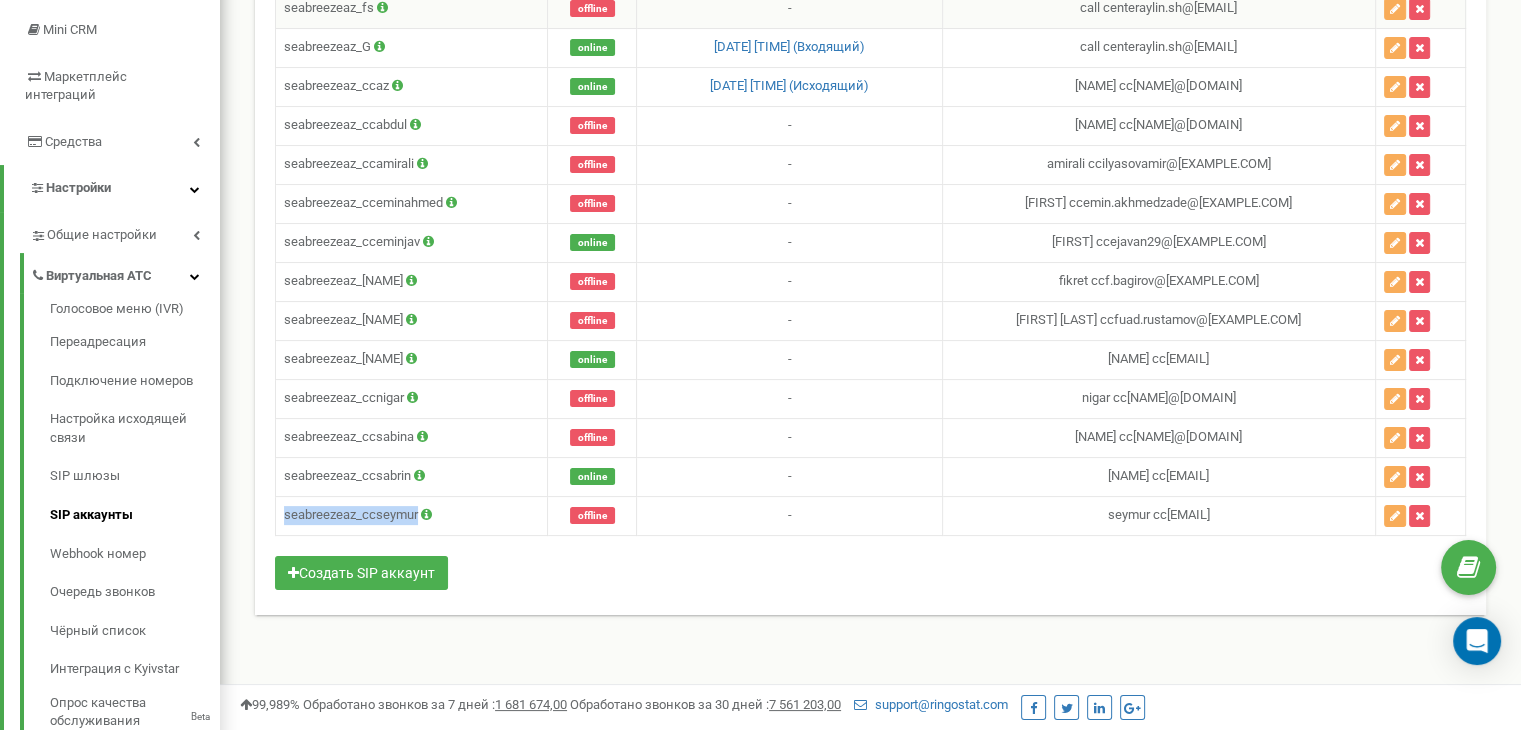 copy on "seabreezeaz_ccseymur" 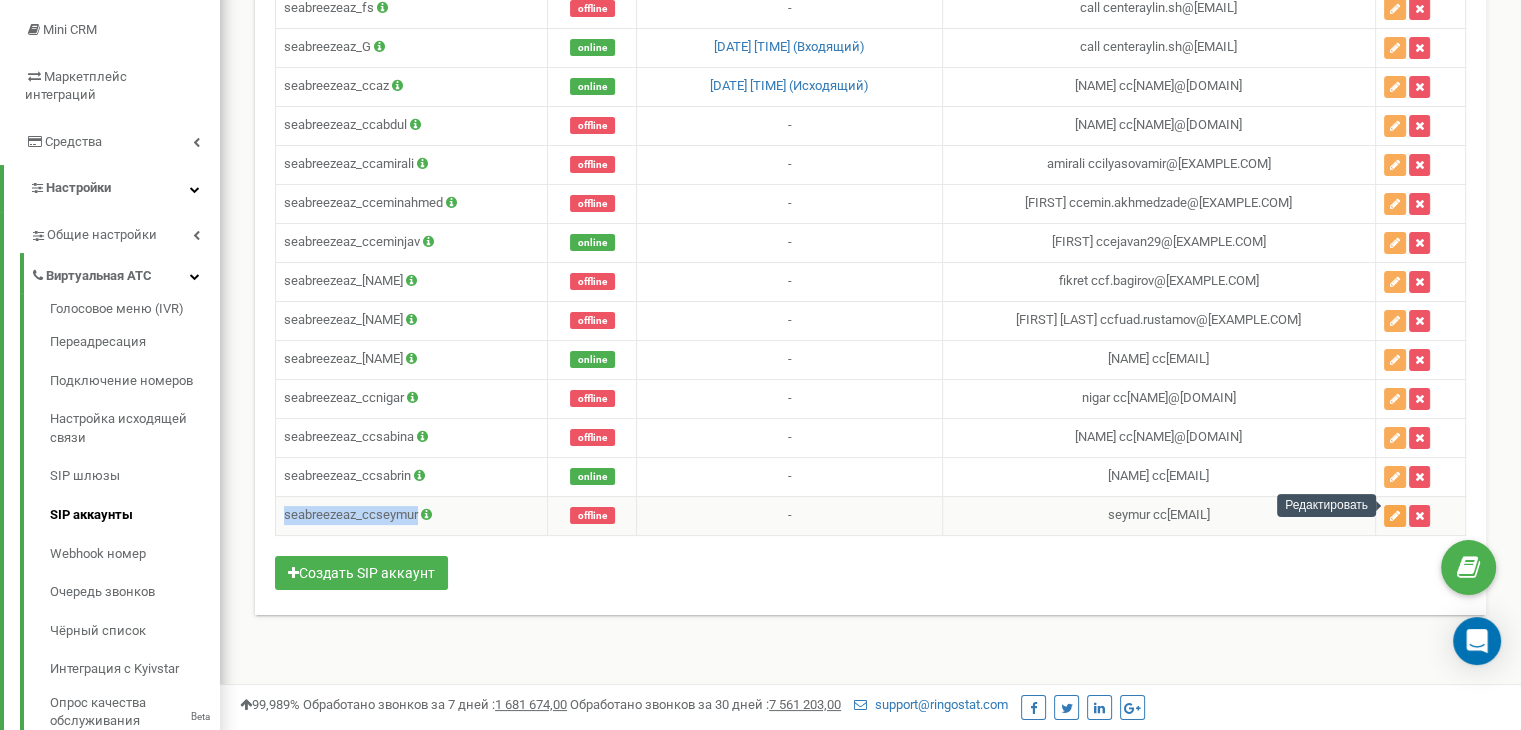 click at bounding box center [1395, 516] 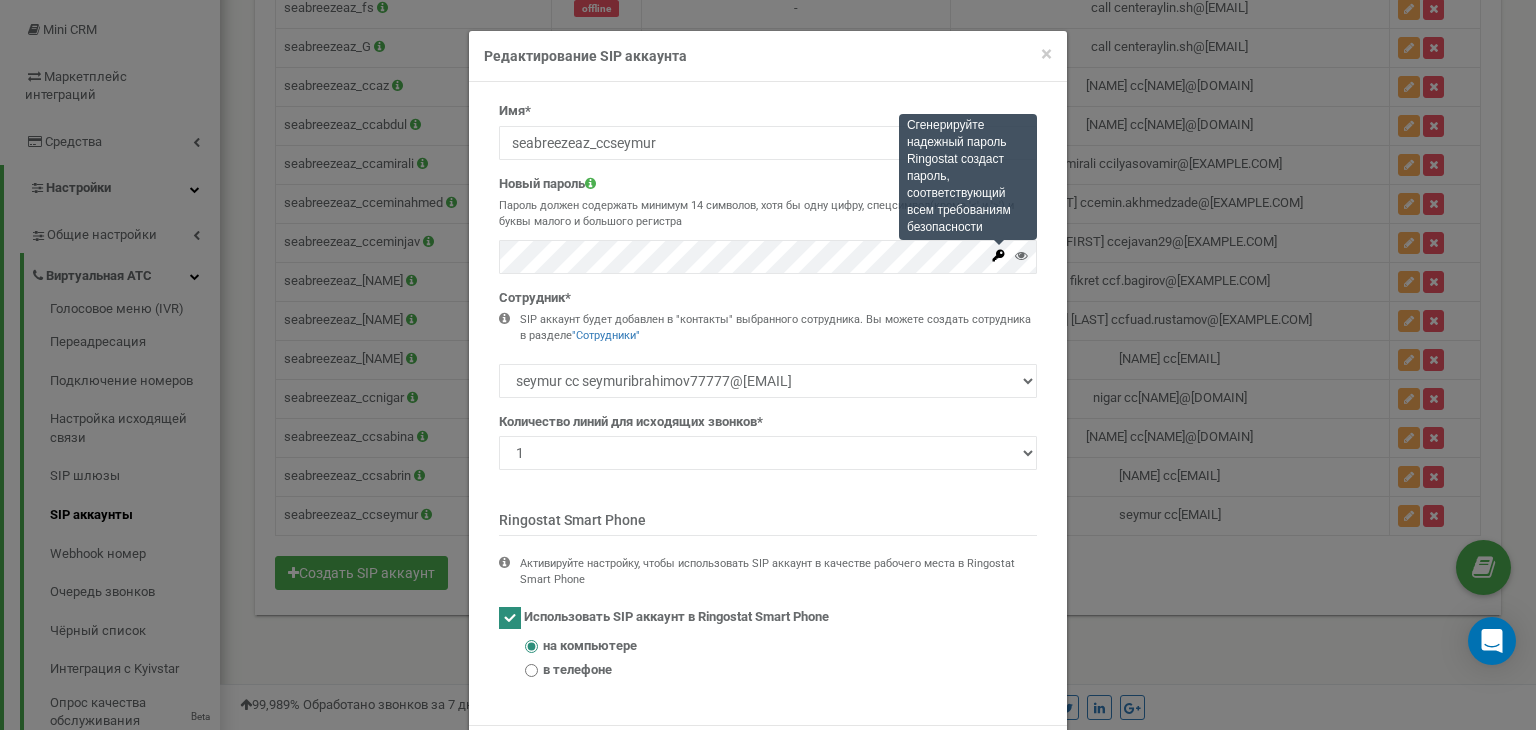 click 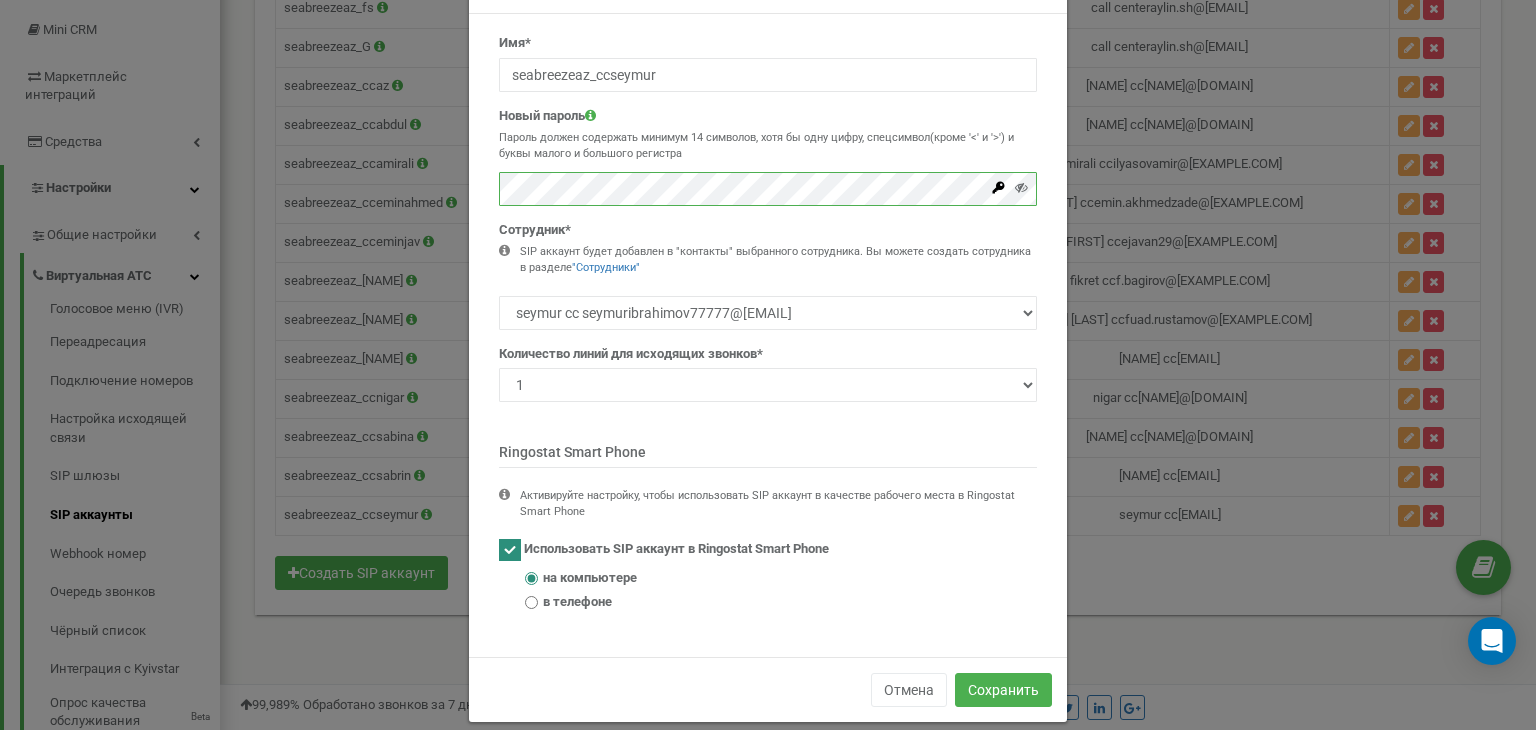 scroll, scrollTop: 89, scrollLeft: 0, axis: vertical 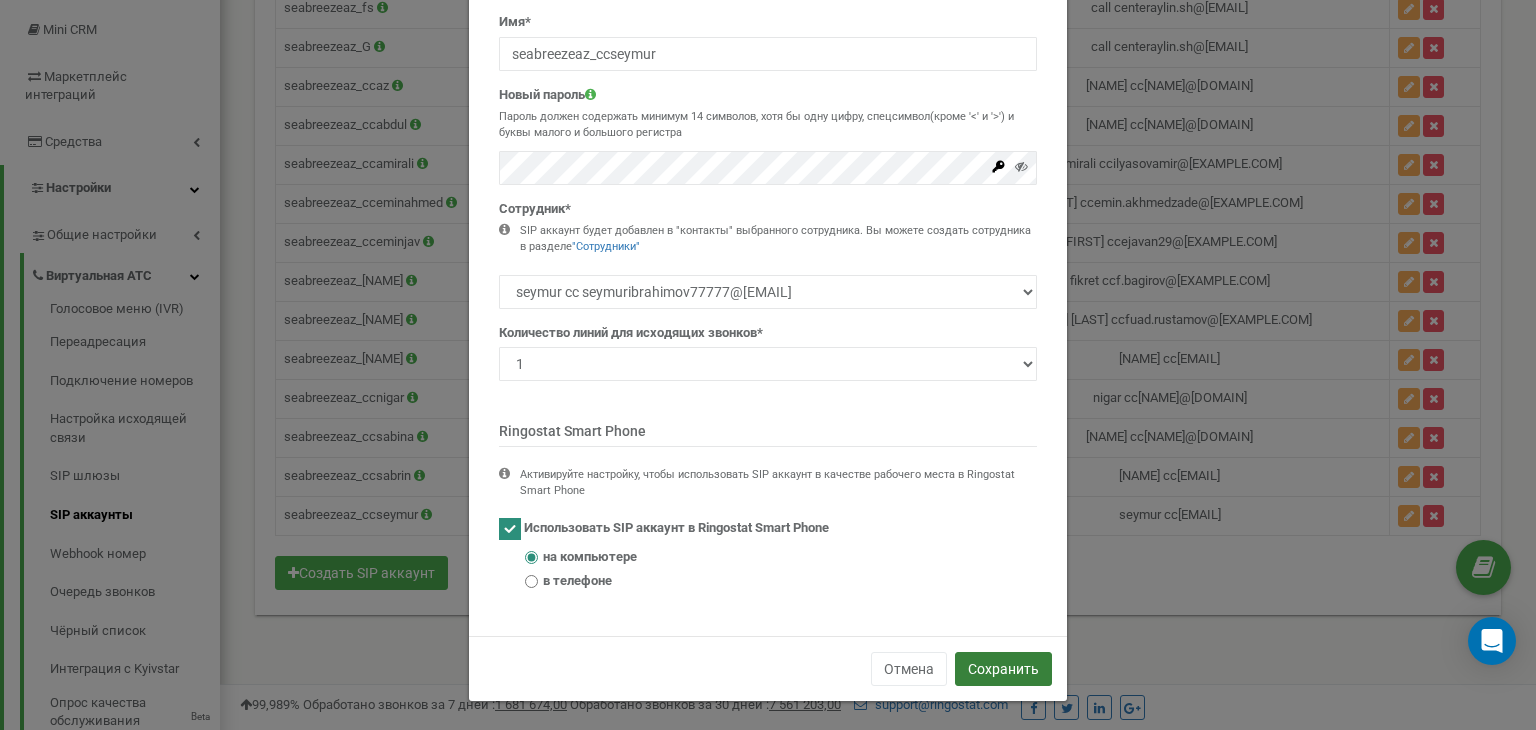 click on "Сохранить" at bounding box center [1003, 669] 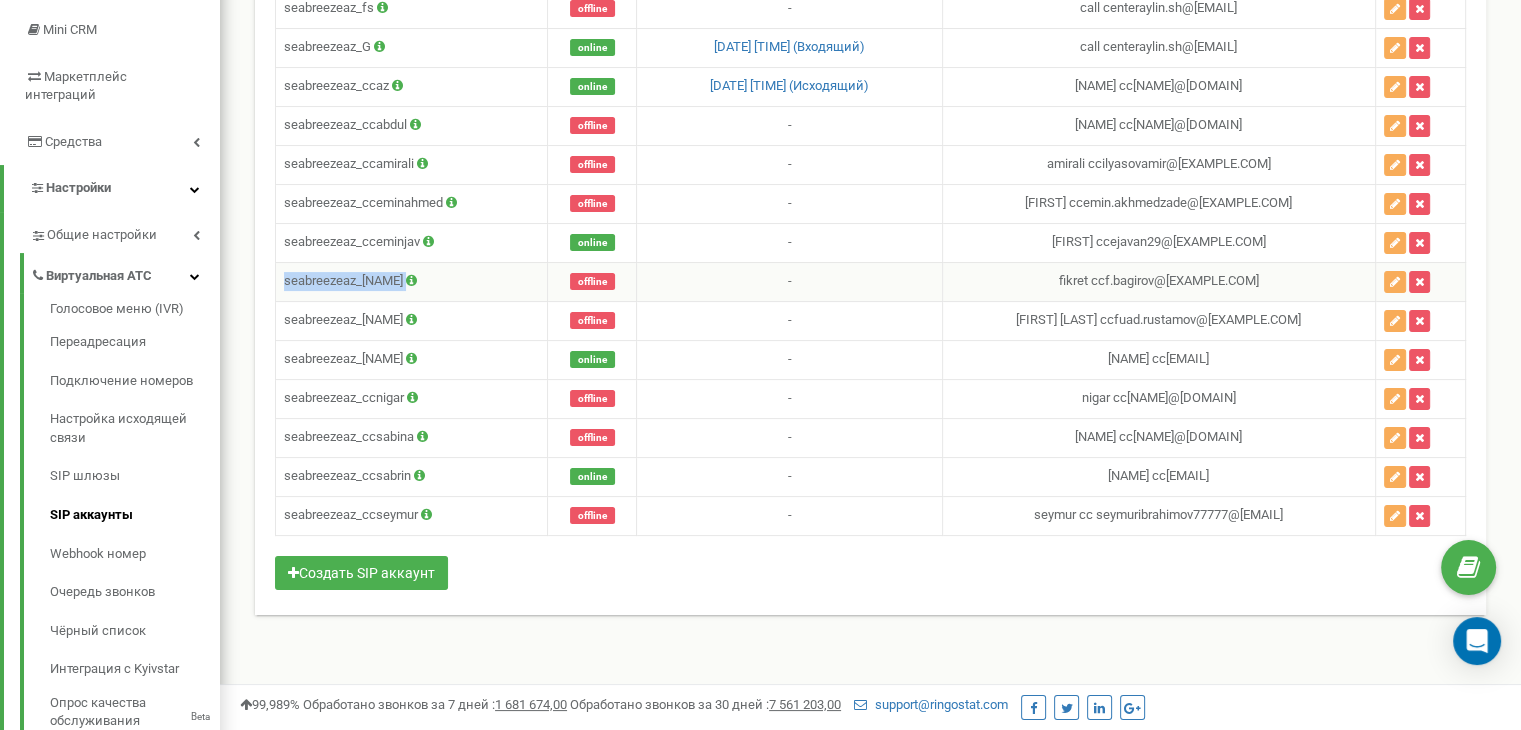 drag, startPoint x: 284, startPoint y: 275, endPoint x: 408, endPoint y: 280, distance: 124.10077 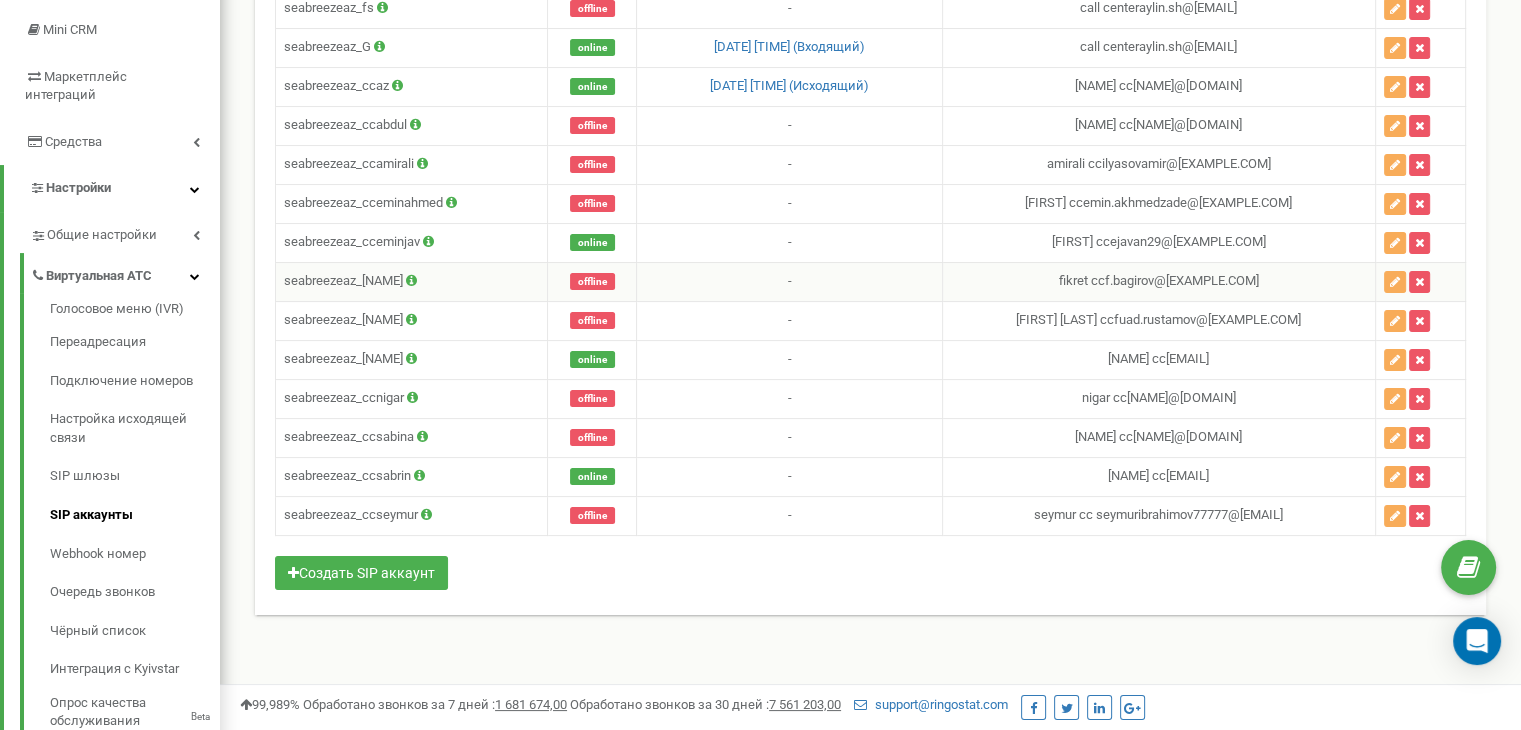 drag, startPoint x: 403, startPoint y: 274, endPoint x: 282, endPoint y: 269, distance: 121.103264 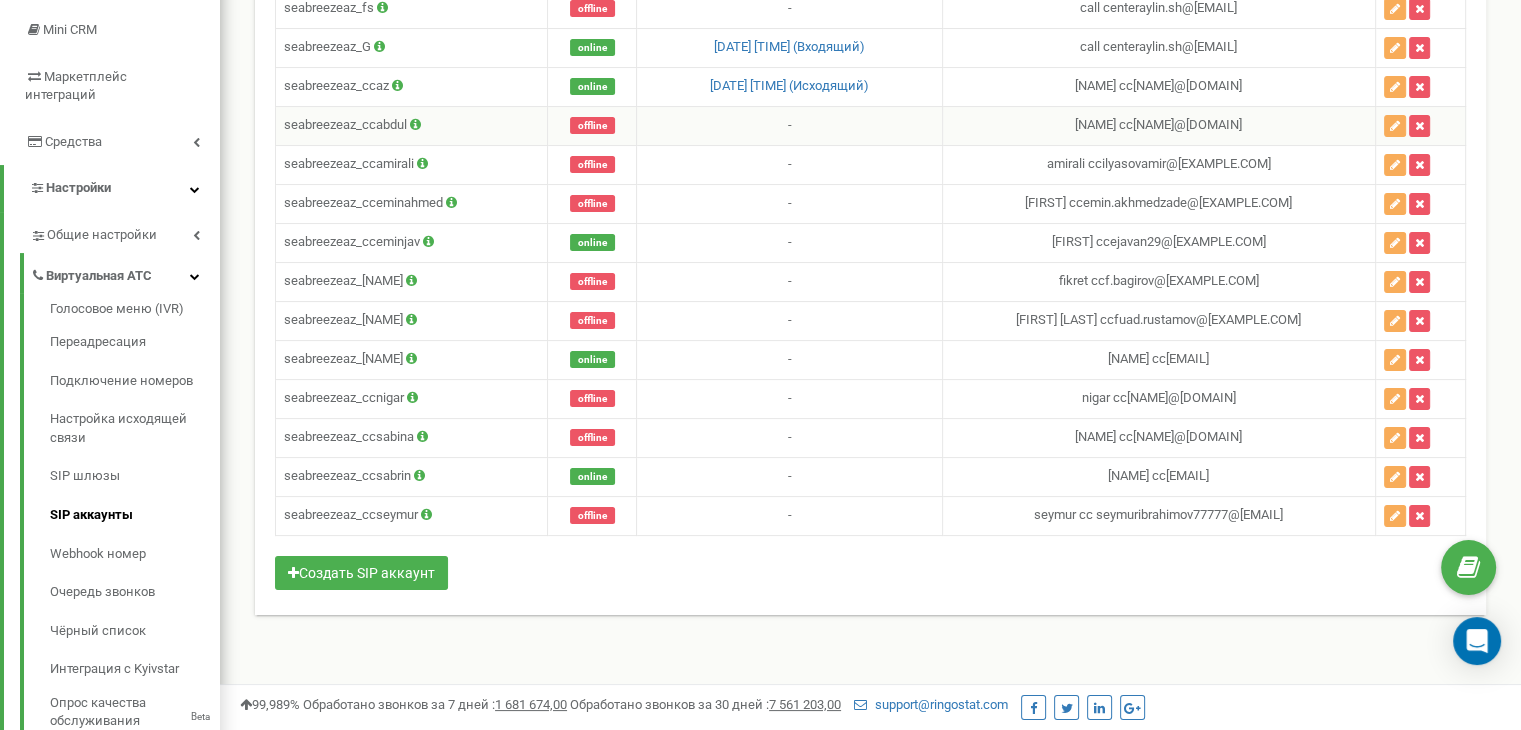 copy on "seabreezeaz_[NAME]" 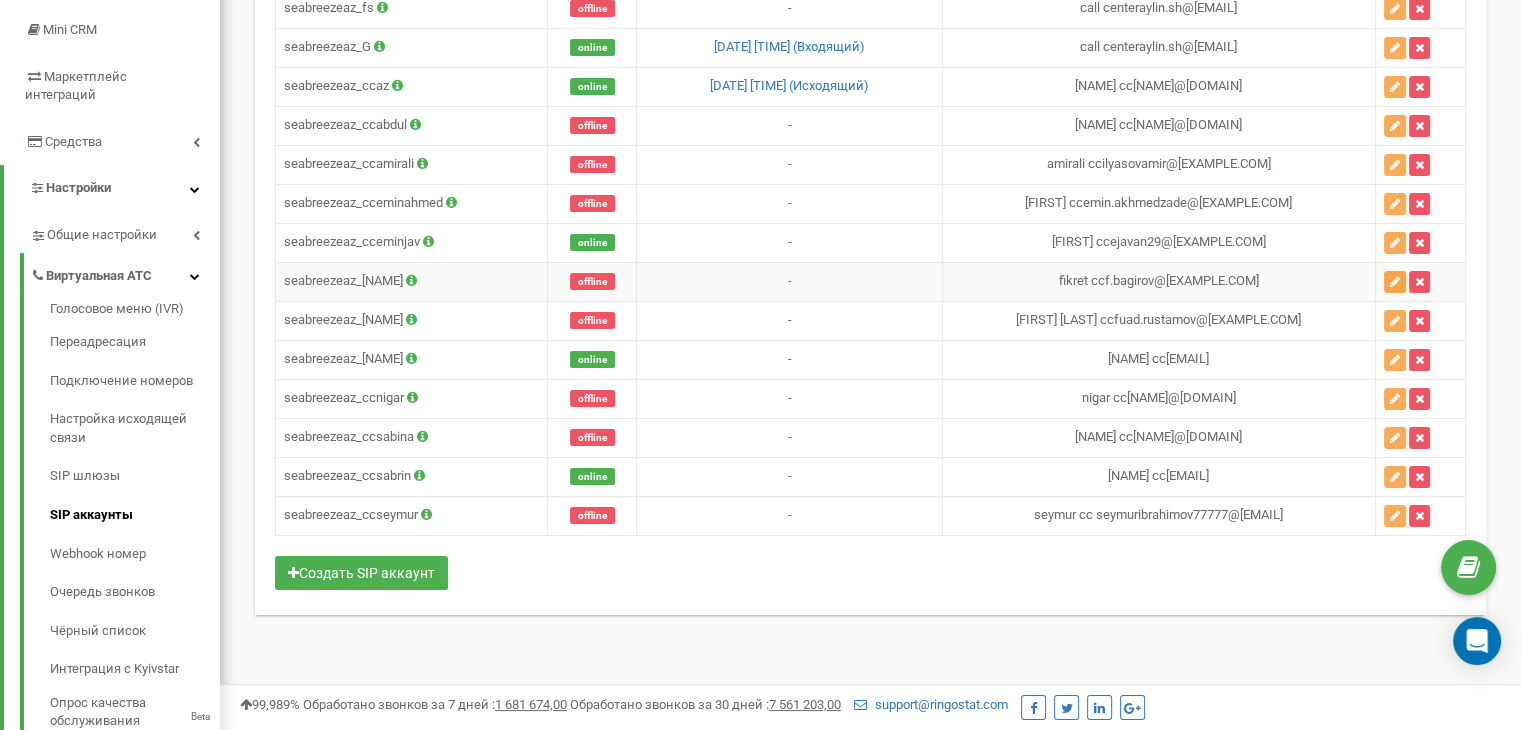 click at bounding box center [1395, 282] 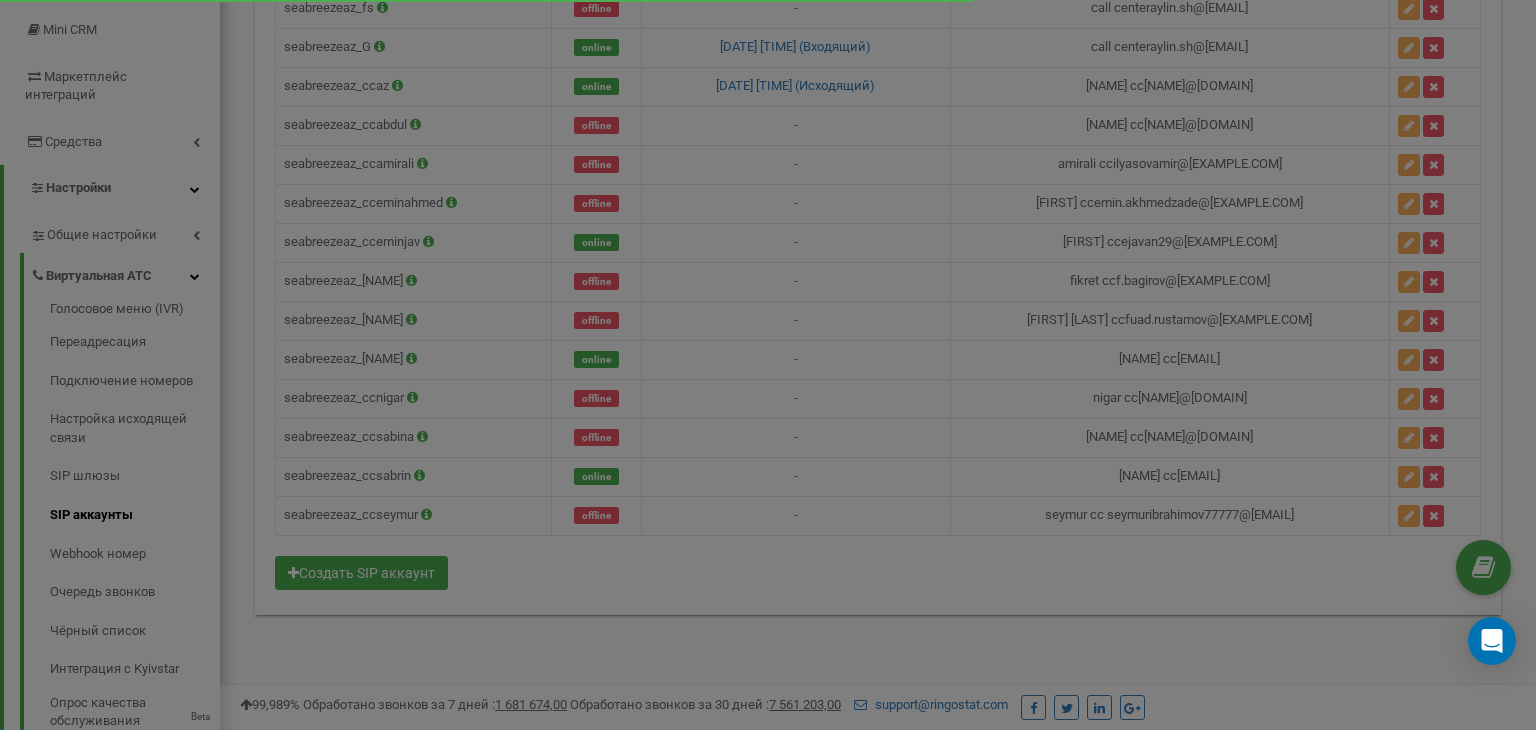 scroll, scrollTop: 0, scrollLeft: 0, axis: both 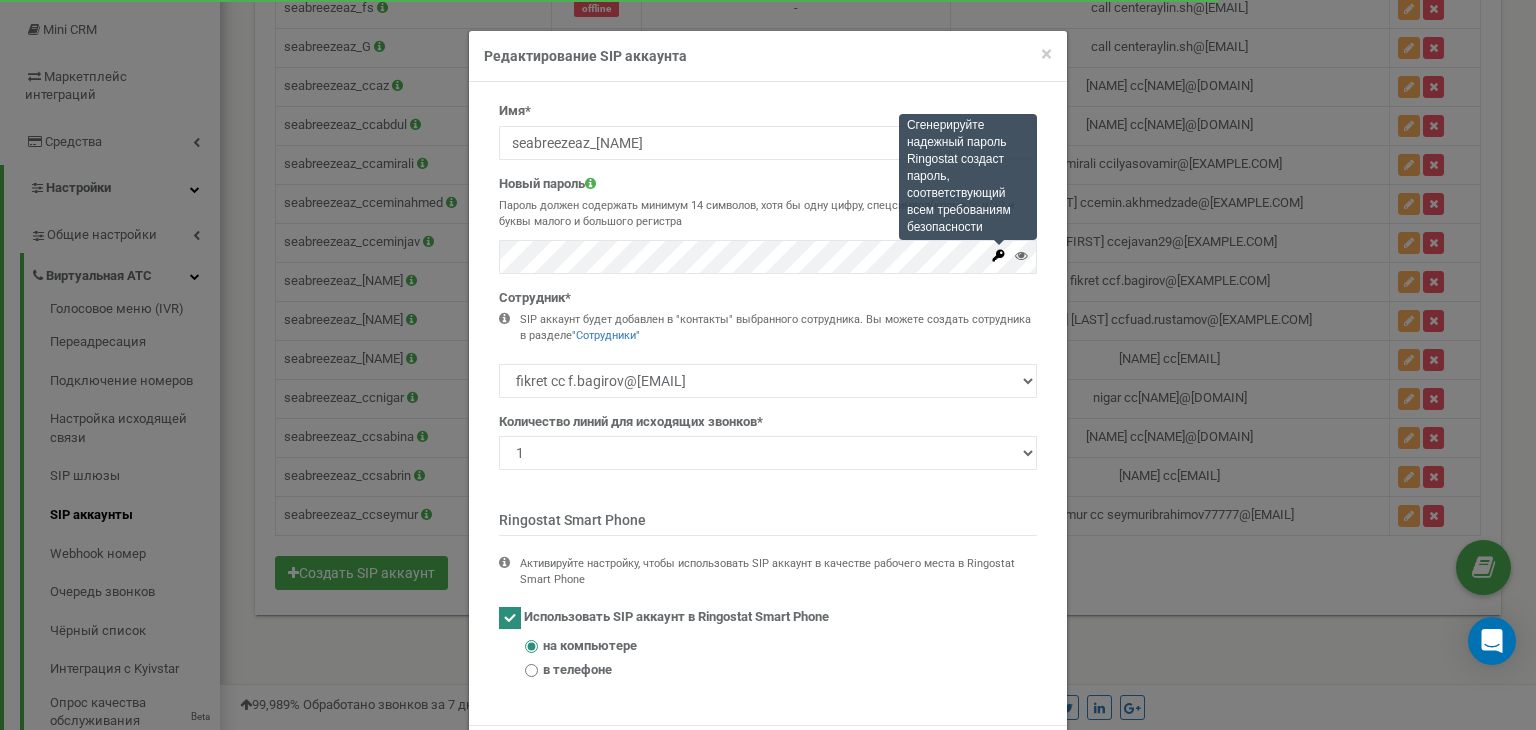 click 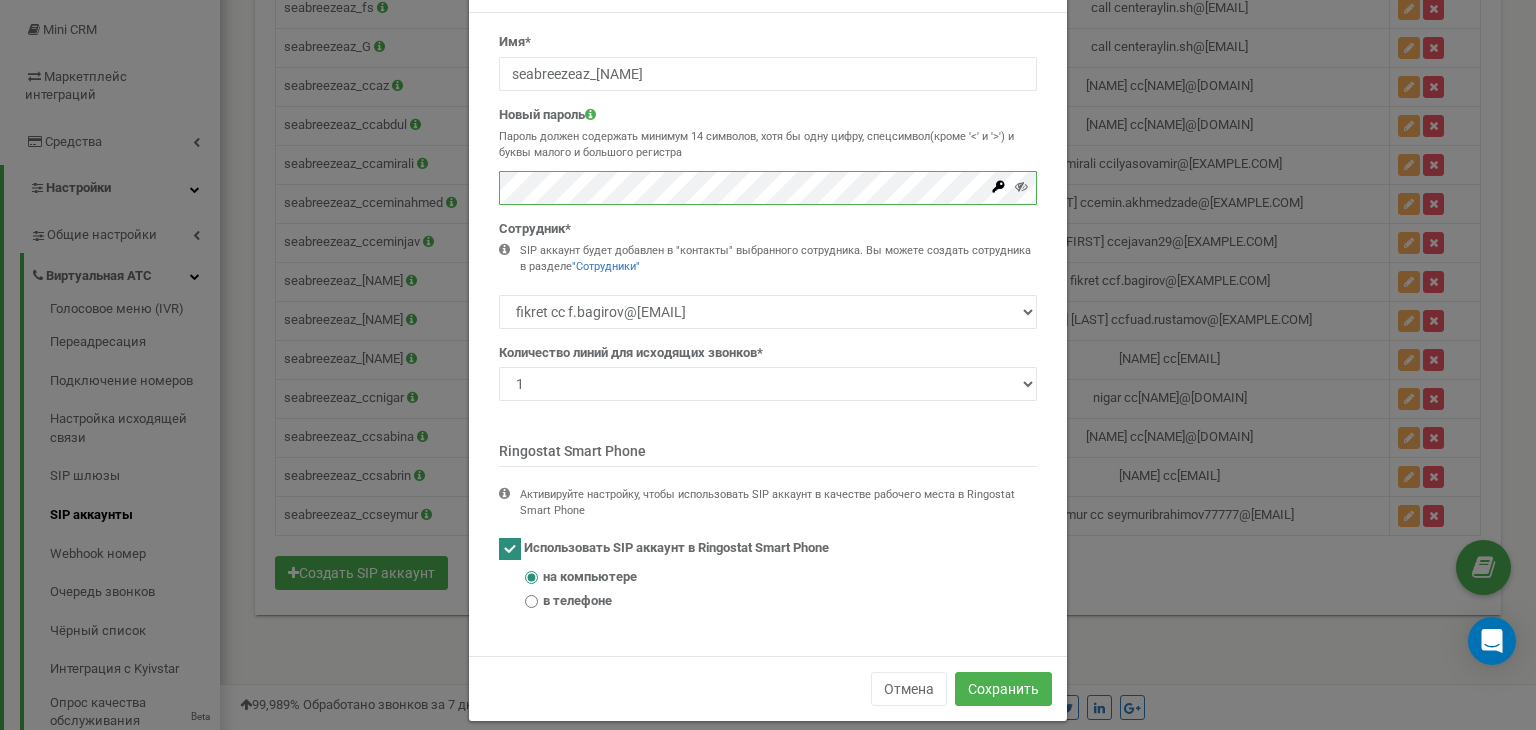 scroll, scrollTop: 89, scrollLeft: 0, axis: vertical 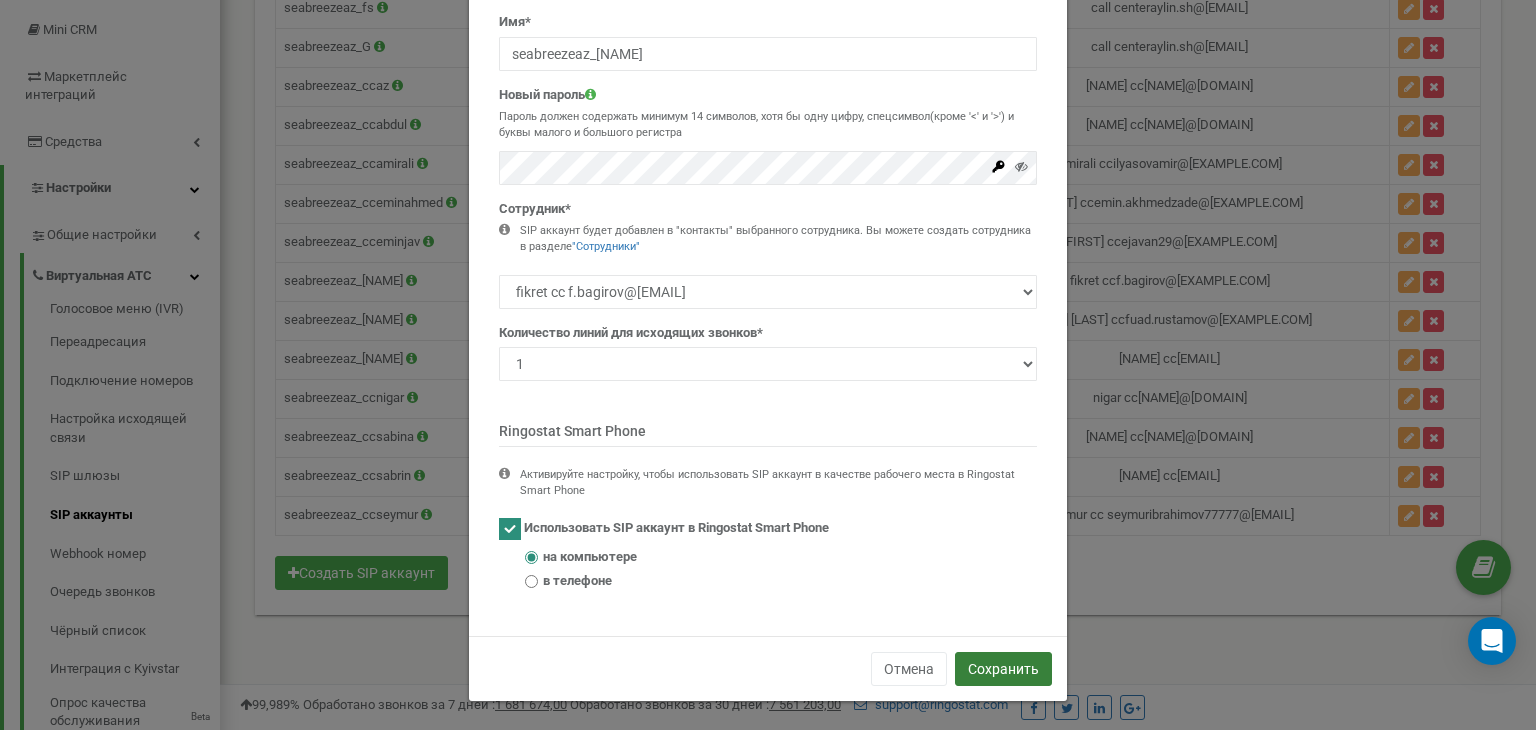 click on "Сохранить" at bounding box center (1003, 669) 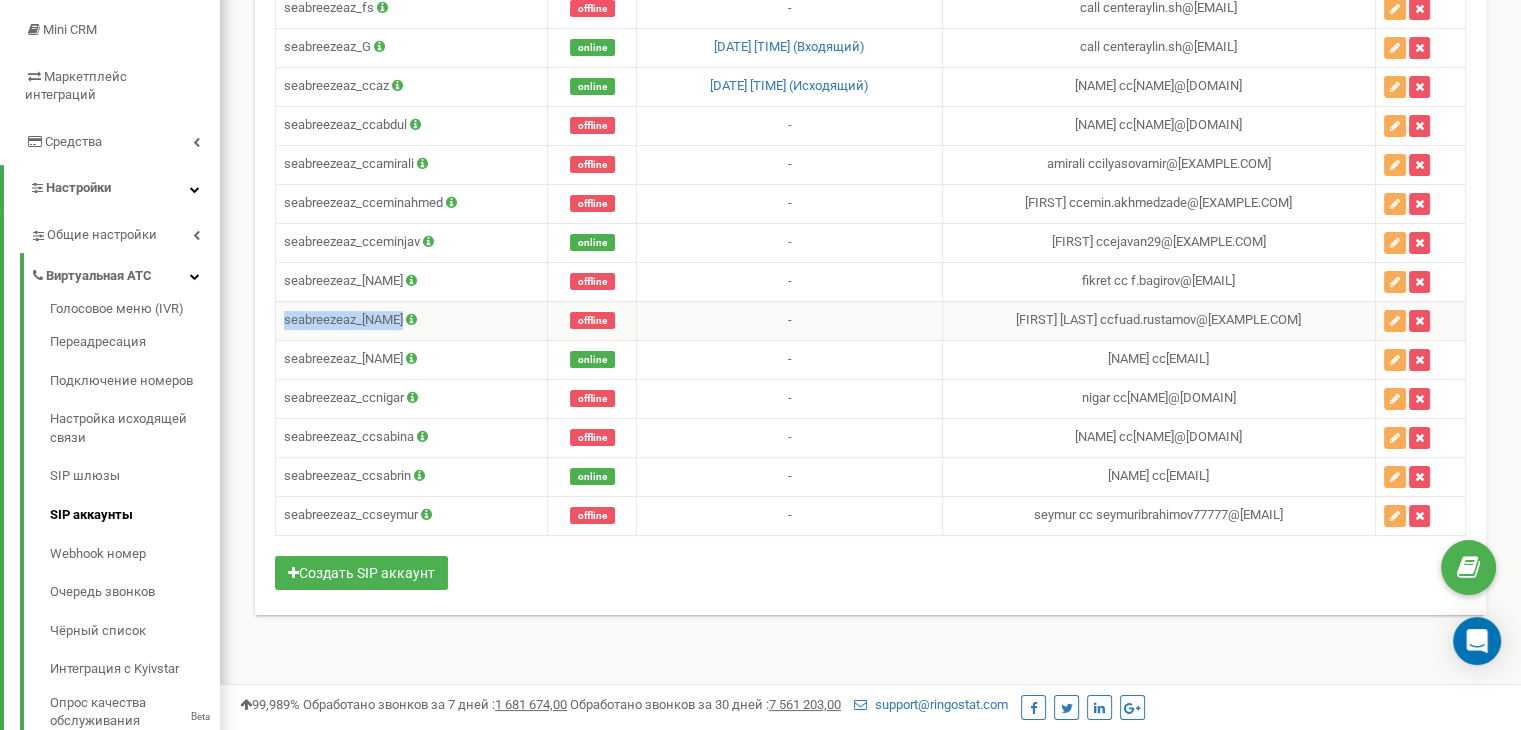 drag, startPoint x: 284, startPoint y: 315, endPoint x: 400, endPoint y: 315, distance: 116 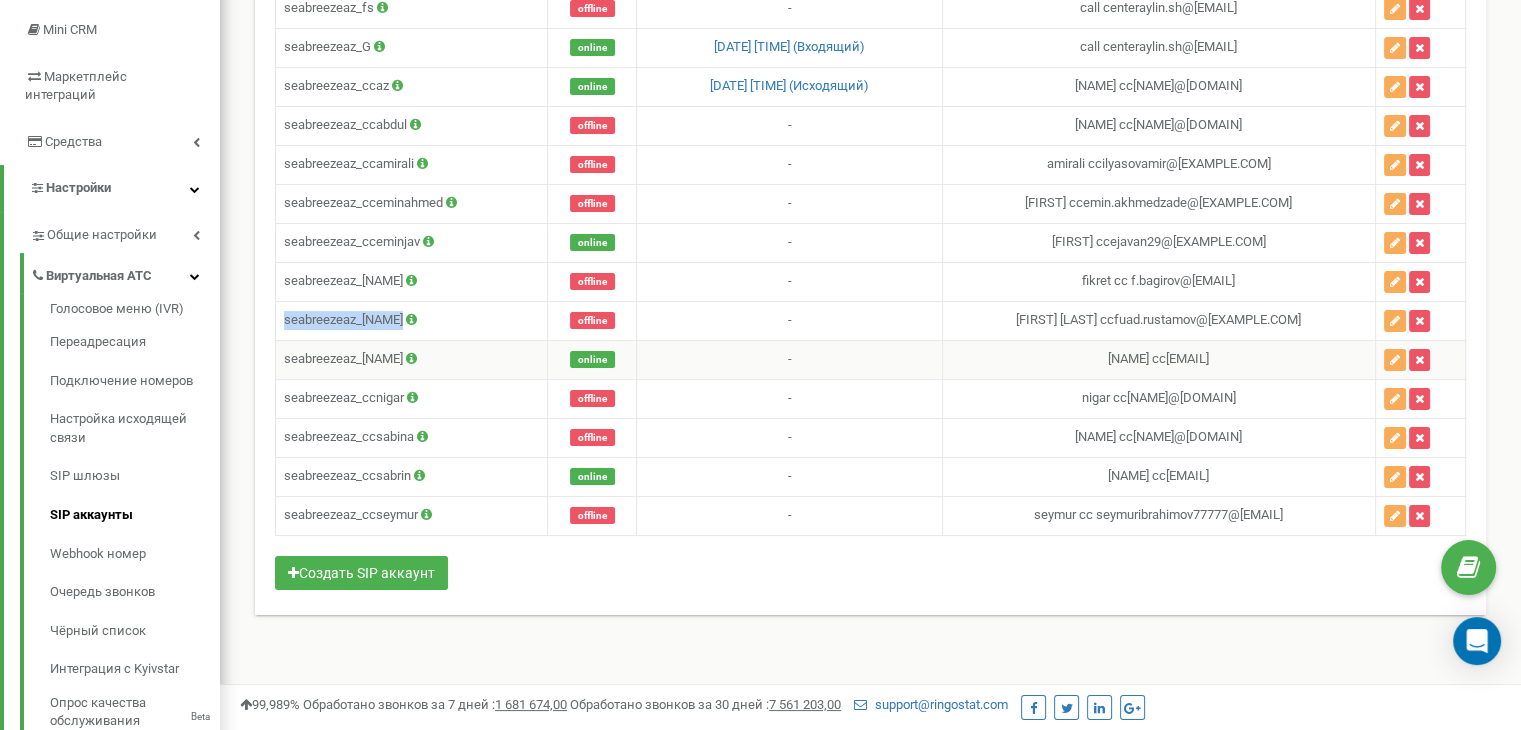 copy on "seabreezeaz_[NAME]" 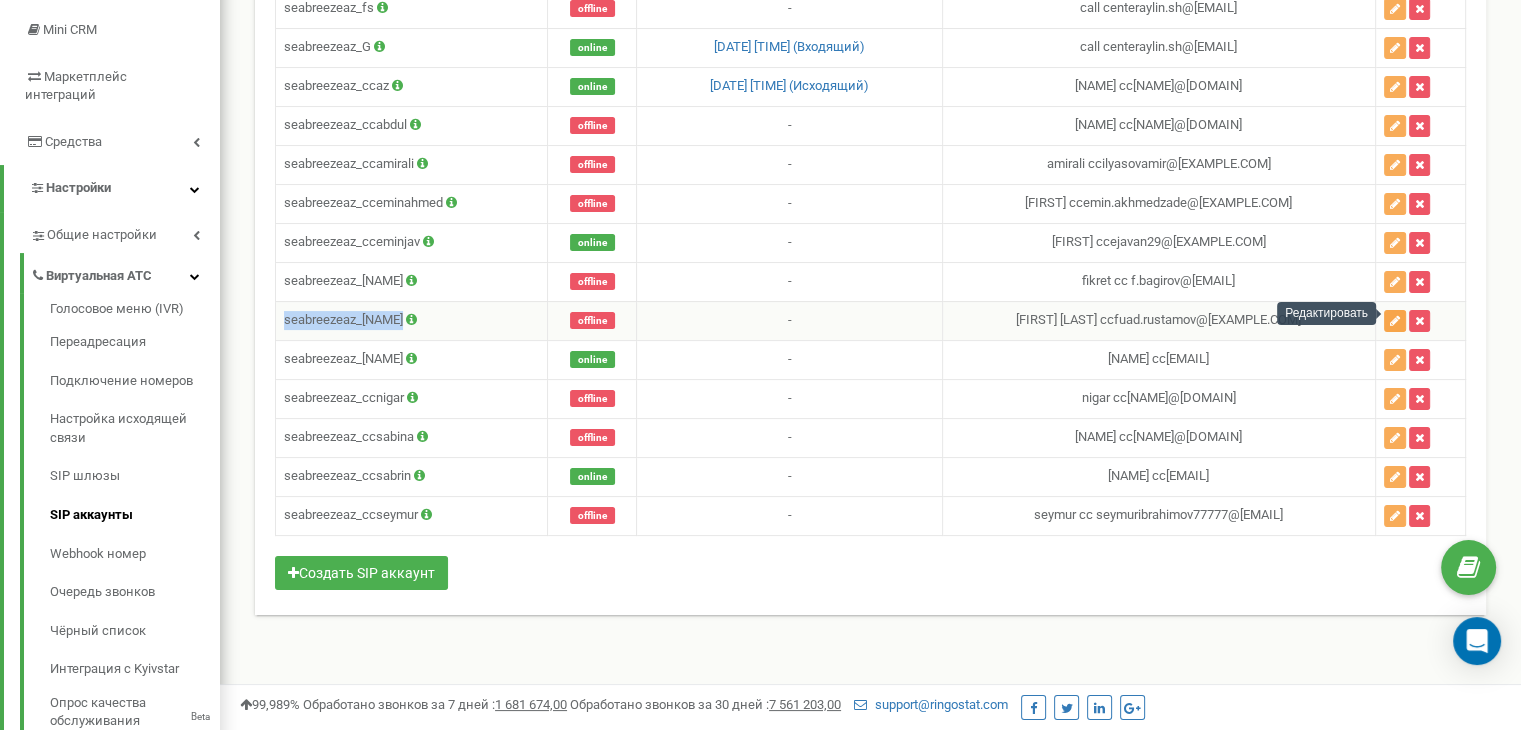 click at bounding box center (1395, 321) 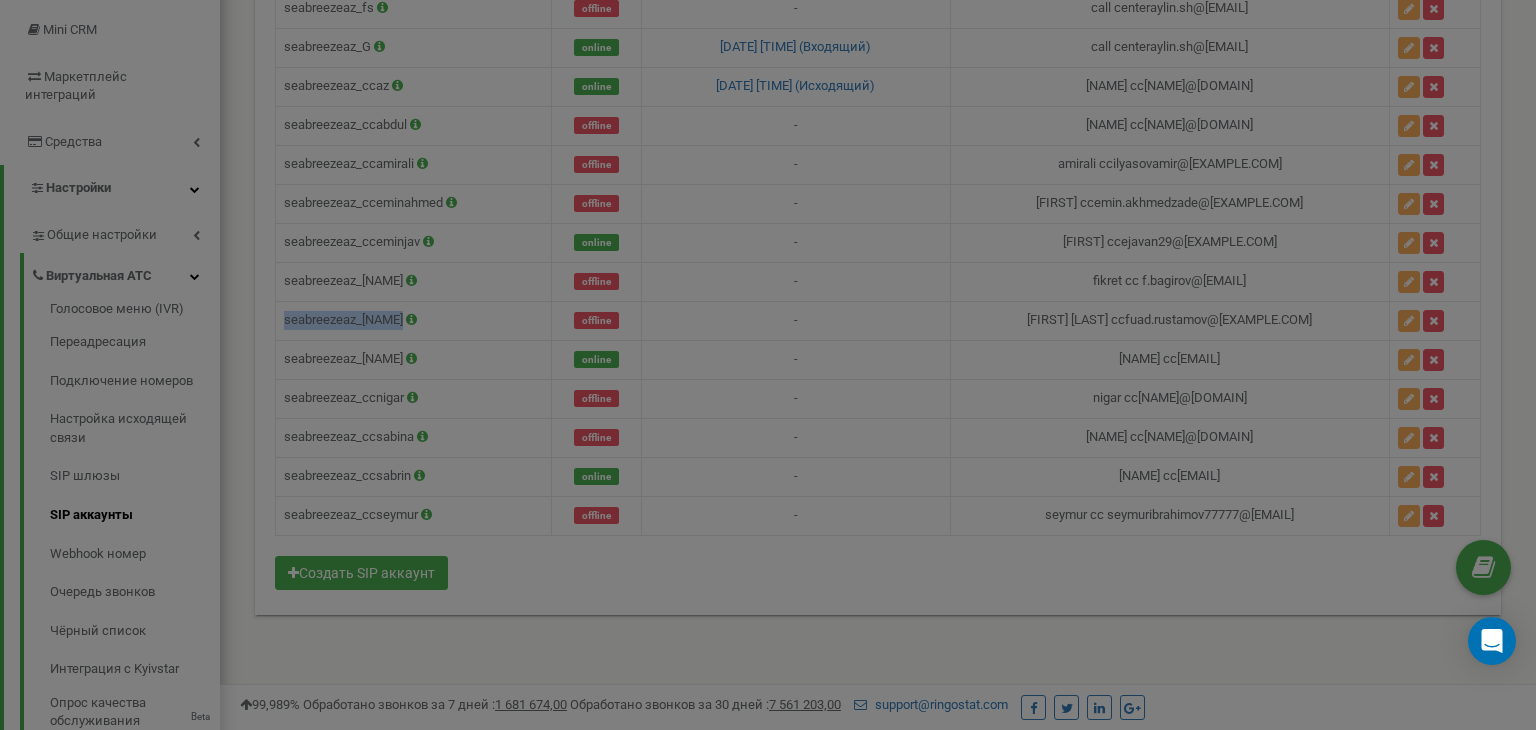 scroll, scrollTop: 0, scrollLeft: 0, axis: both 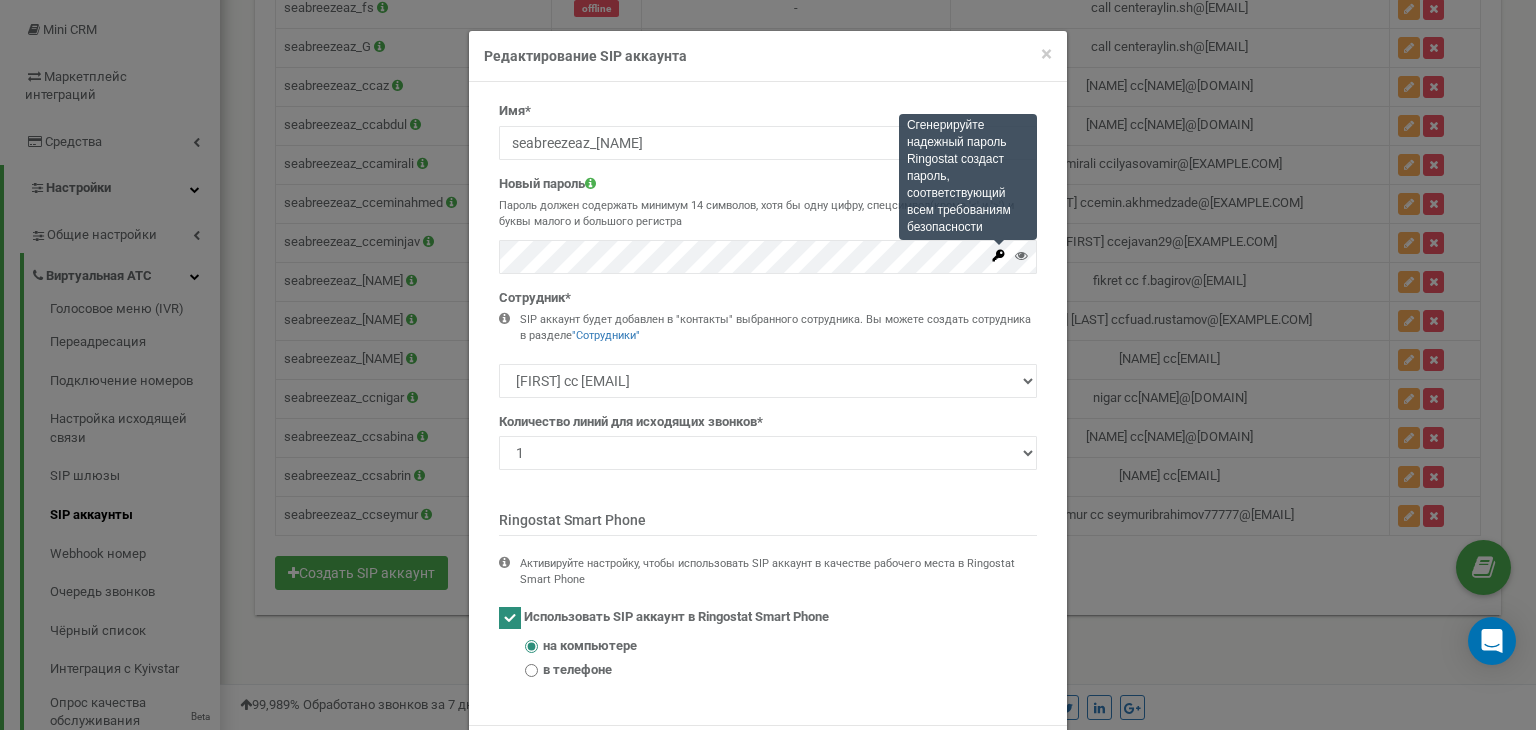click 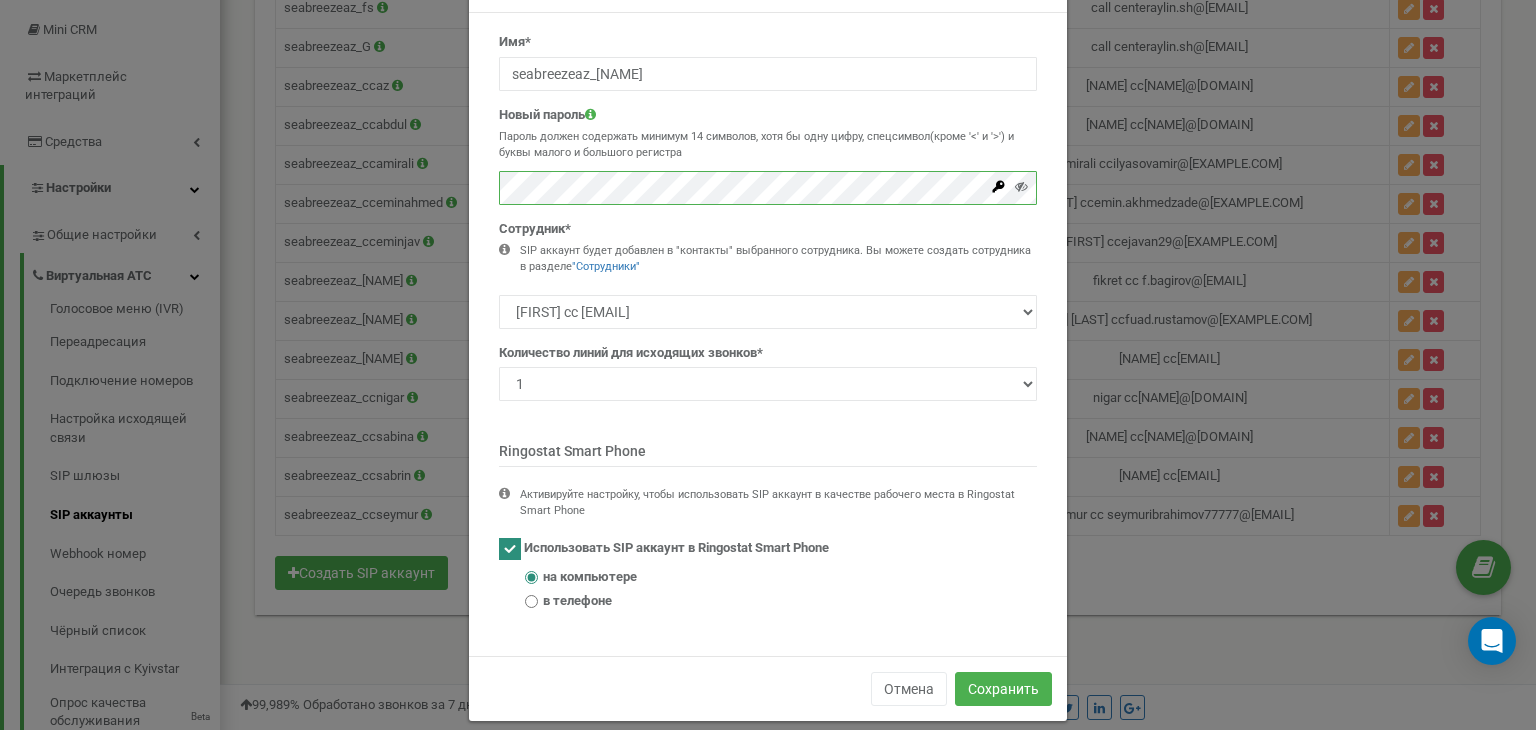 scroll, scrollTop: 89, scrollLeft: 0, axis: vertical 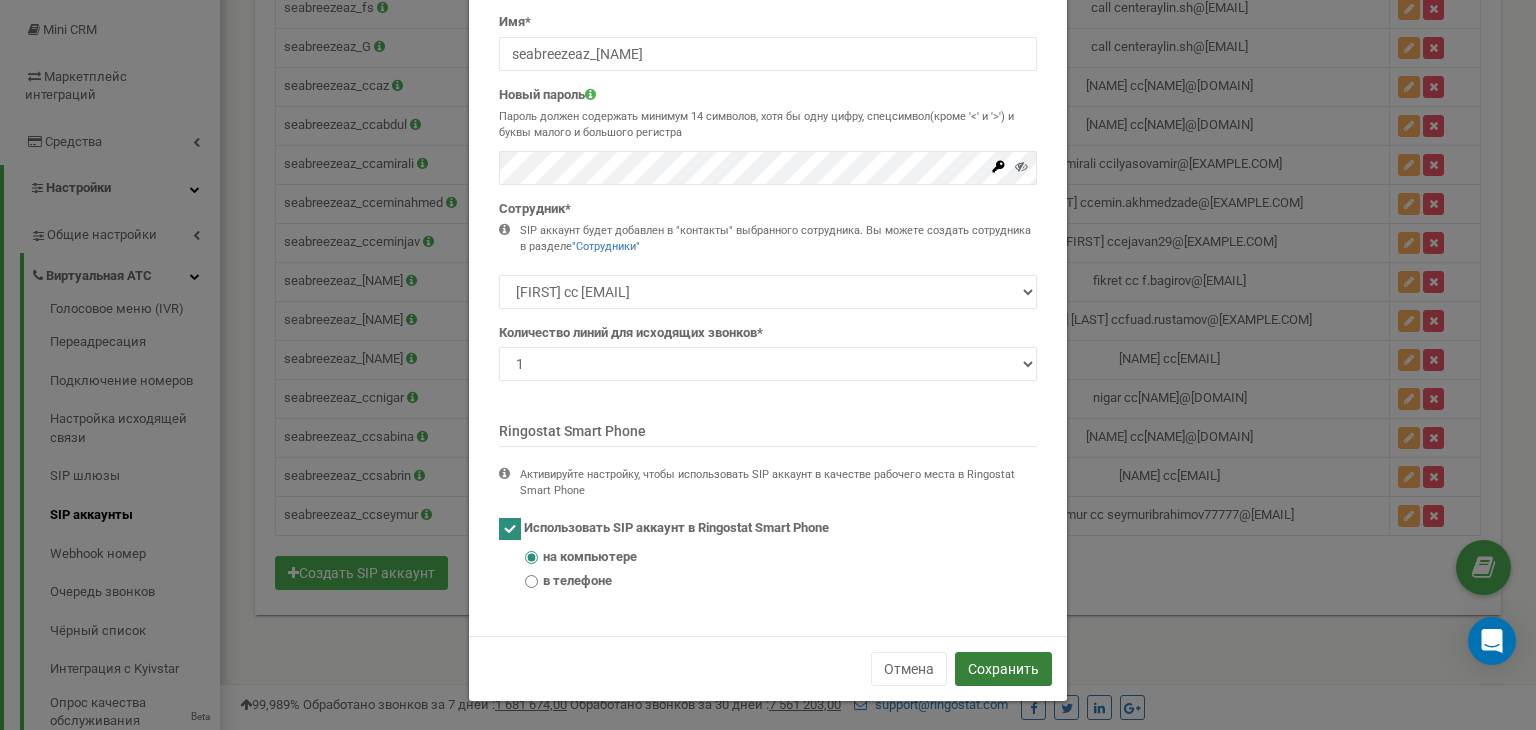 click on "Сохранить" at bounding box center [1003, 669] 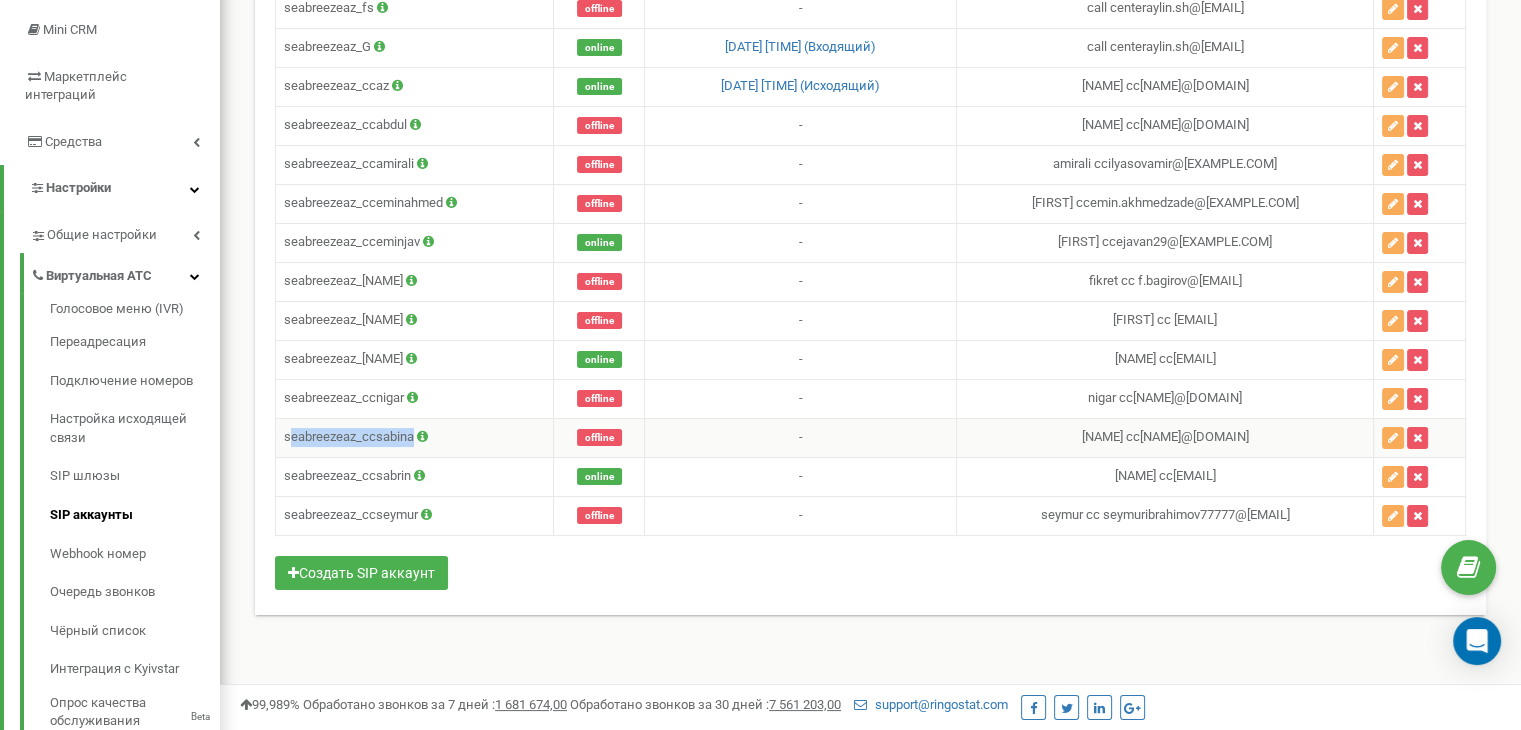 drag, startPoint x: 412, startPoint y: 425, endPoint x: 288, endPoint y: 422, distance: 124.036285 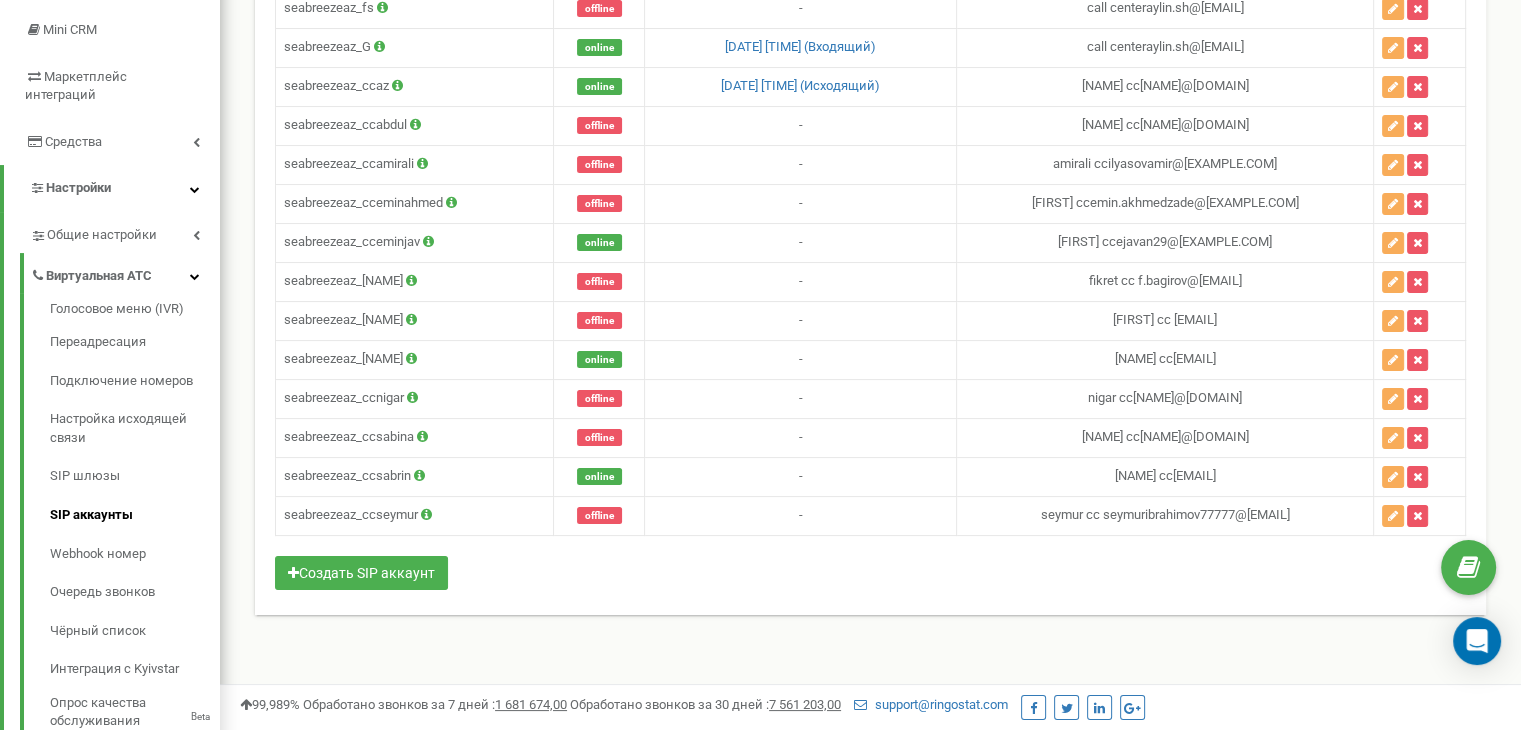 click on "SIP аккаунты проекта seabreeze.az
Помощь
Помощь
В данном разделе вы можете создавать и настраивать sip-аккаунты, с помощью которых совершать исходящие звонки. Для приёма входящих звонков, необходимо указать sip-аккаунт в настройках используемой схемы переадресации.
Имя
Статус
Последний звонок" at bounding box center [870, 225] 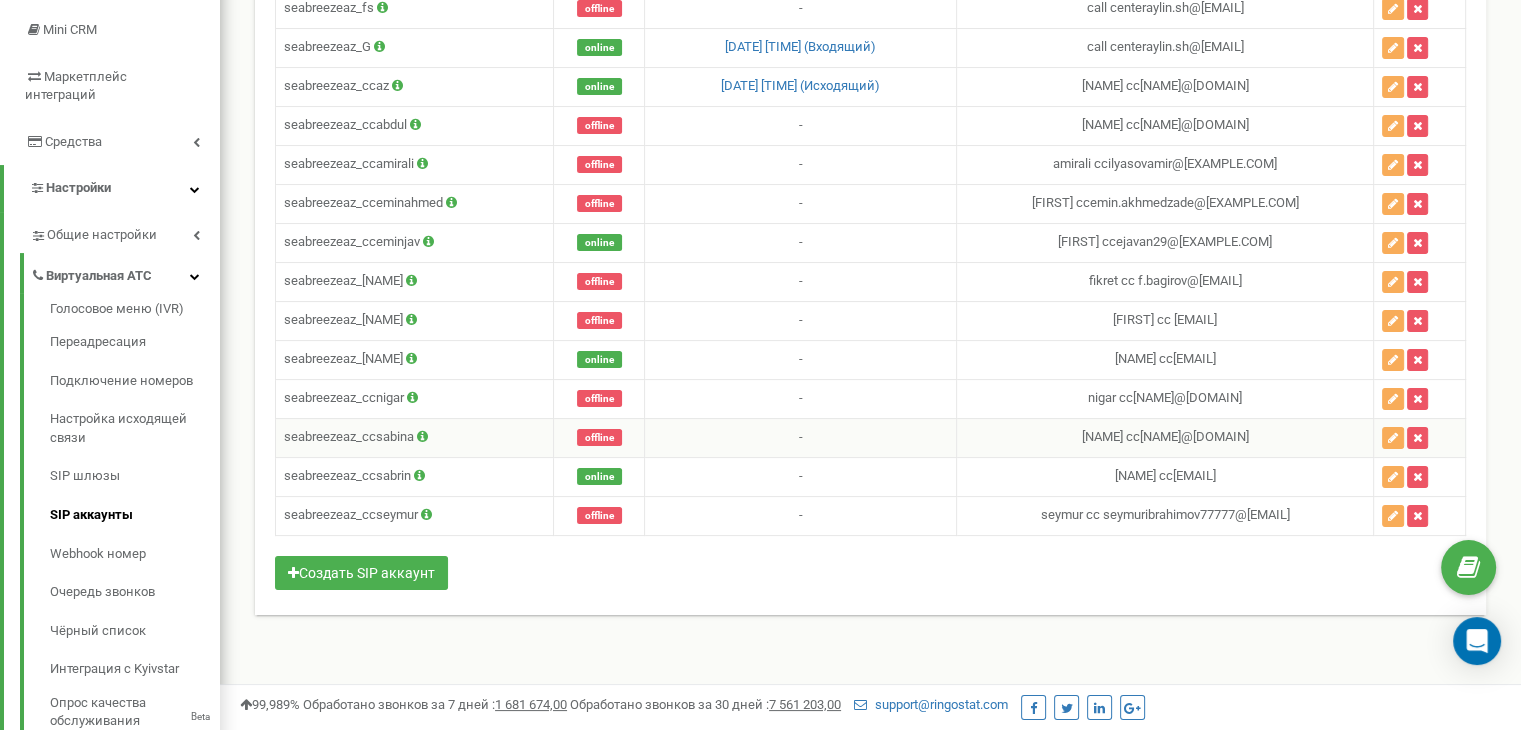 drag, startPoint x: 284, startPoint y: 429, endPoint x: 416, endPoint y: 430, distance: 132.00378 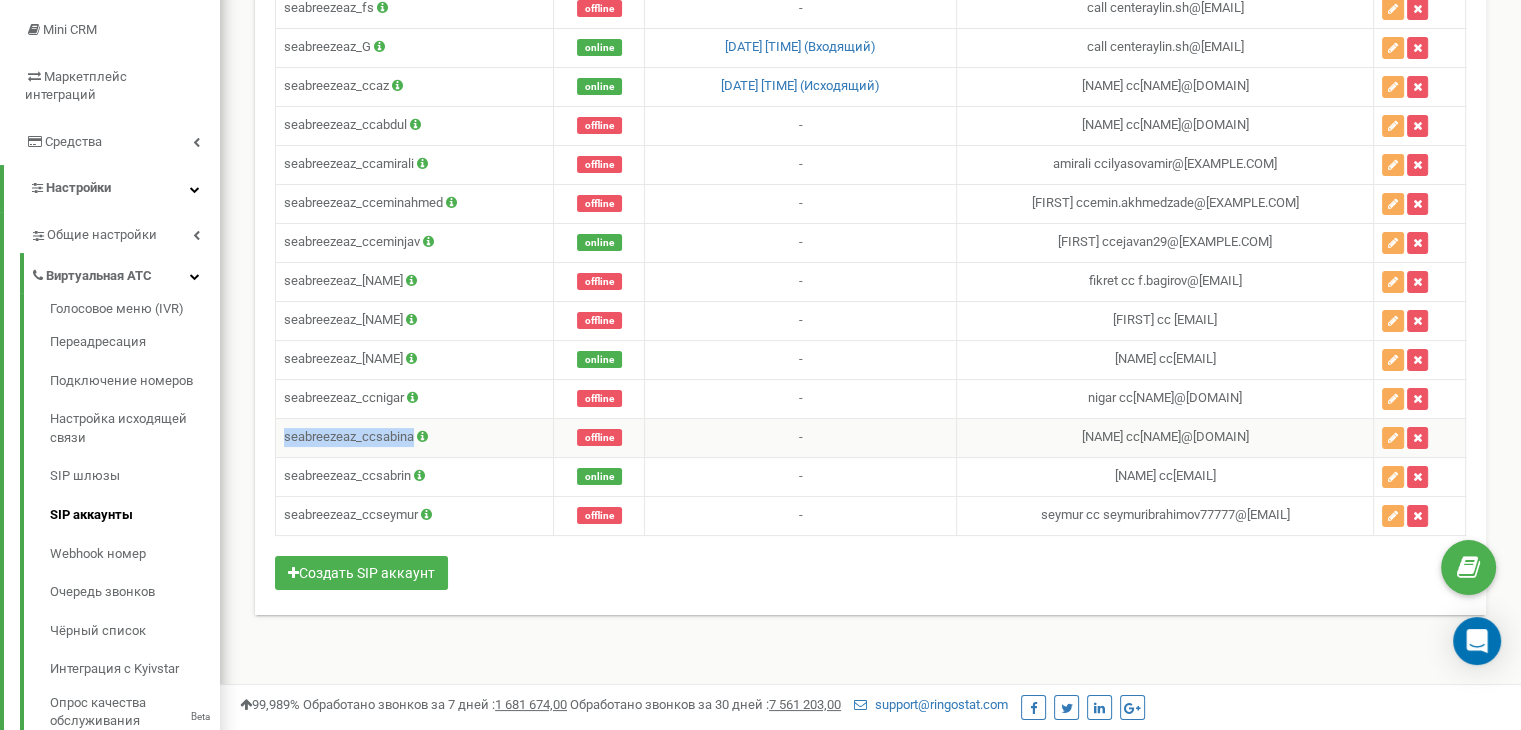 drag, startPoint x: 284, startPoint y: 425, endPoint x: 412, endPoint y: 437, distance: 128.56126 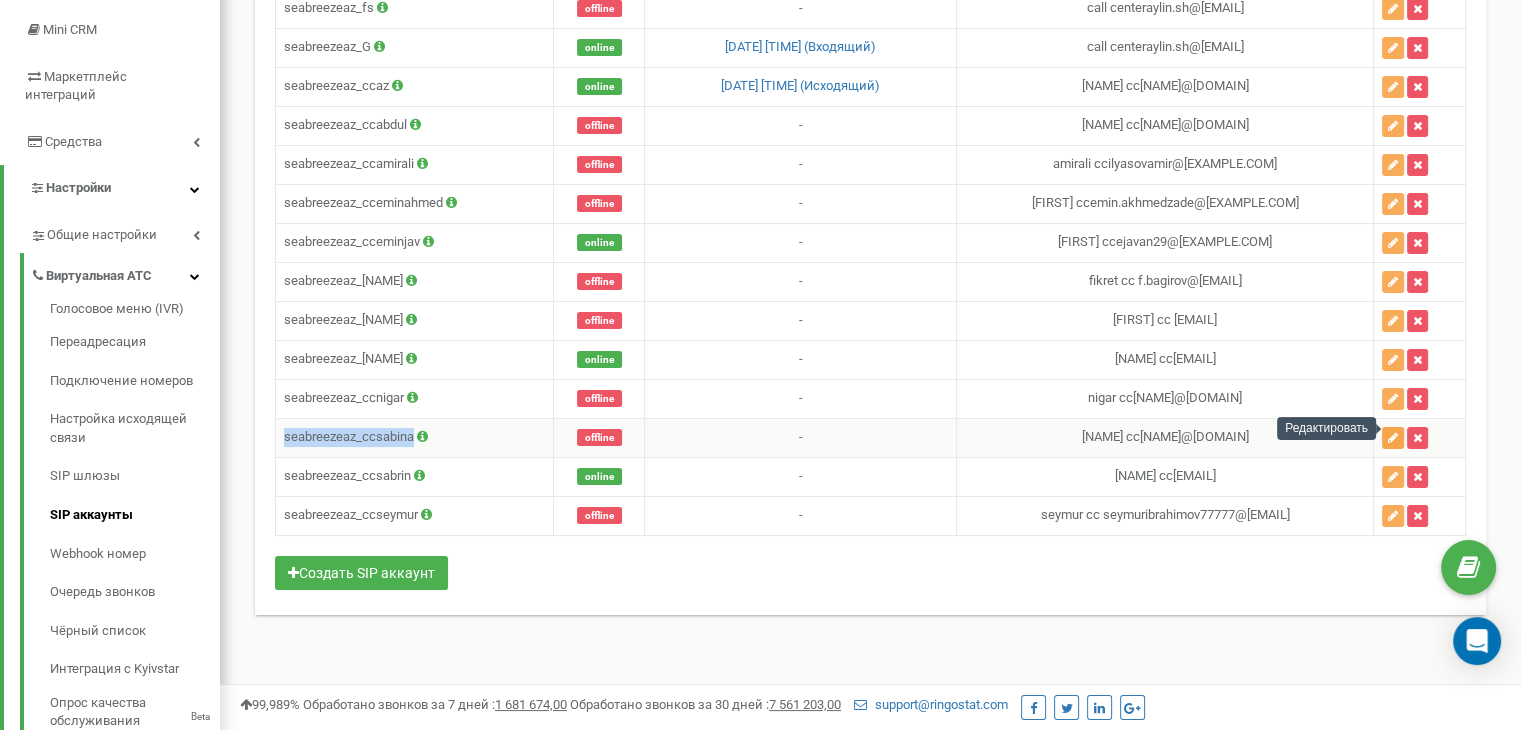 click at bounding box center (1393, 438) 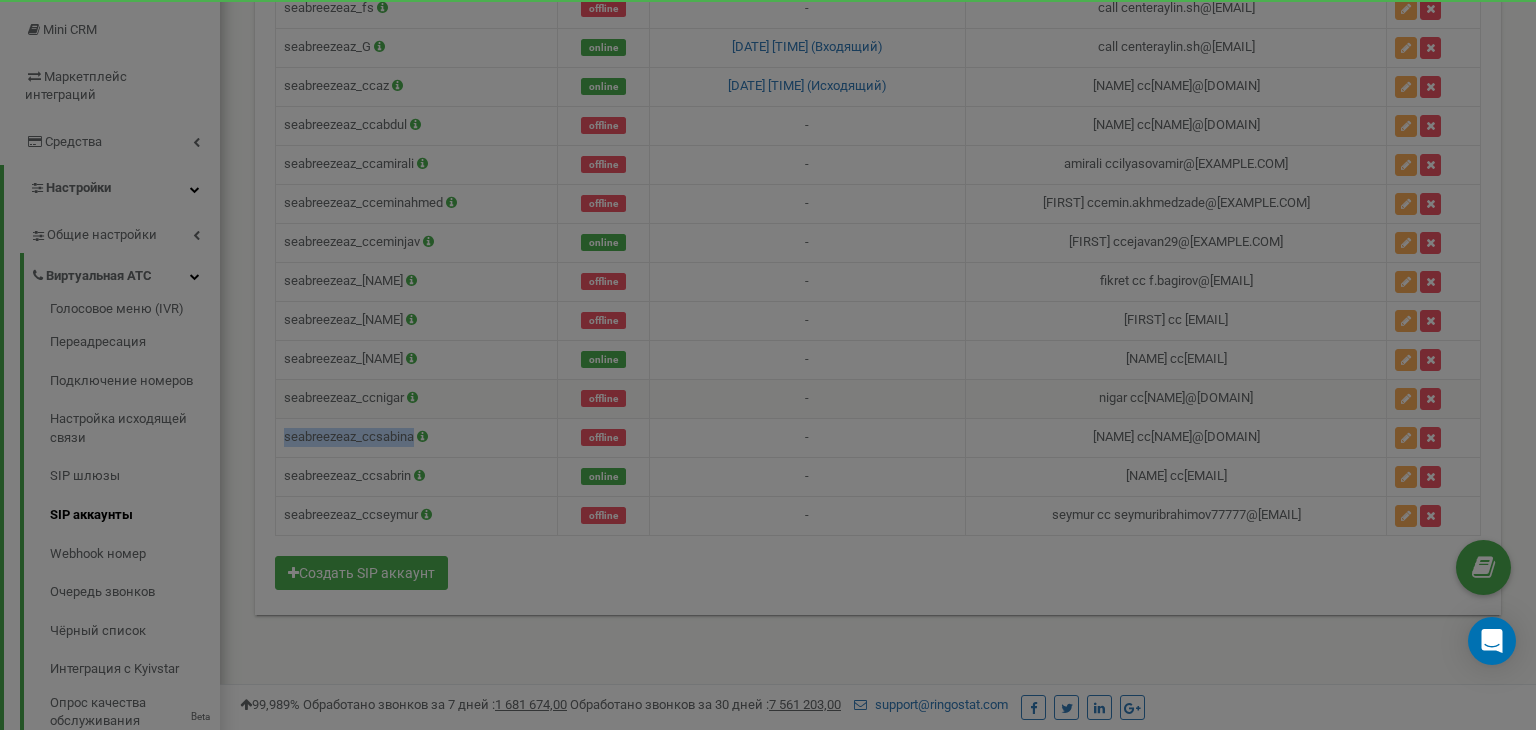 scroll, scrollTop: 0, scrollLeft: 0, axis: both 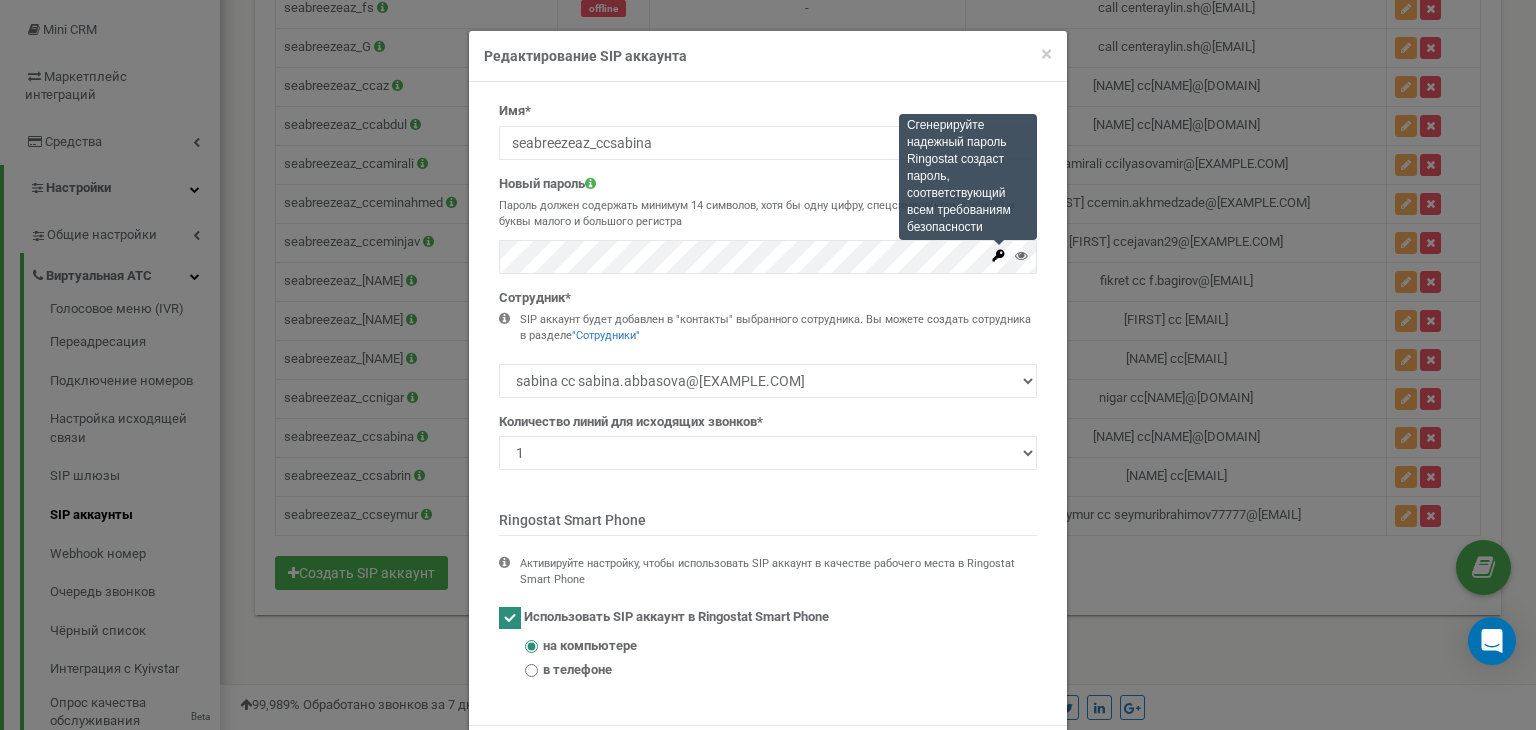 click 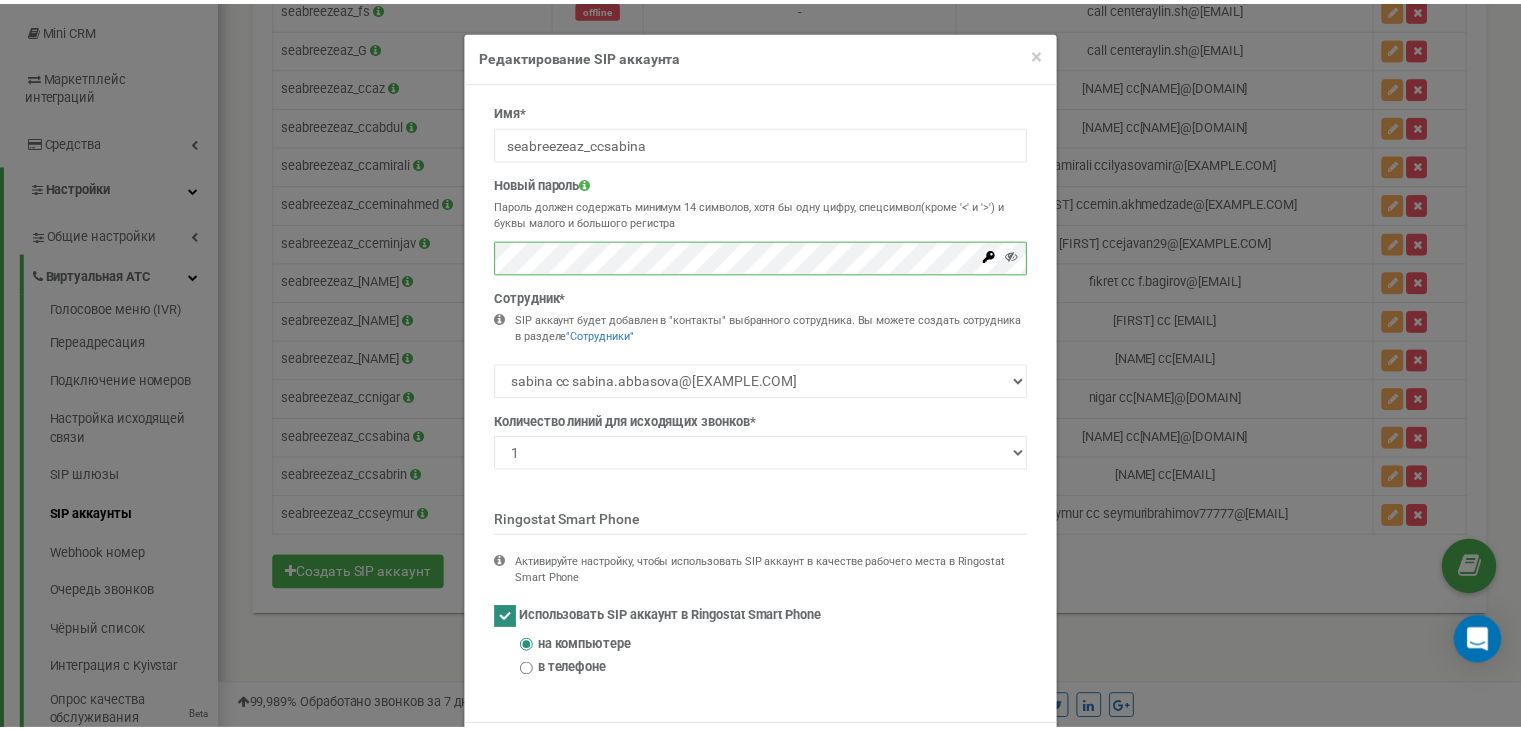 scroll, scrollTop: 89, scrollLeft: 0, axis: vertical 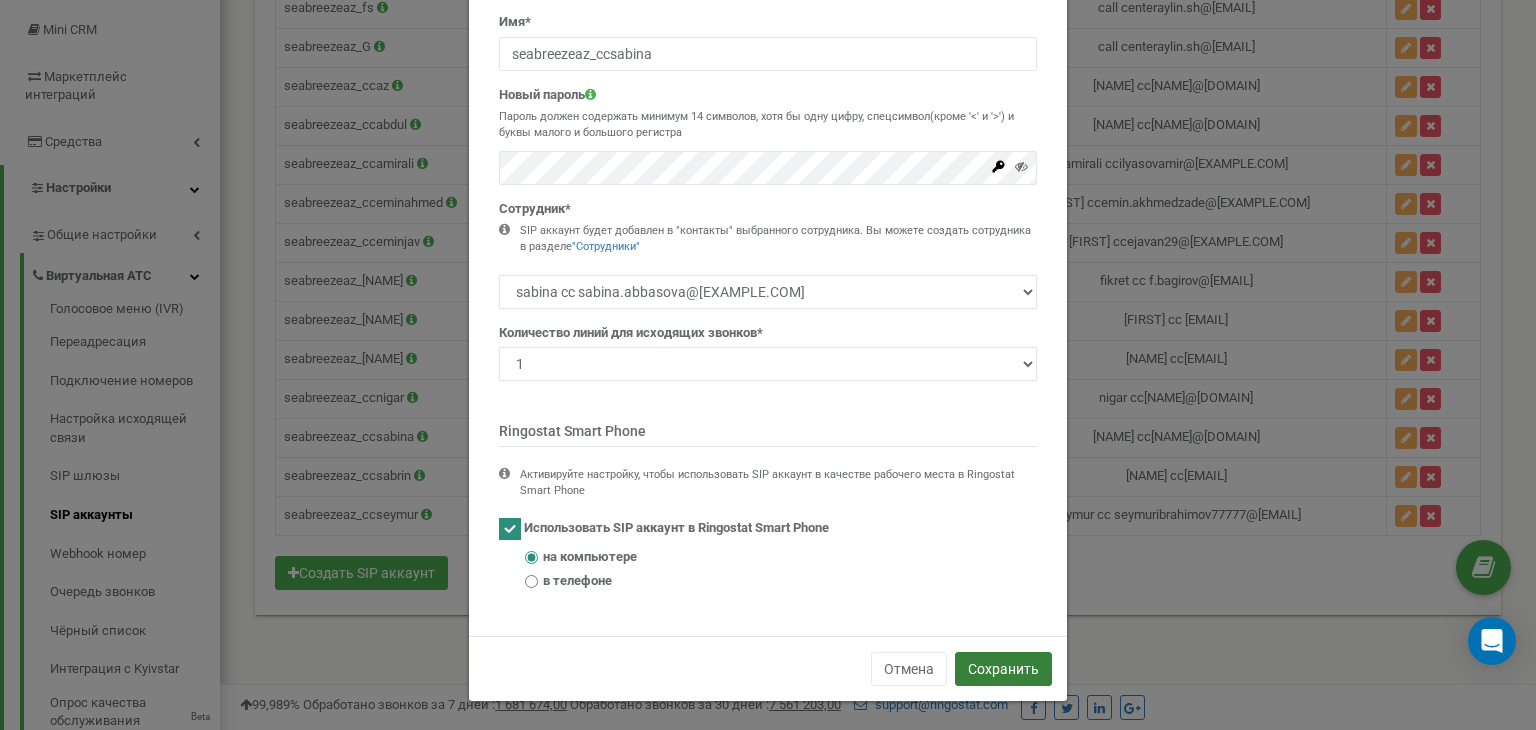 click on "Сохранить" at bounding box center (1003, 669) 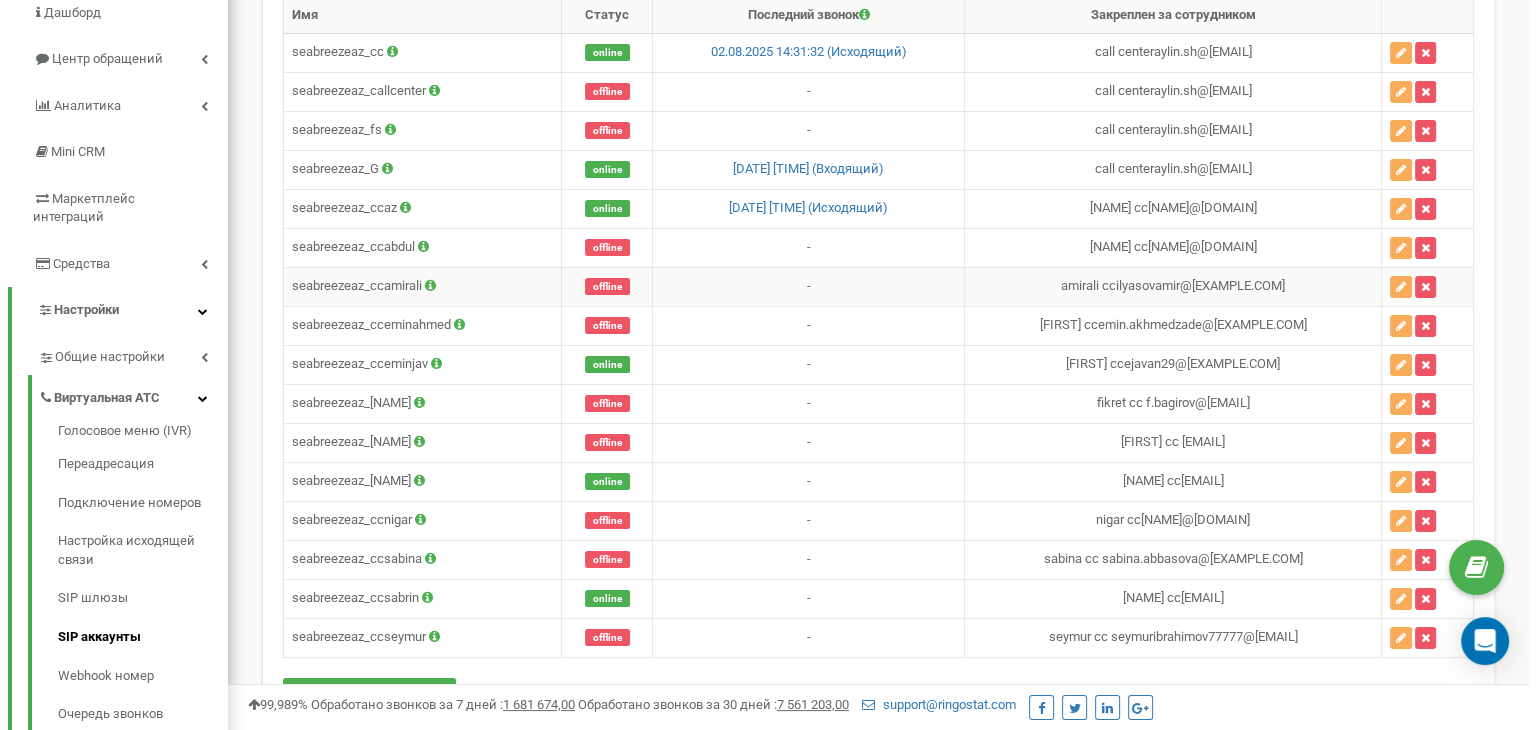 scroll, scrollTop: 200, scrollLeft: 0, axis: vertical 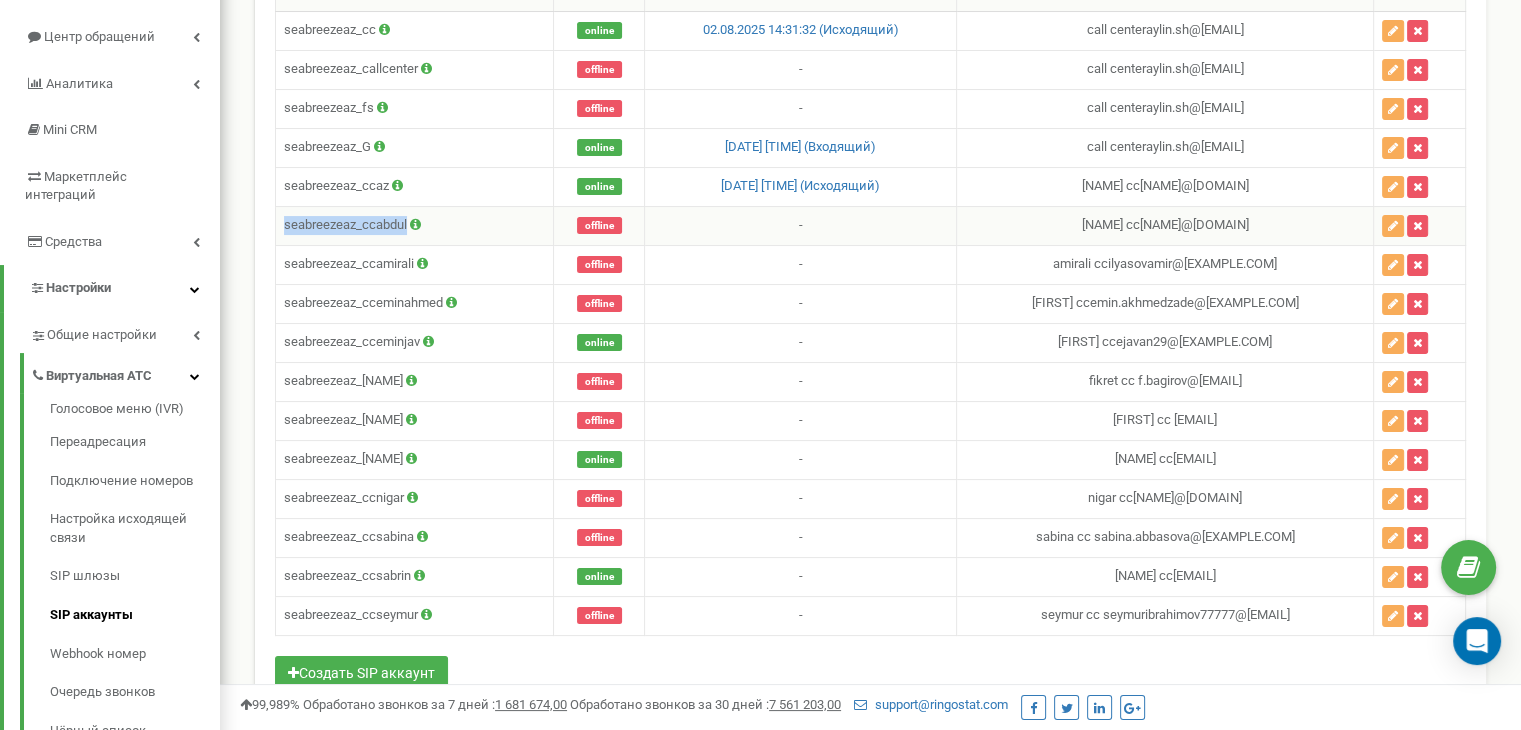 drag, startPoint x: 284, startPoint y: 222, endPoint x: 407, endPoint y: 224, distance: 123.01626 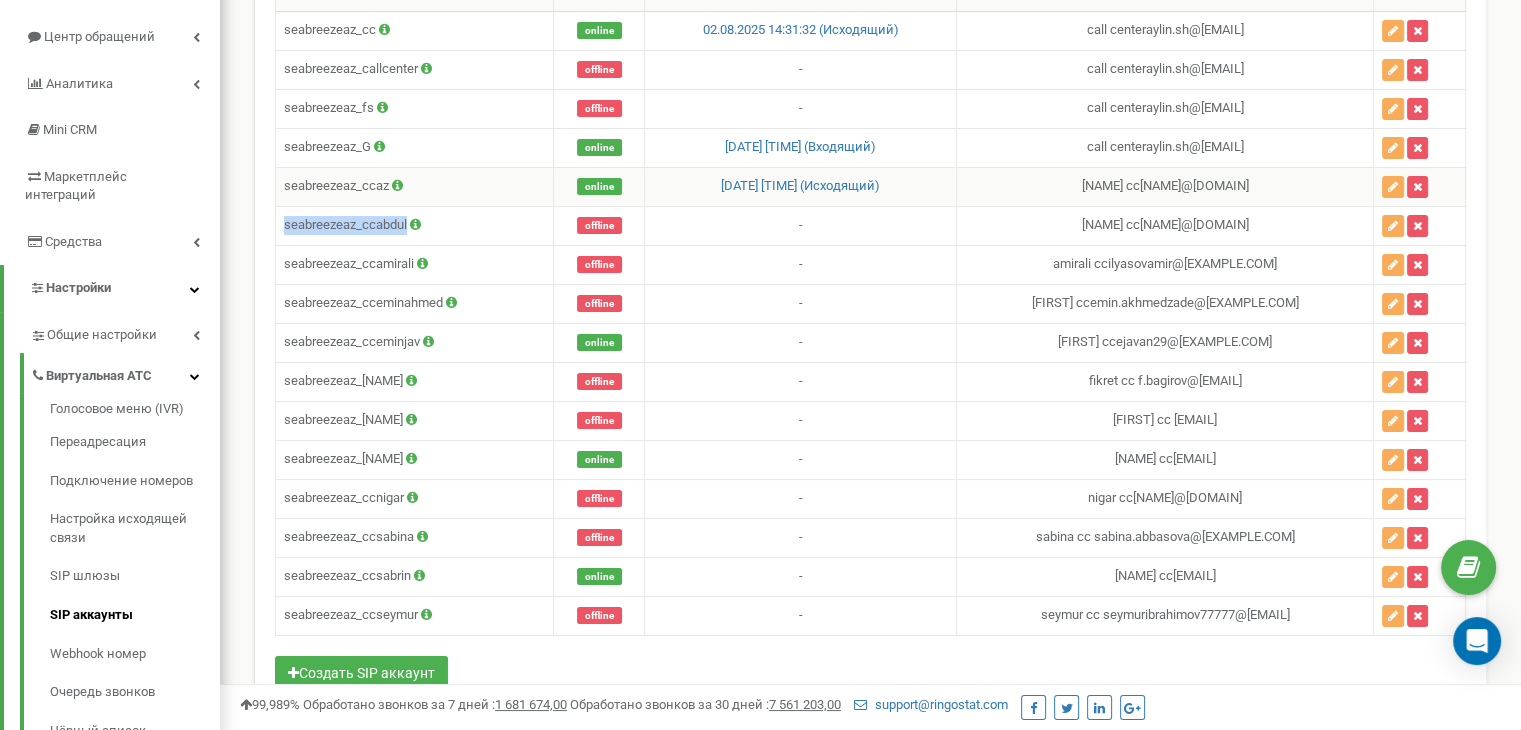 copy on "seabreezeaz_ccabdul" 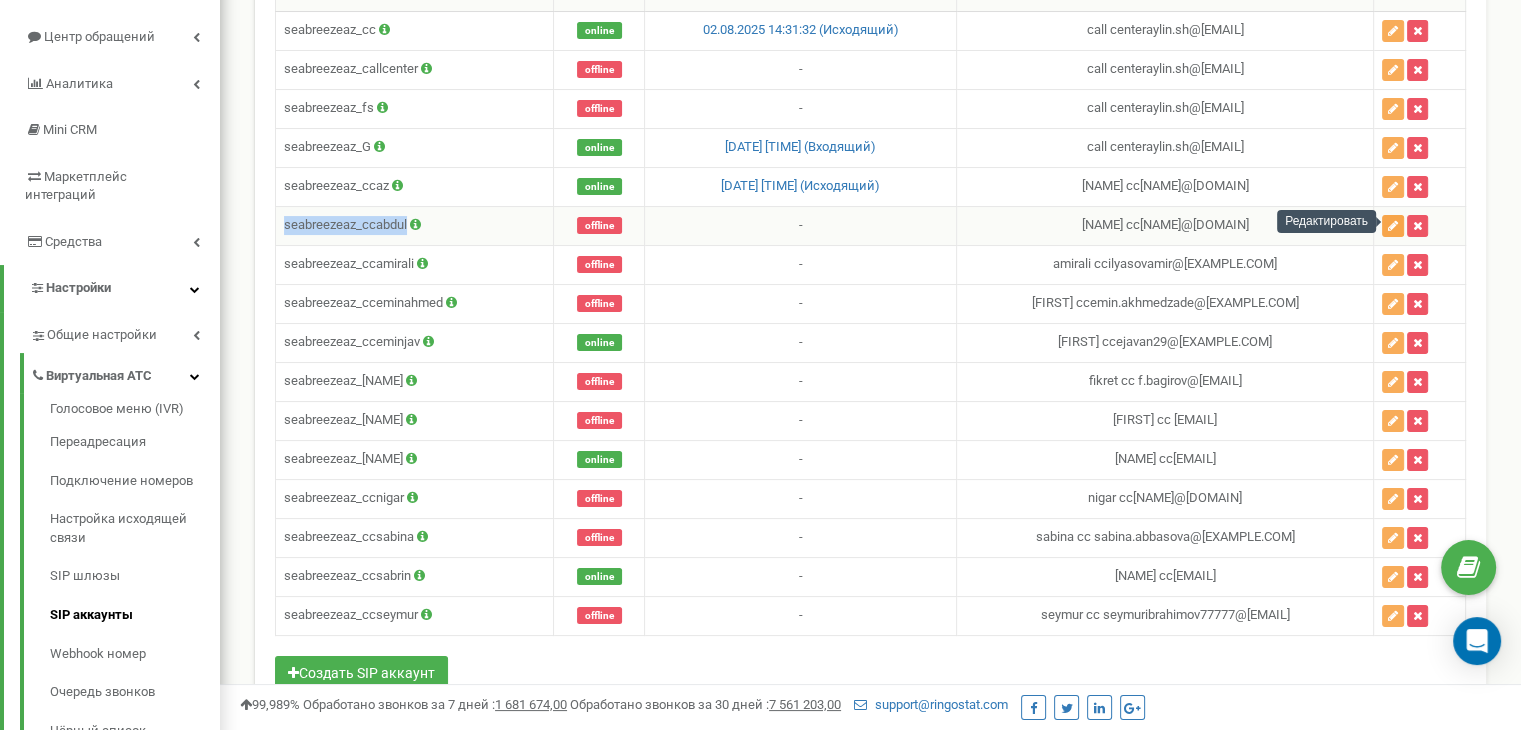 click at bounding box center [1393, 226] 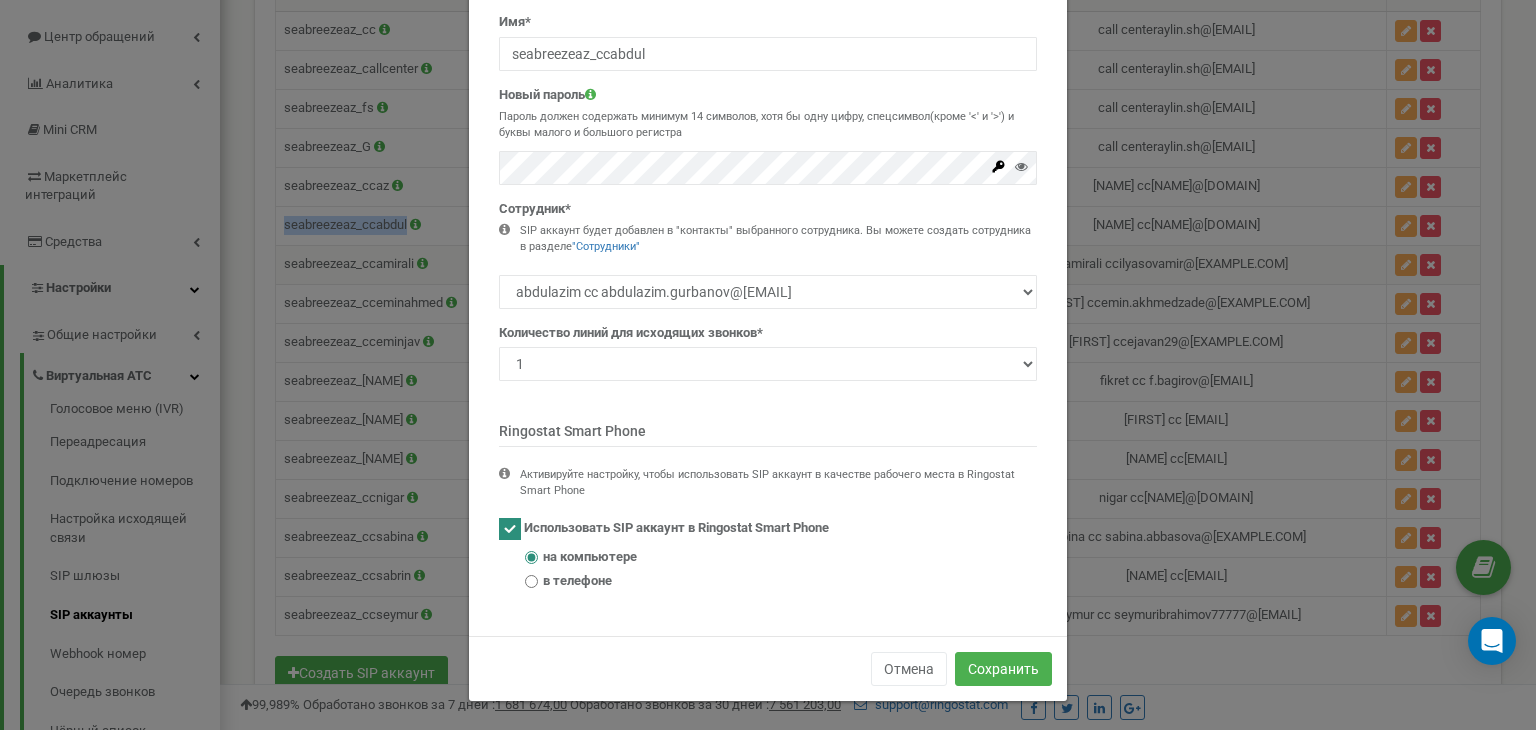 scroll, scrollTop: 0, scrollLeft: 0, axis: both 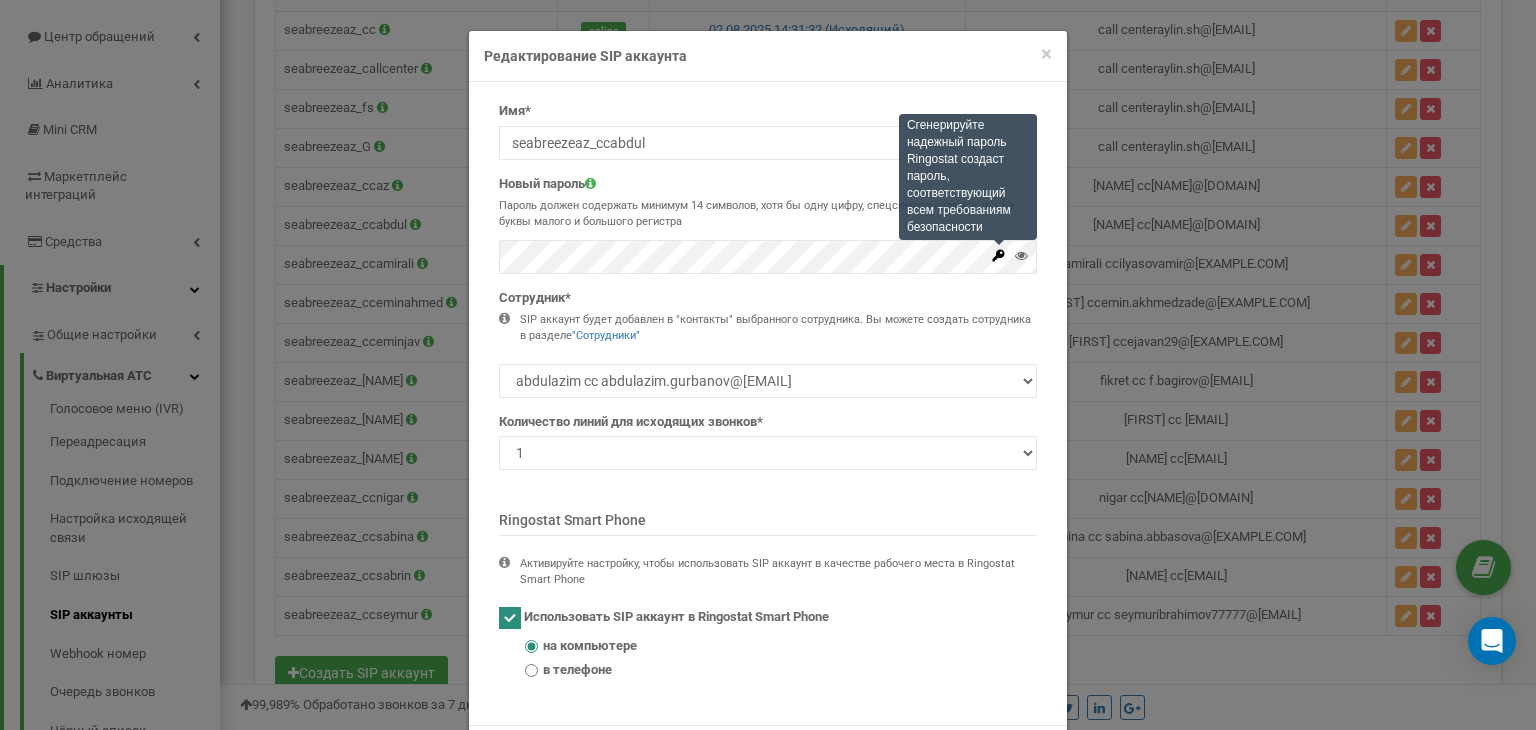 click 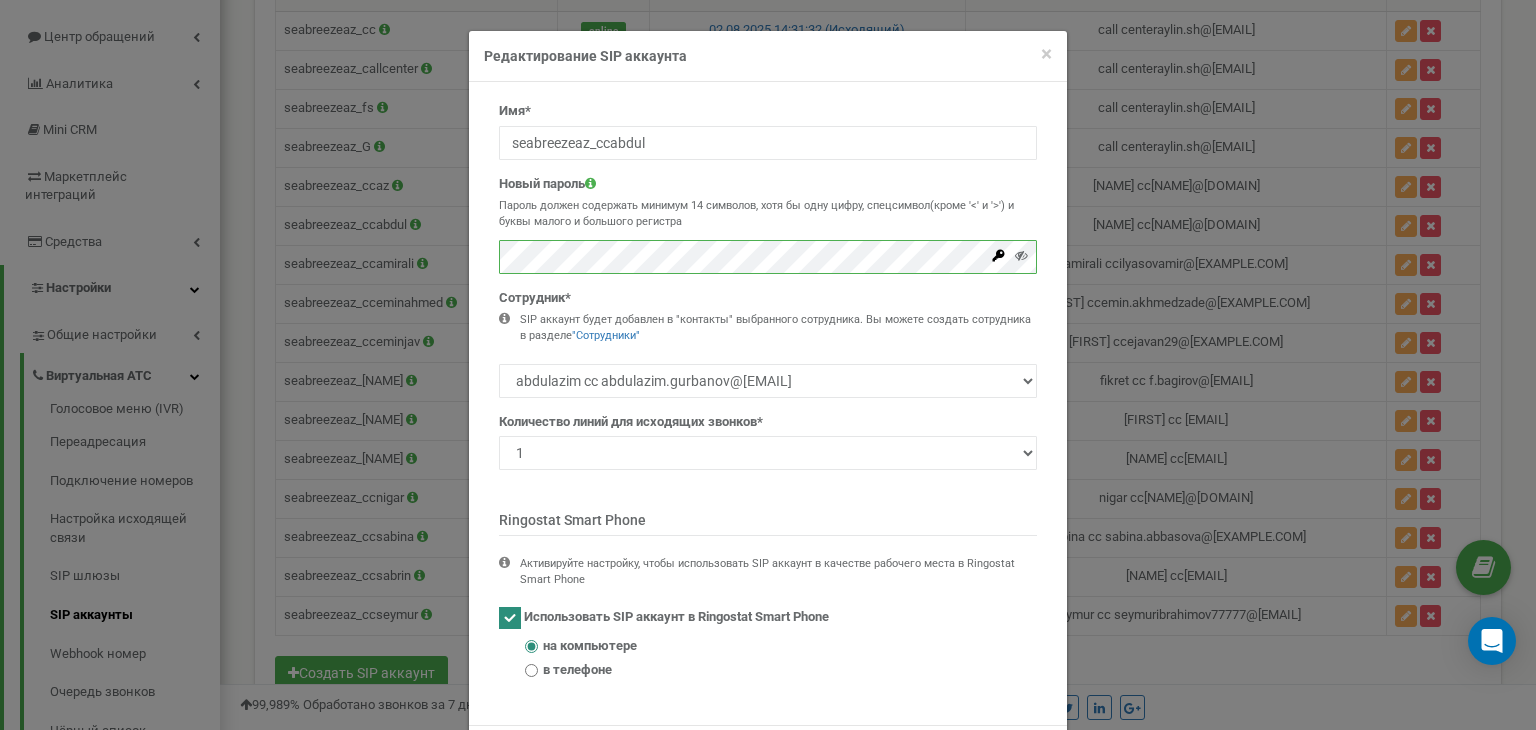 scroll, scrollTop: 89, scrollLeft: 0, axis: vertical 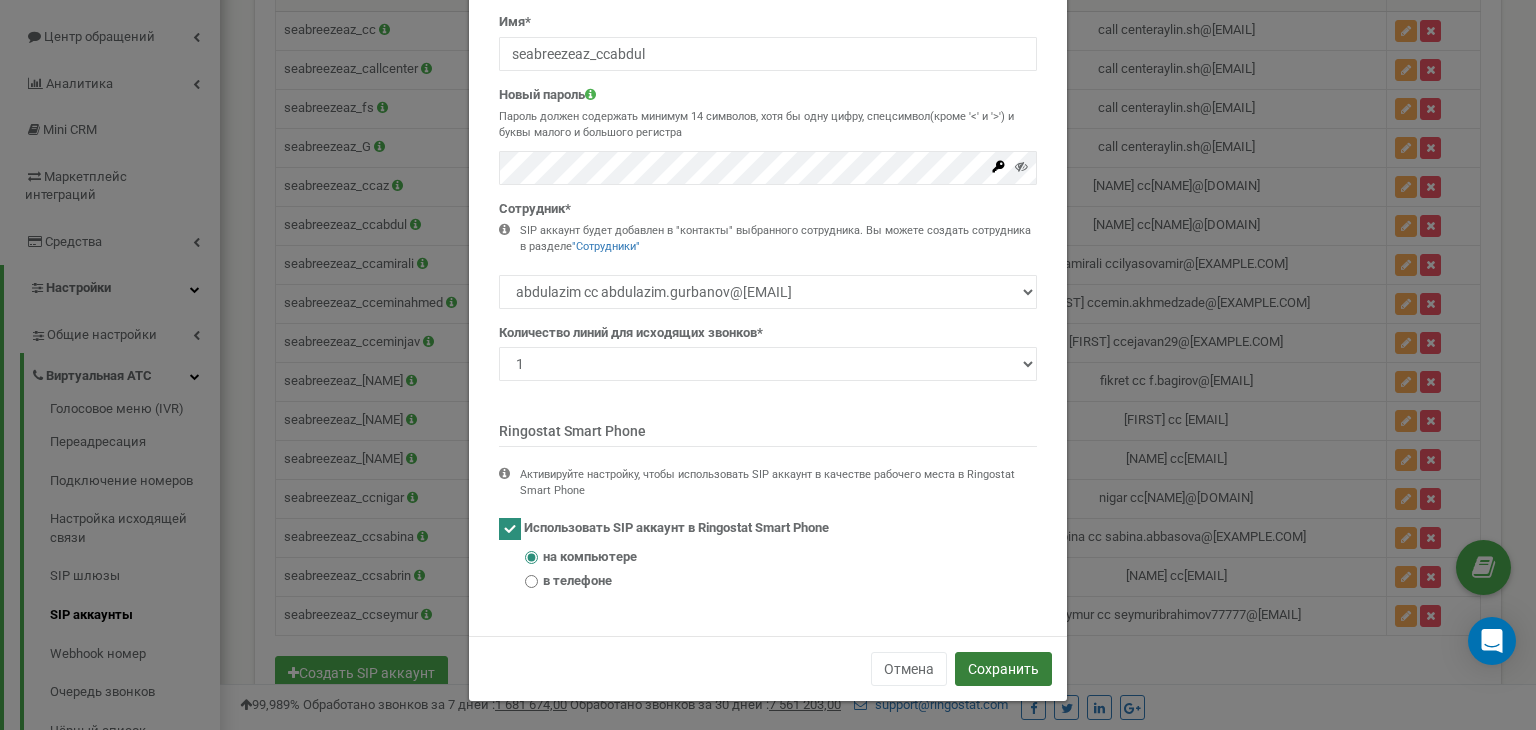 click on "Сохранить" at bounding box center [1003, 669] 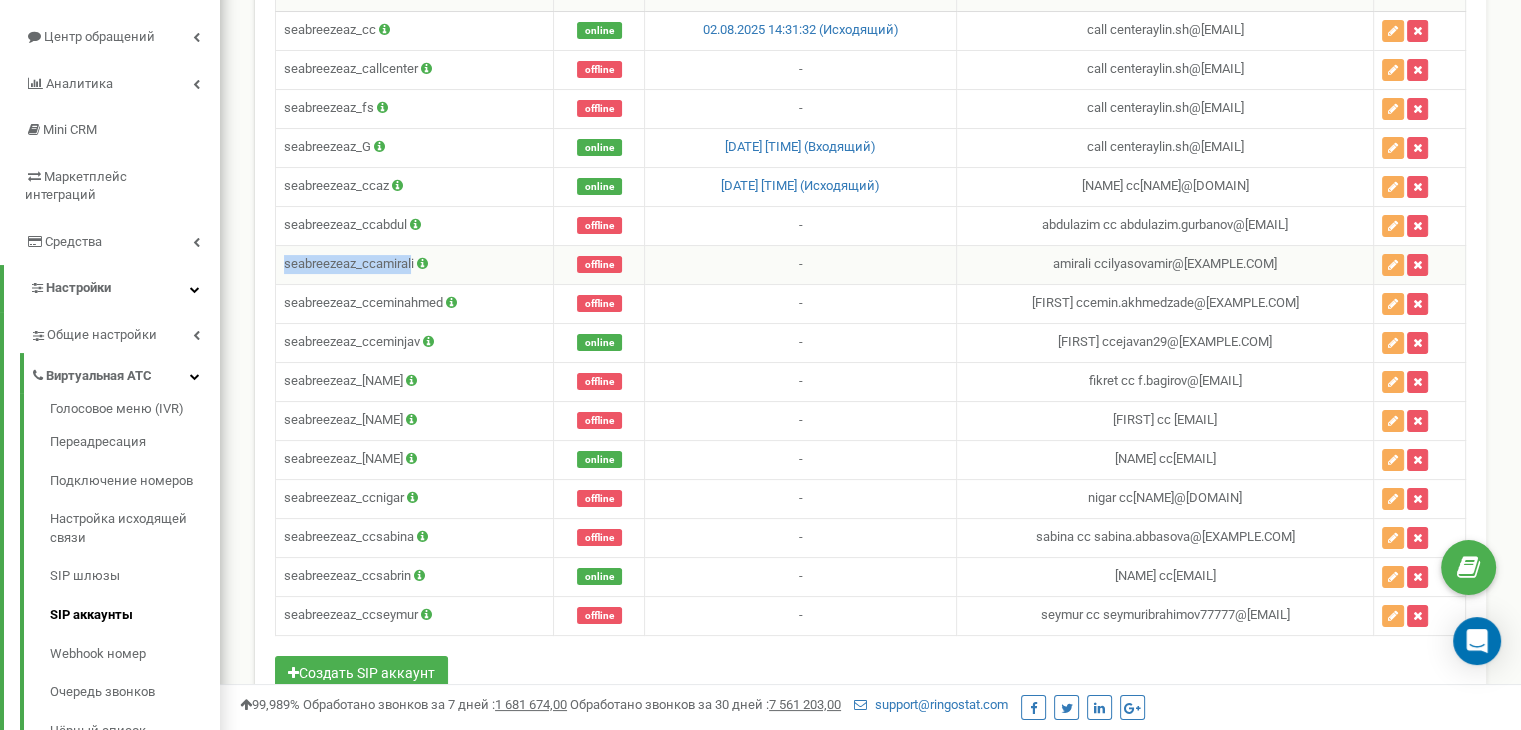 drag, startPoint x: 278, startPoint y: 259, endPoint x: 412, endPoint y: 261, distance: 134.01492 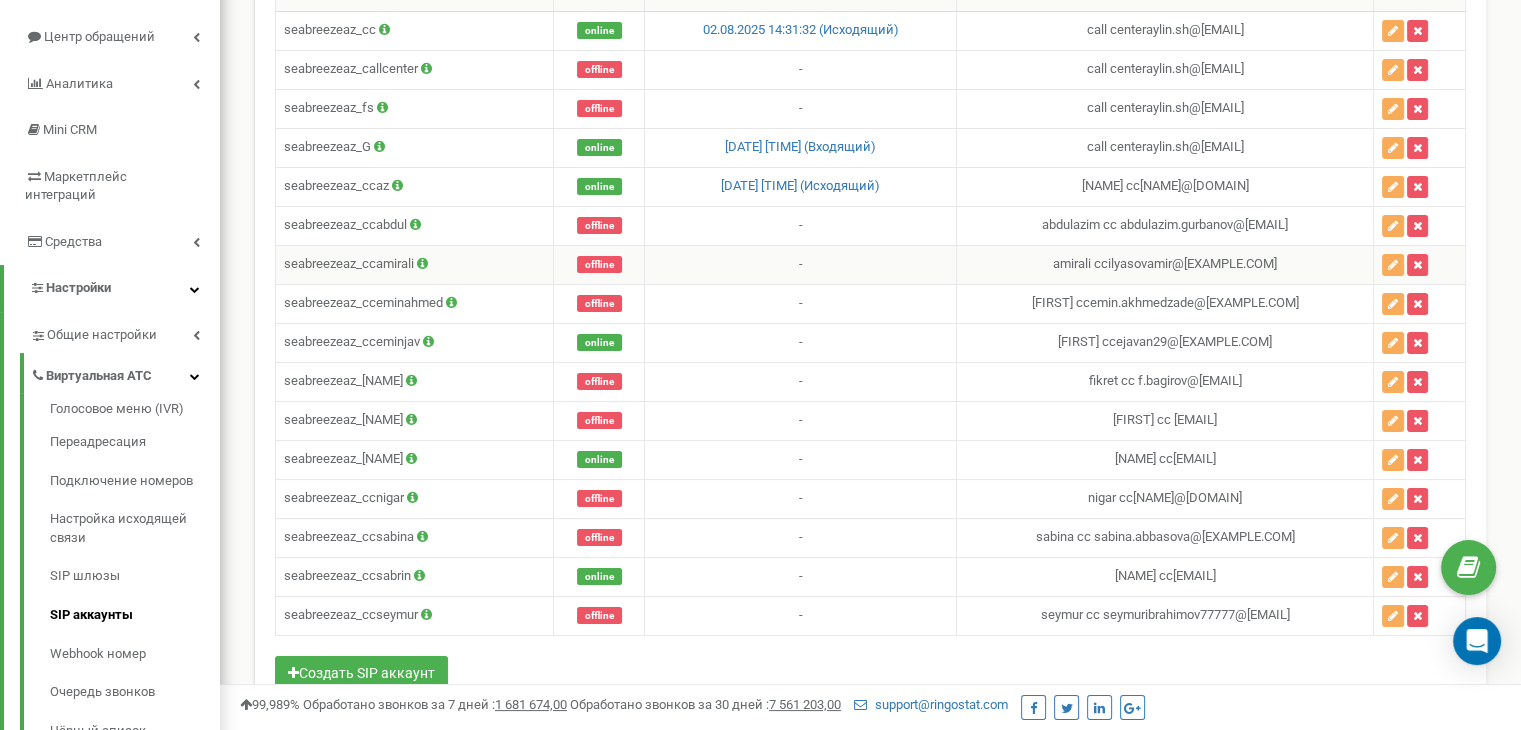 click on "seabreezeaz_ccamirali" at bounding box center (415, 264) 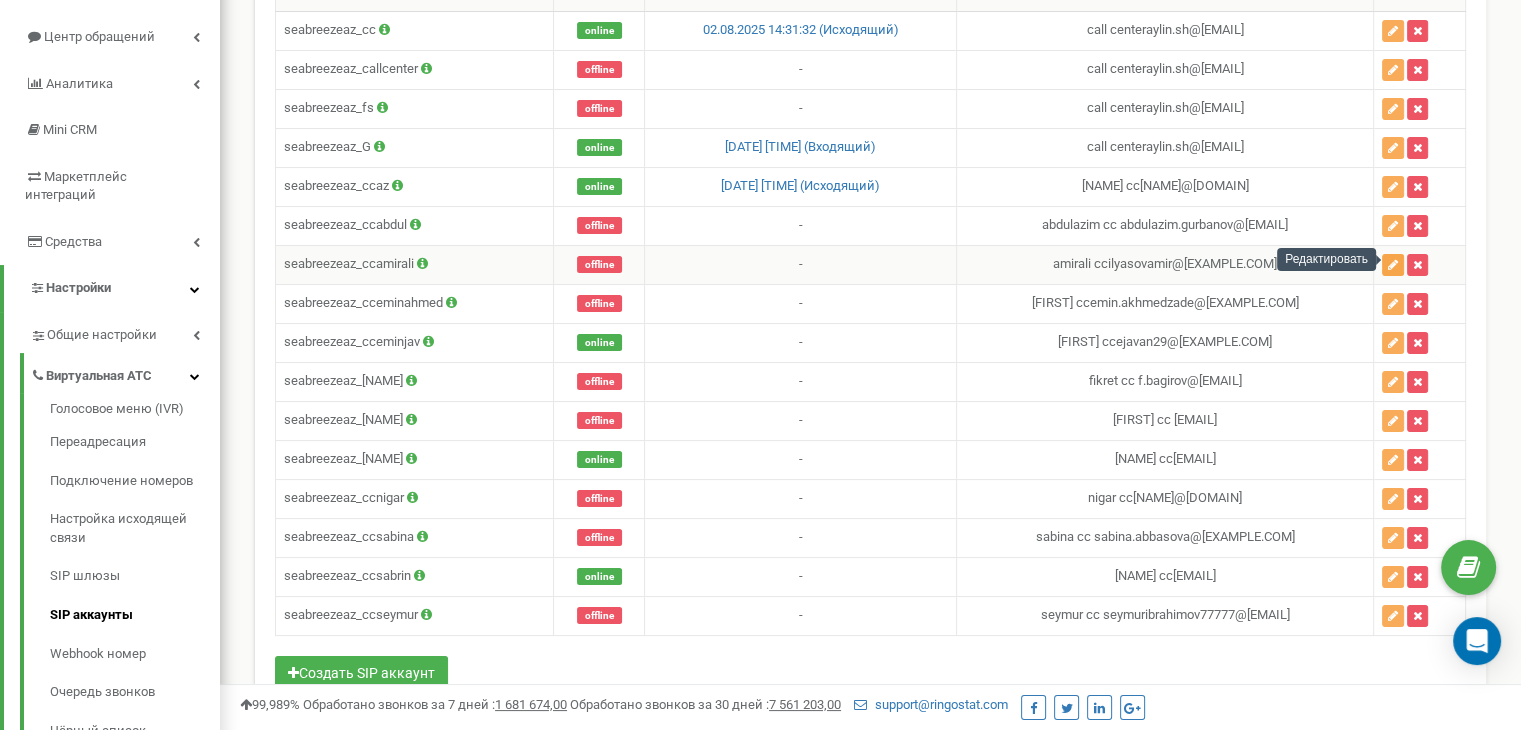 click at bounding box center [1393, 265] 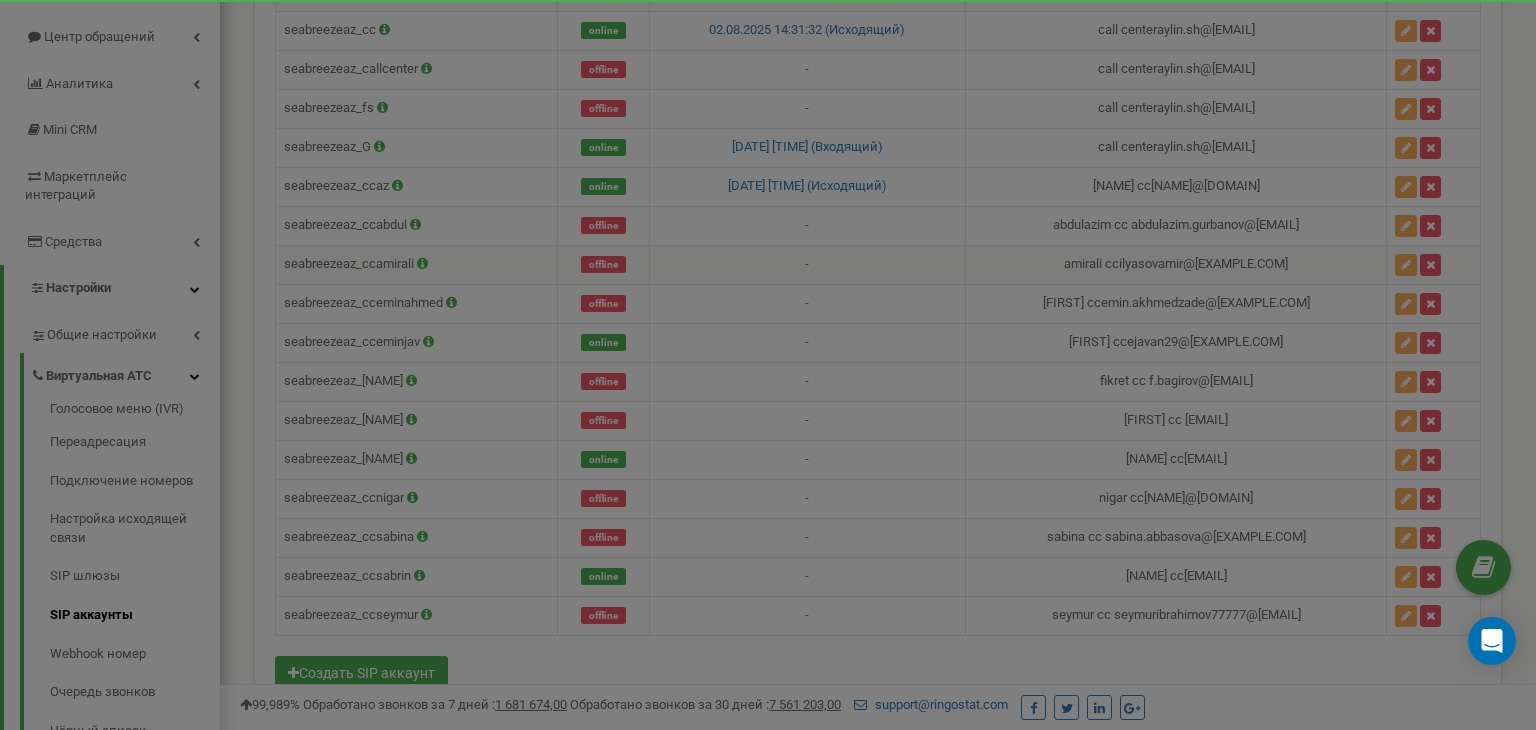 scroll, scrollTop: 0, scrollLeft: 0, axis: both 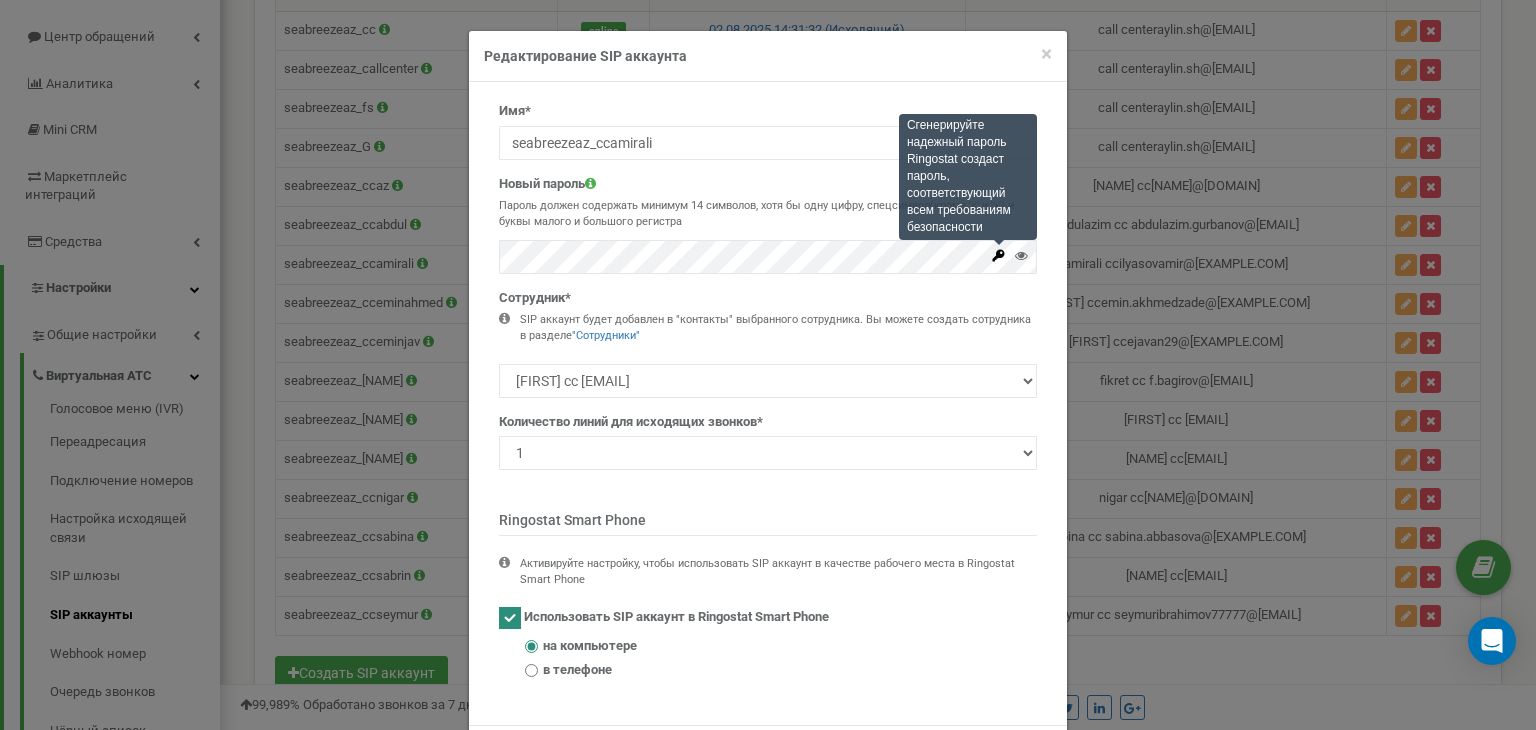 click 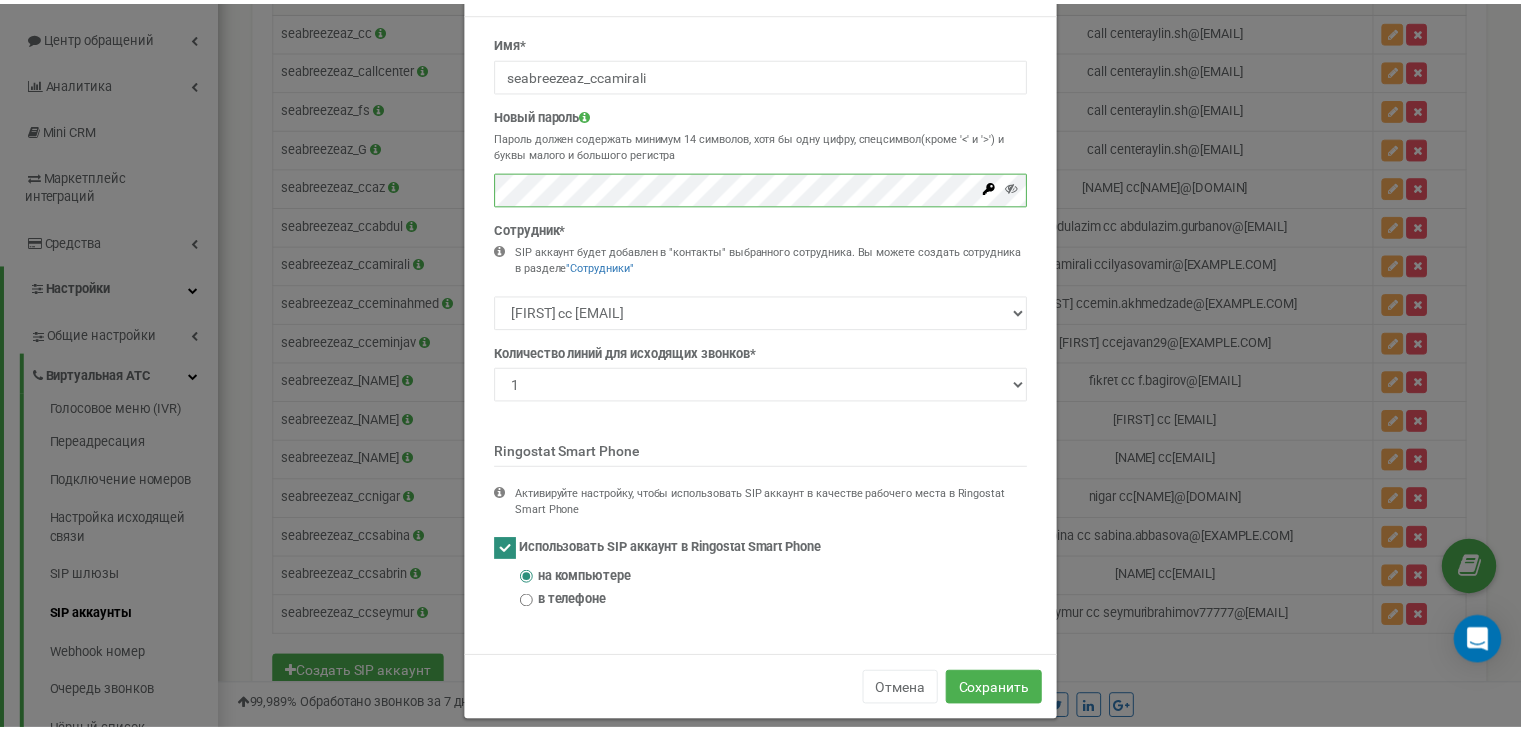 scroll, scrollTop: 89, scrollLeft: 0, axis: vertical 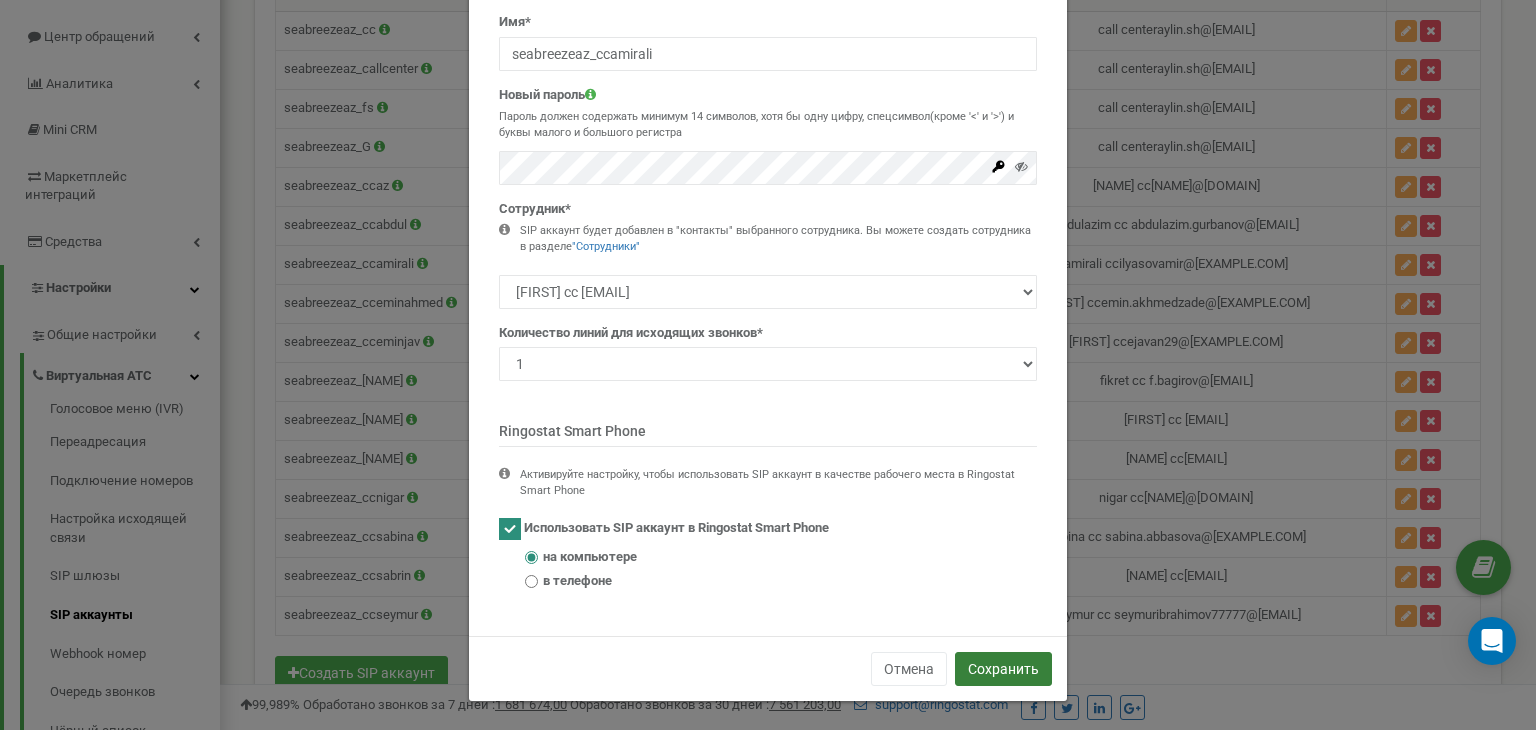 click on "Сохранить" at bounding box center (1003, 669) 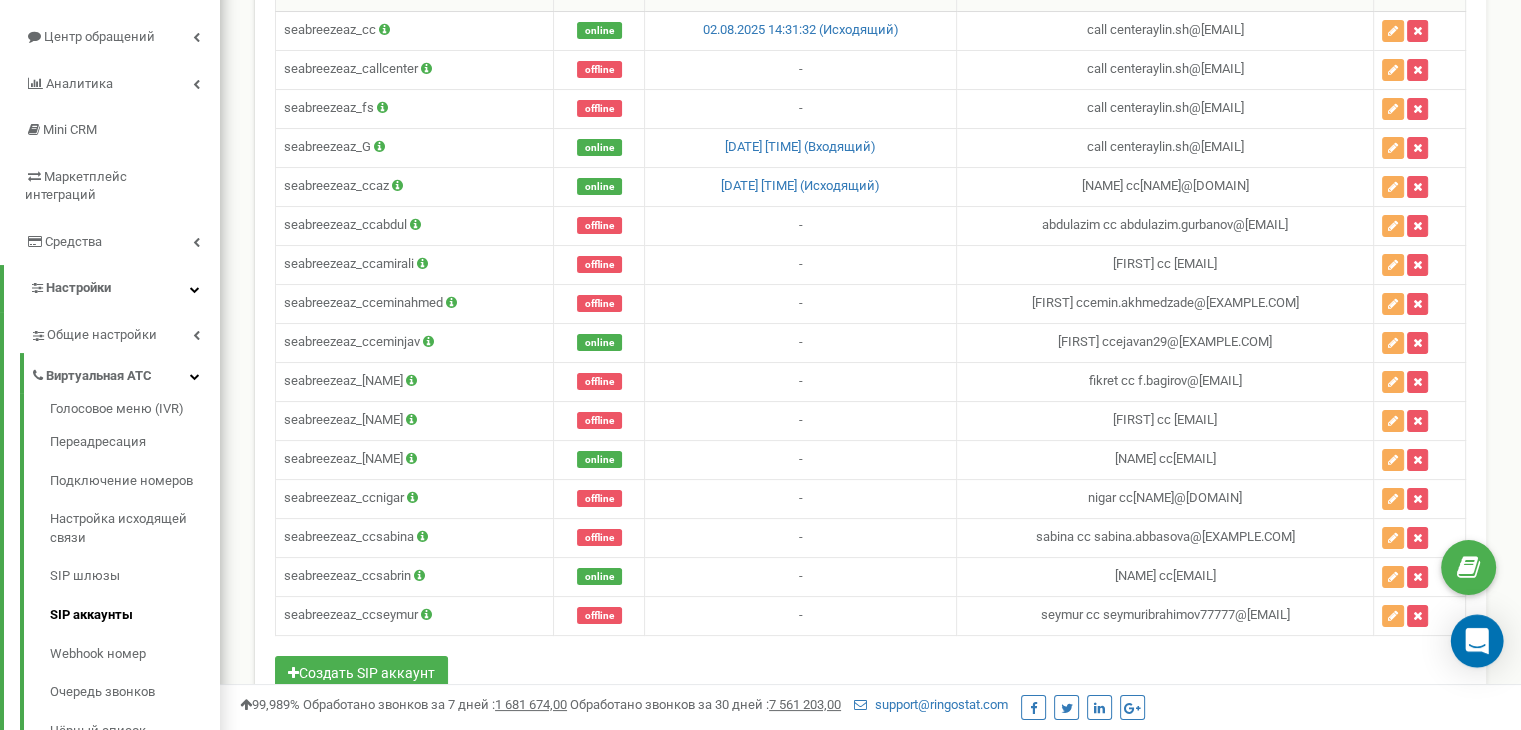 click 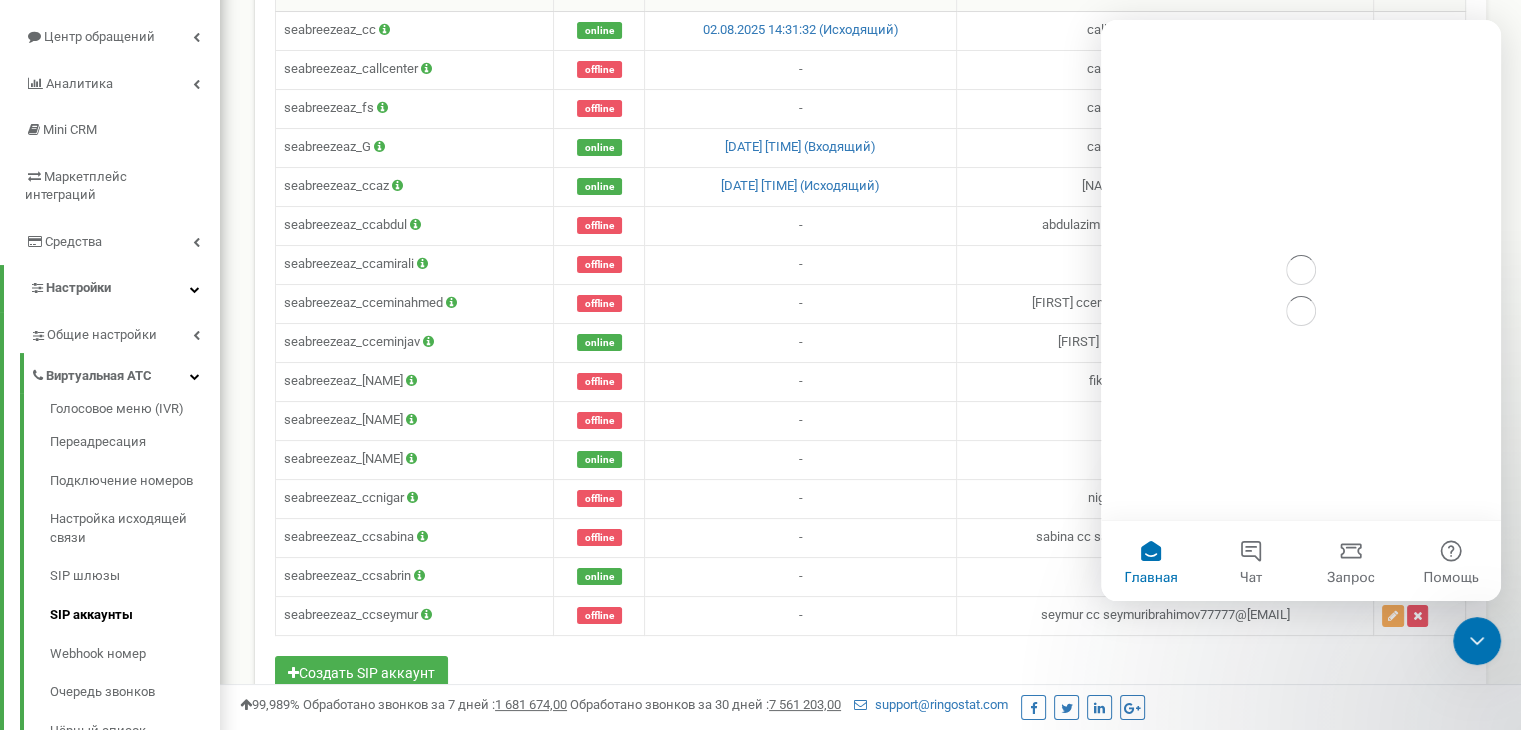 scroll, scrollTop: 0, scrollLeft: 0, axis: both 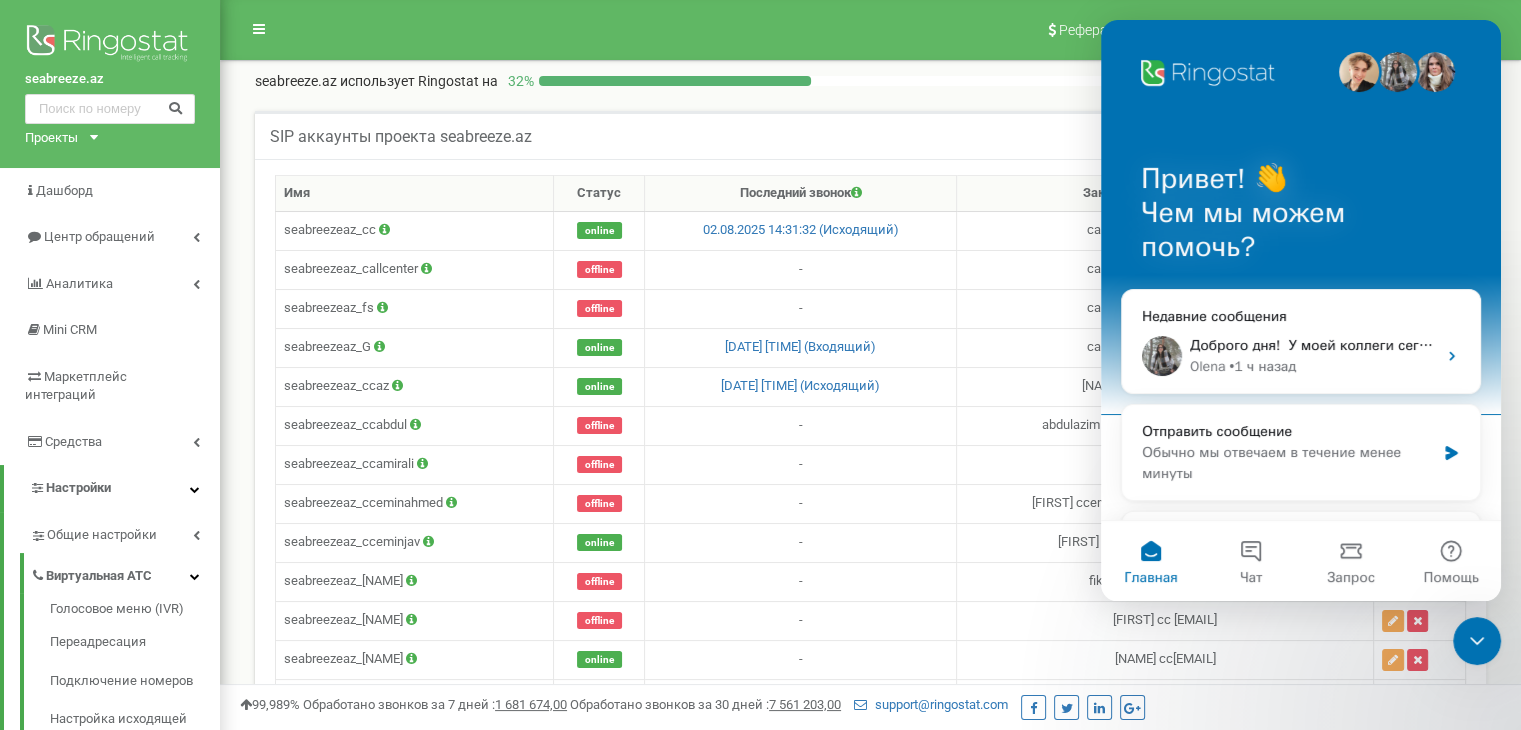 click on "SIP аккаунты проекта seabreeze.az
Помощь
Помощь
В данном разделе вы можете создавать и настраивать sip-аккаунты, с помощью которых совершать исходящие звонки. Для приёма входящих звонков, необходимо указать sip-аккаунт в настройках используемой схемы переадресации." at bounding box center (870, 135) 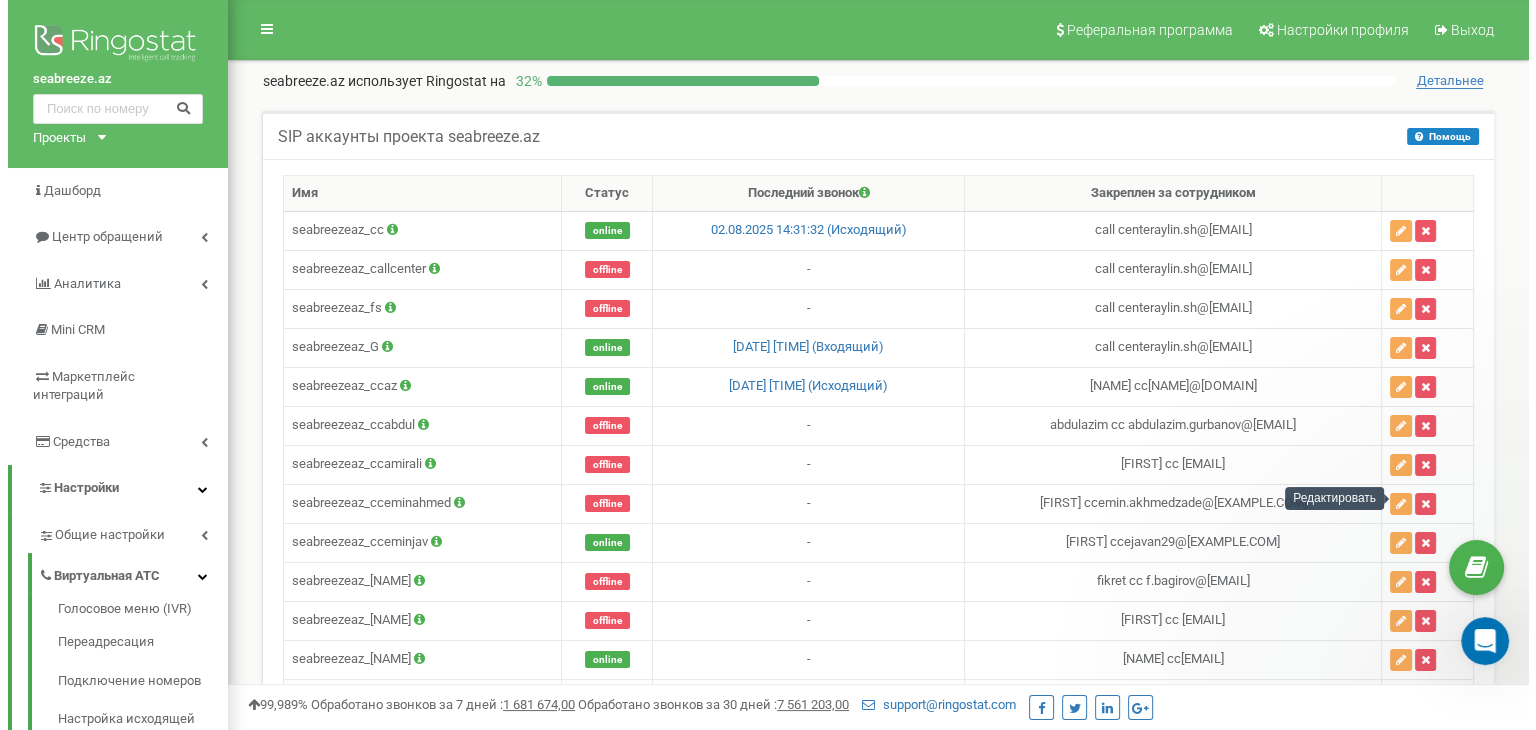scroll, scrollTop: 0, scrollLeft: 0, axis: both 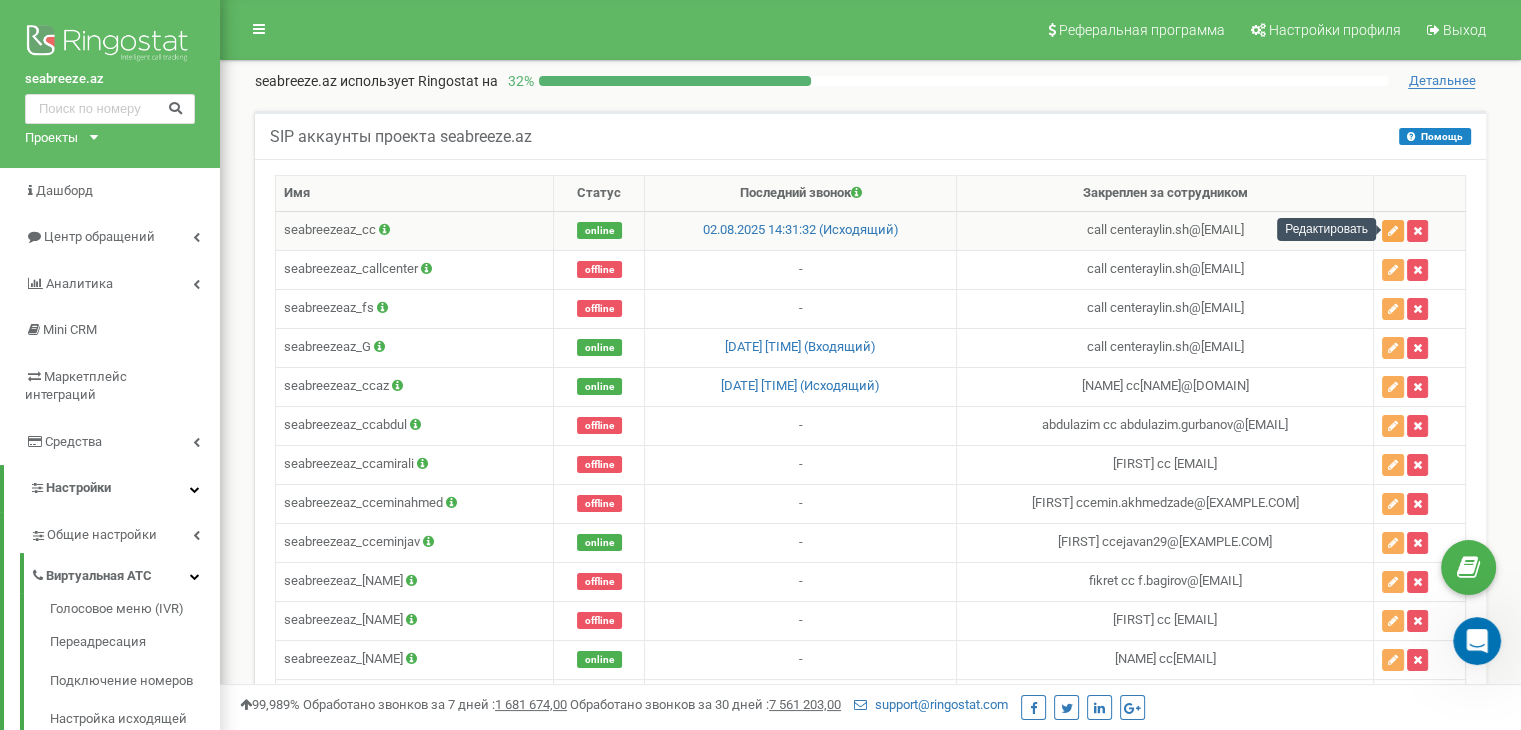click at bounding box center (1393, 231) 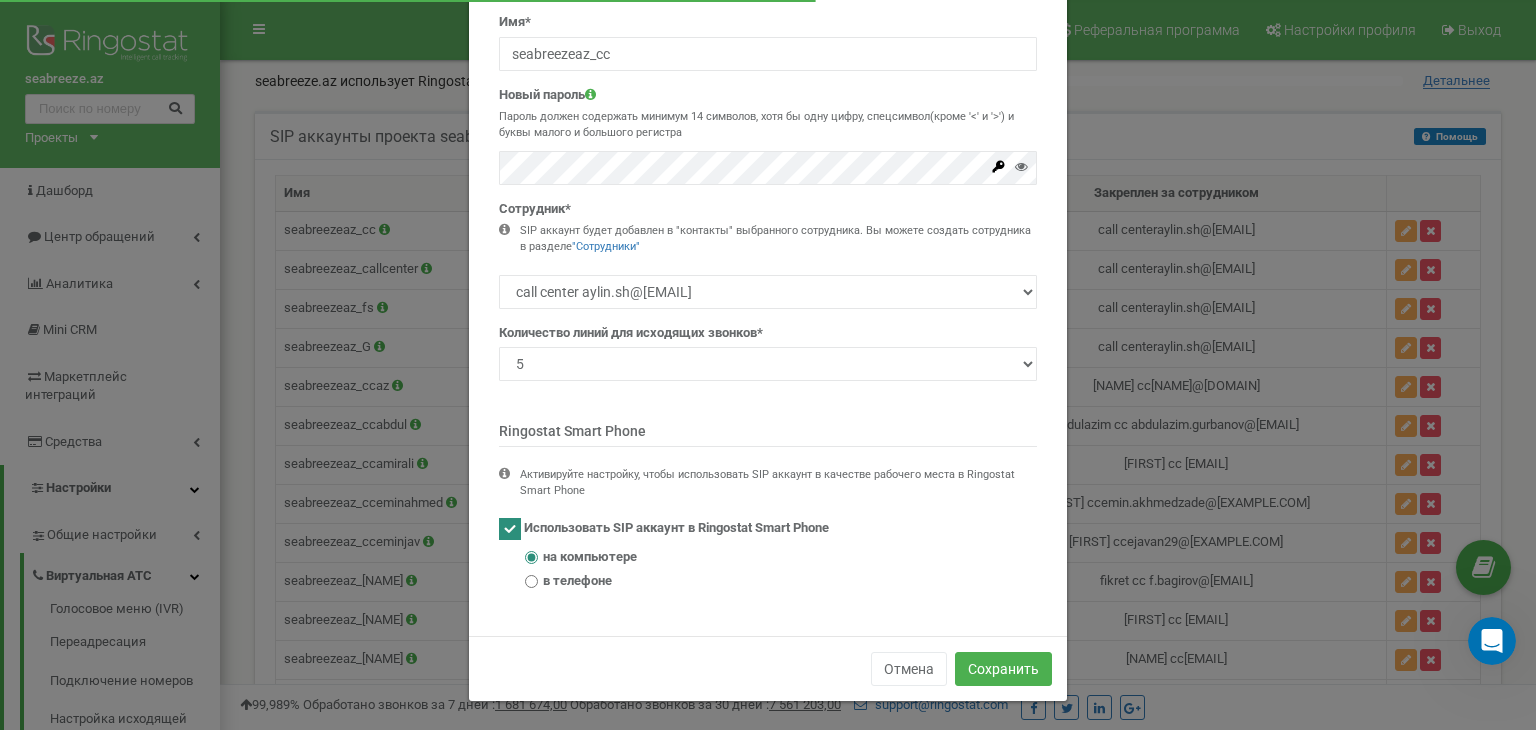 scroll, scrollTop: 0, scrollLeft: 0, axis: both 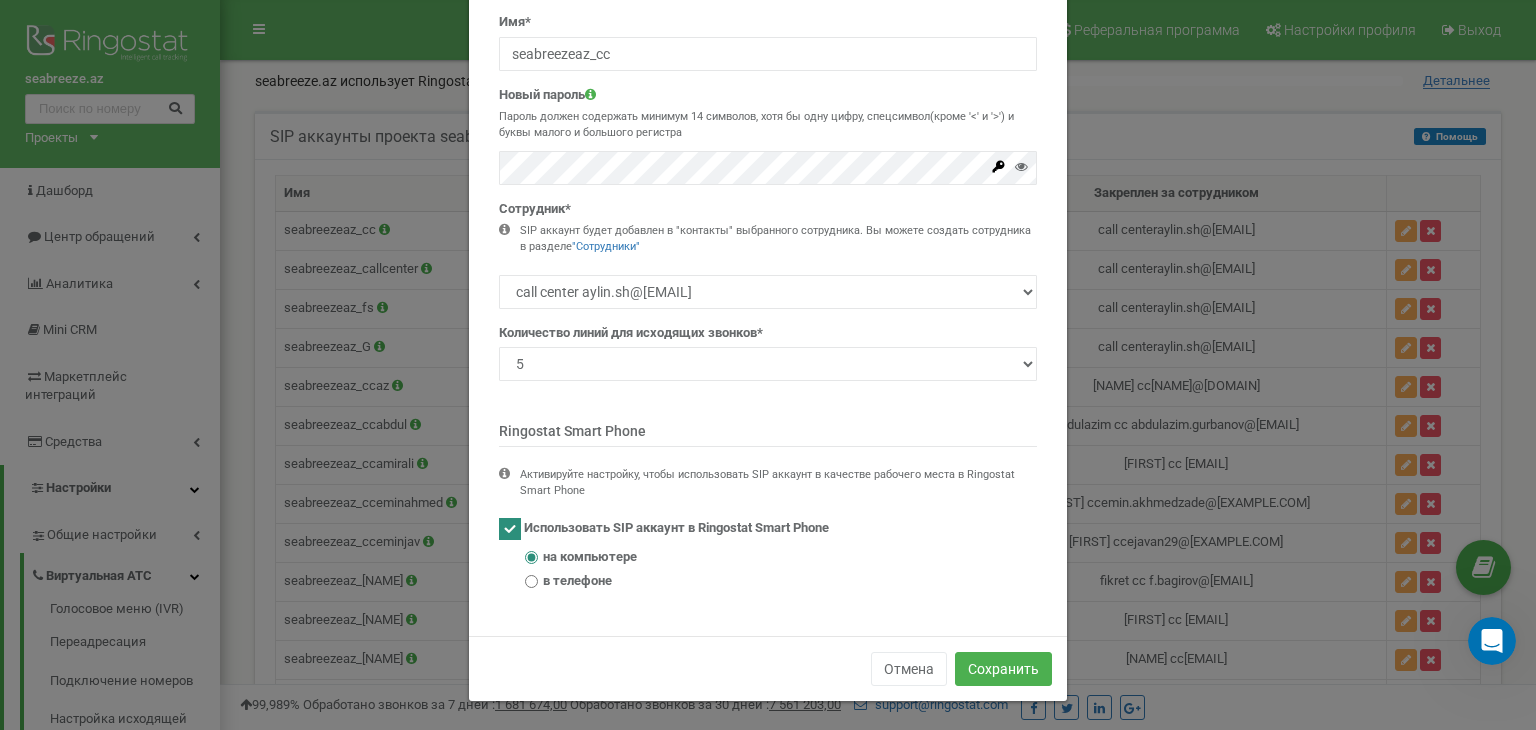 click at bounding box center [504, 238] 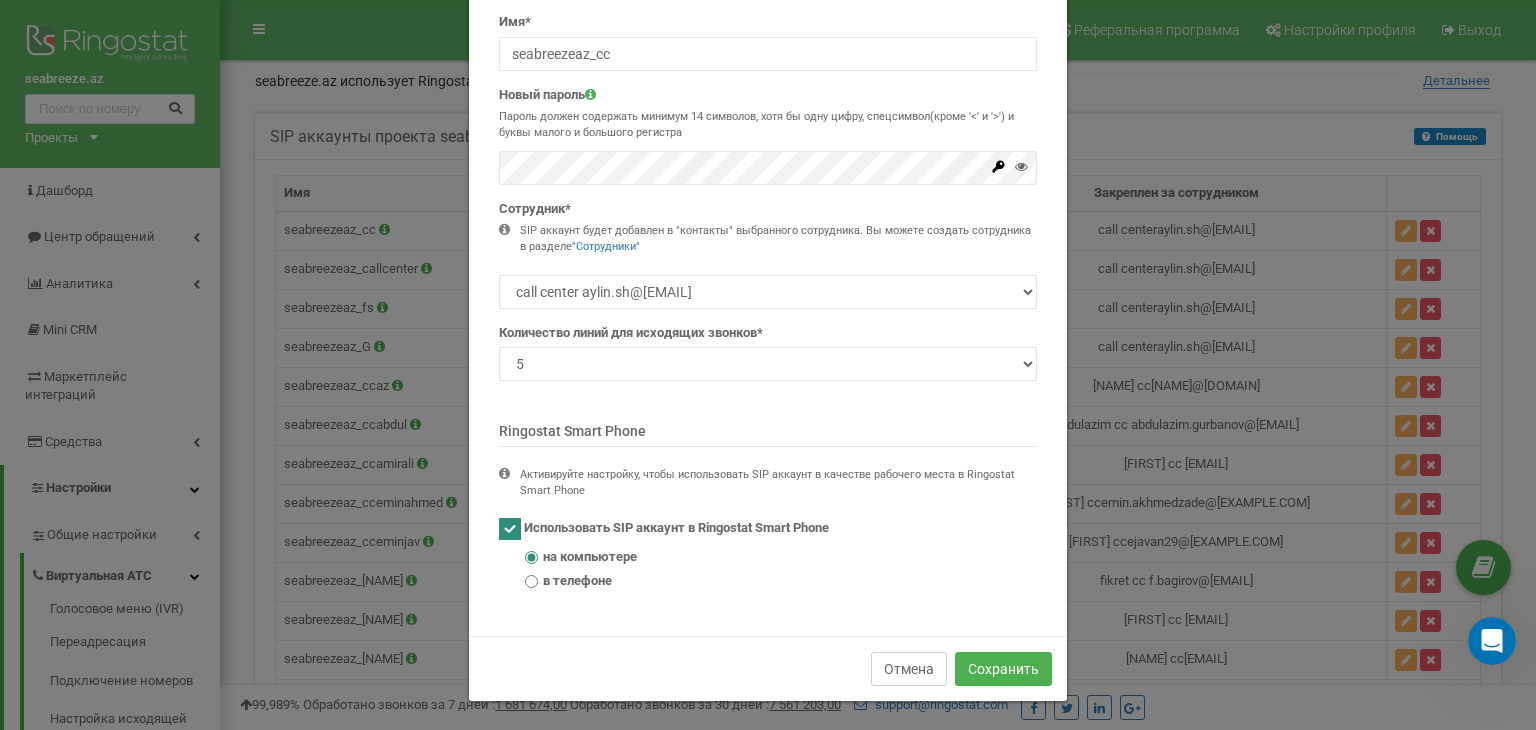 click on "Отмена" at bounding box center [909, 669] 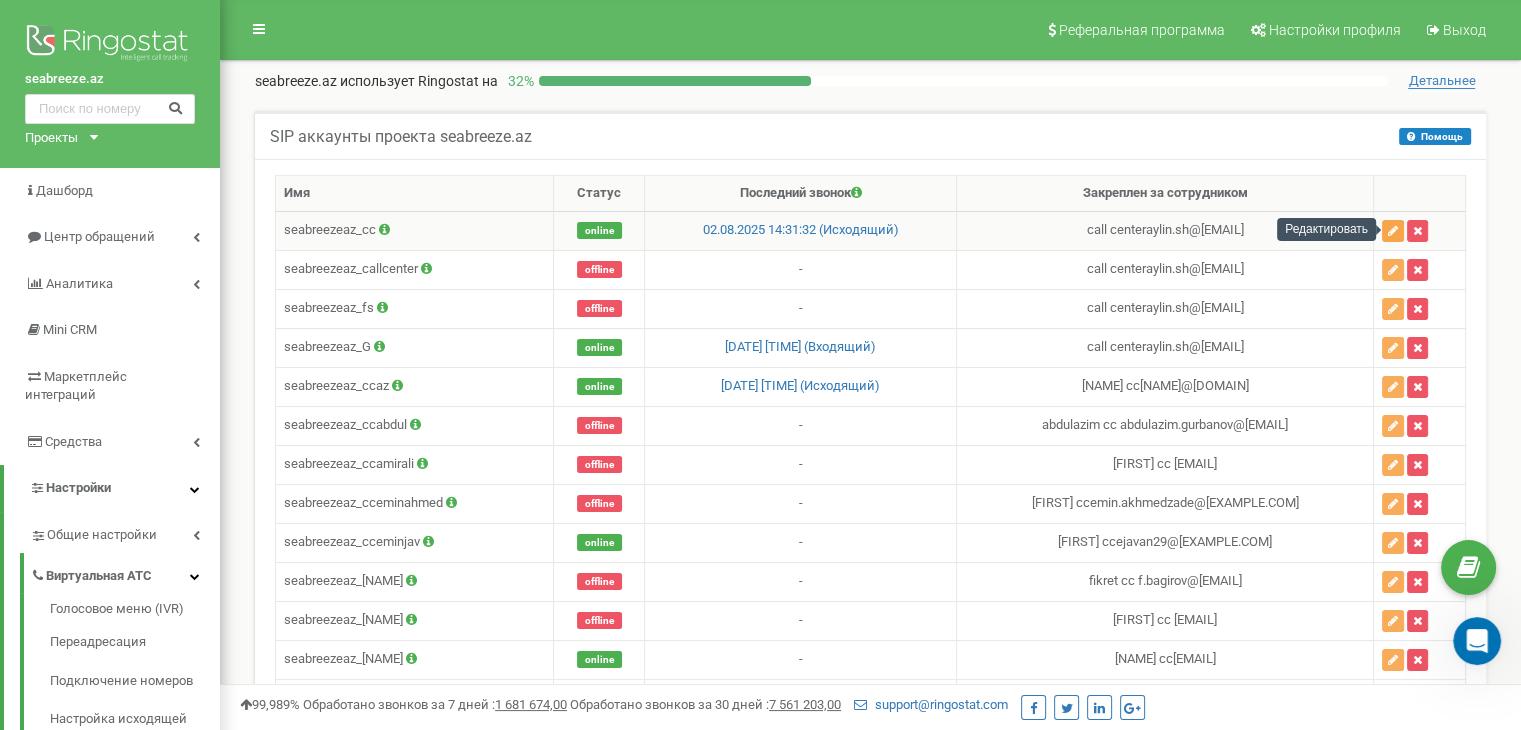click at bounding box center [1393, 231] 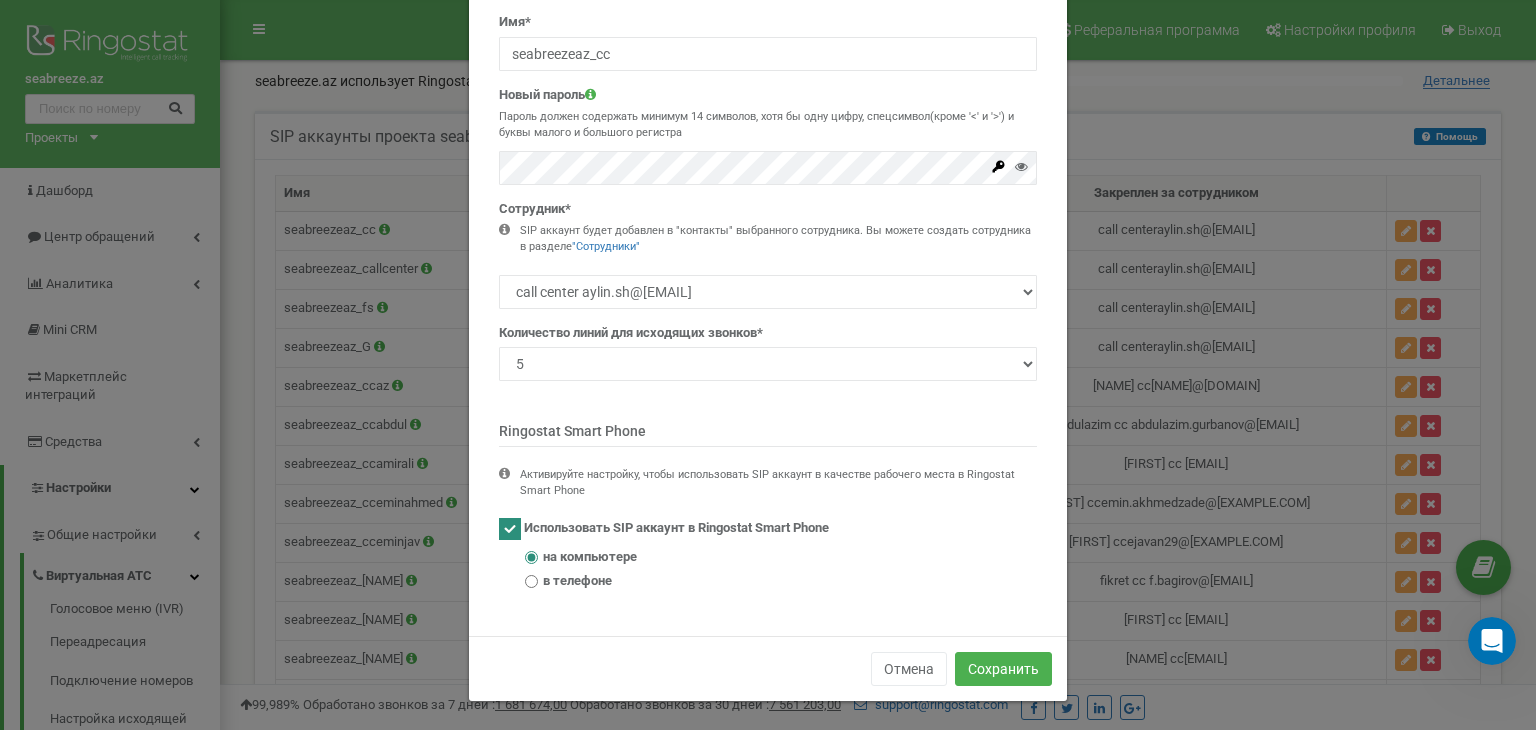 scroll, scrollTop: 0, scrollLeft: 0, axis: both 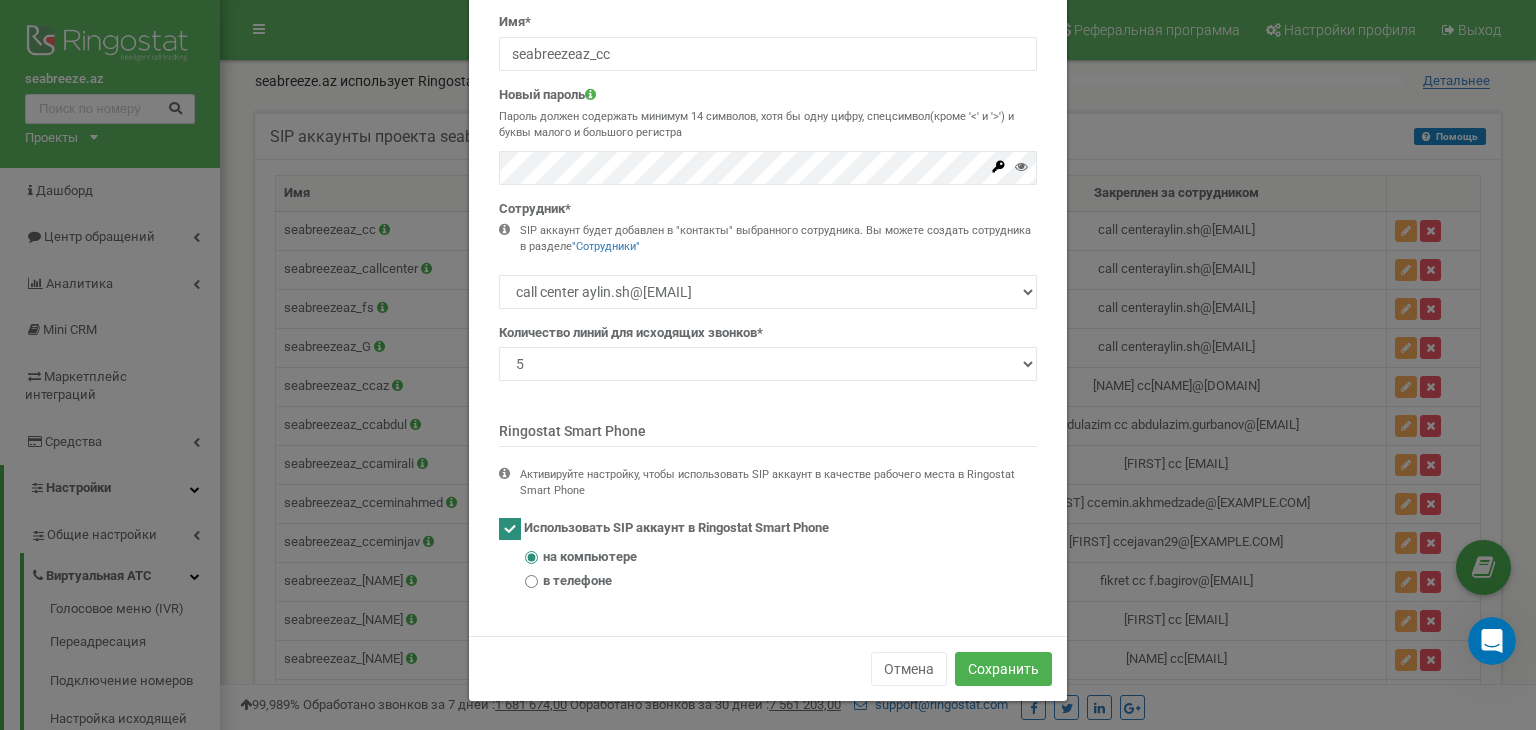 click on "Количество линий для исходящих звонков*
1
2
3
4
5
10
20
50
100" at bounding box center [768, 353] 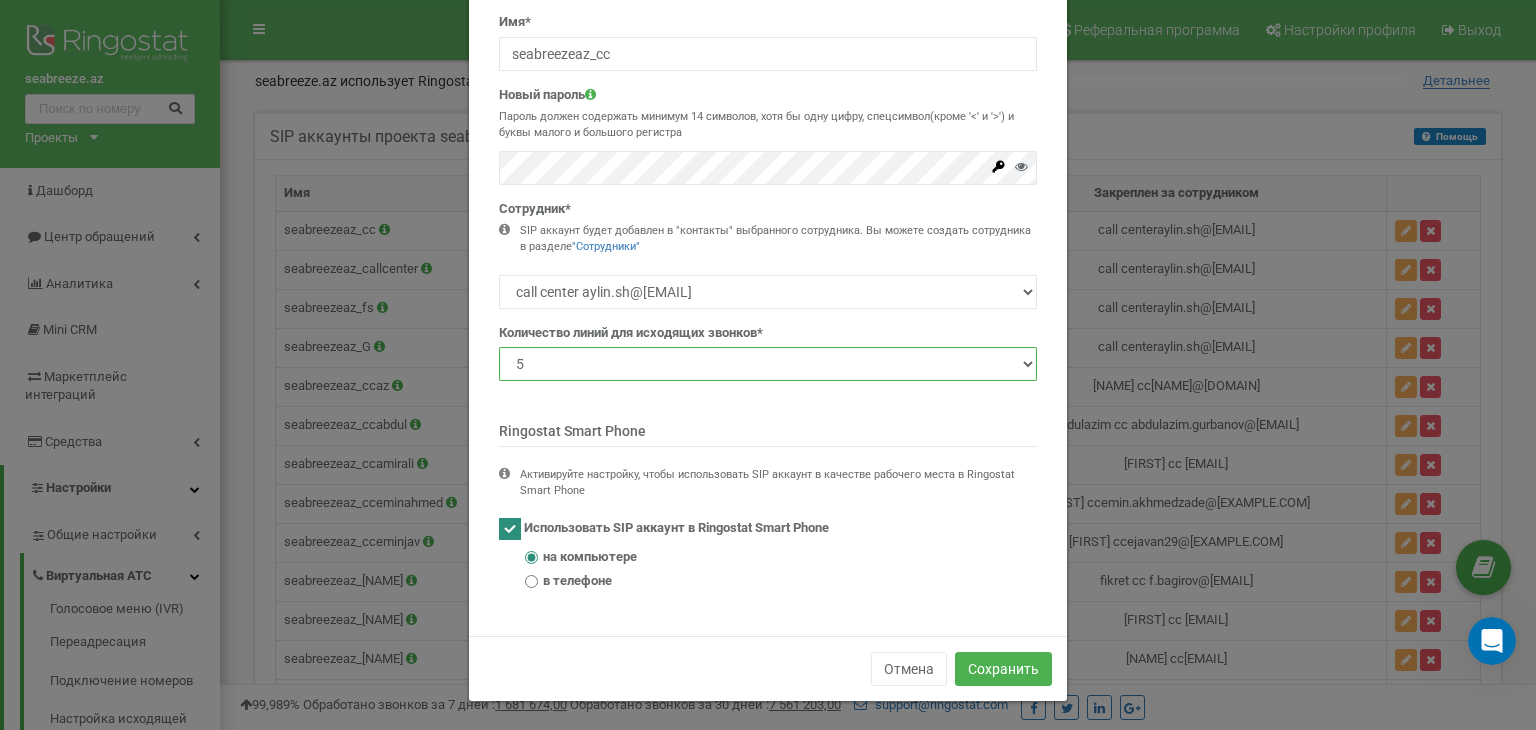 click on "1
2
3
4
5
10
20
50
100" at bounding box center [768, 364] 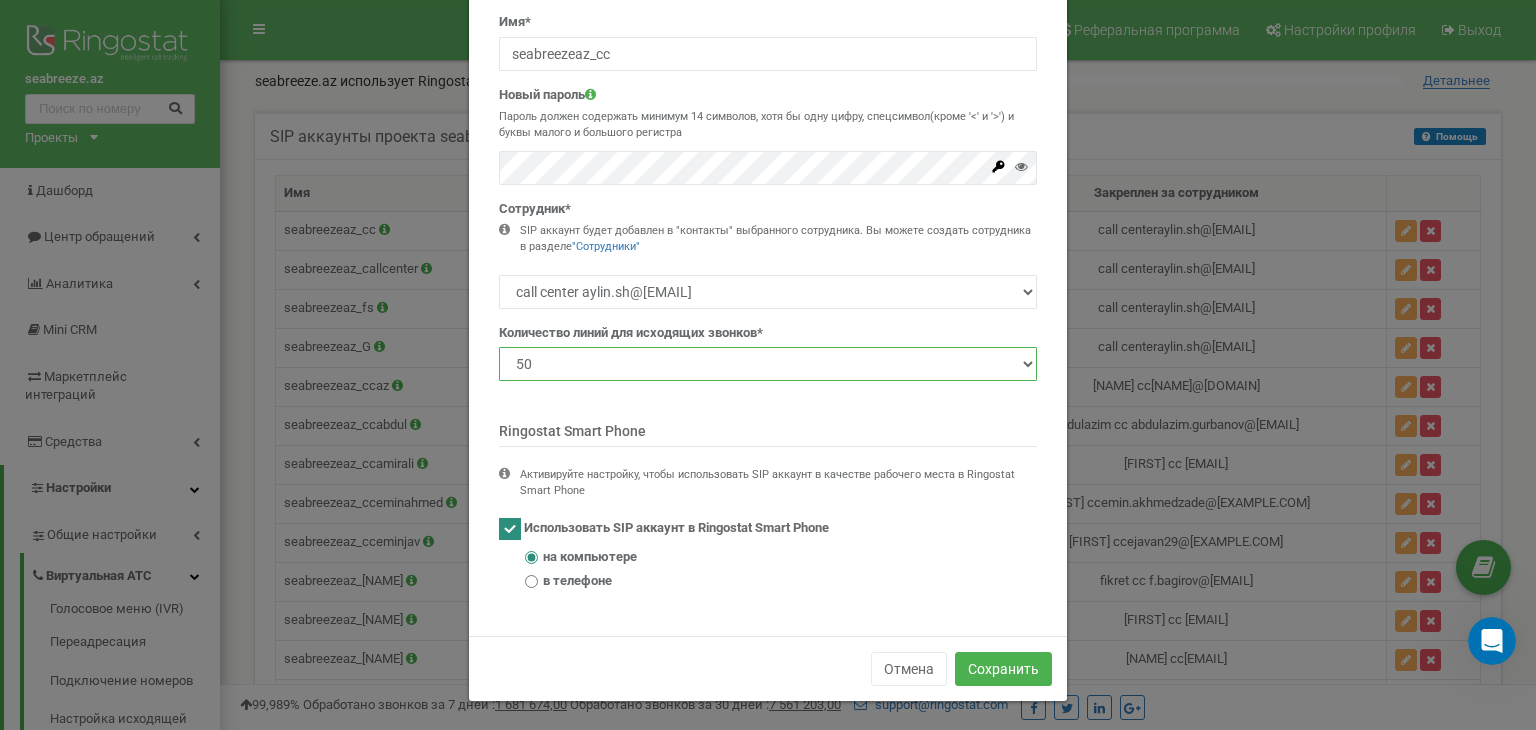 click on "1
2
3
4
5
10
20
50
100" at bounding box center [768, 364] 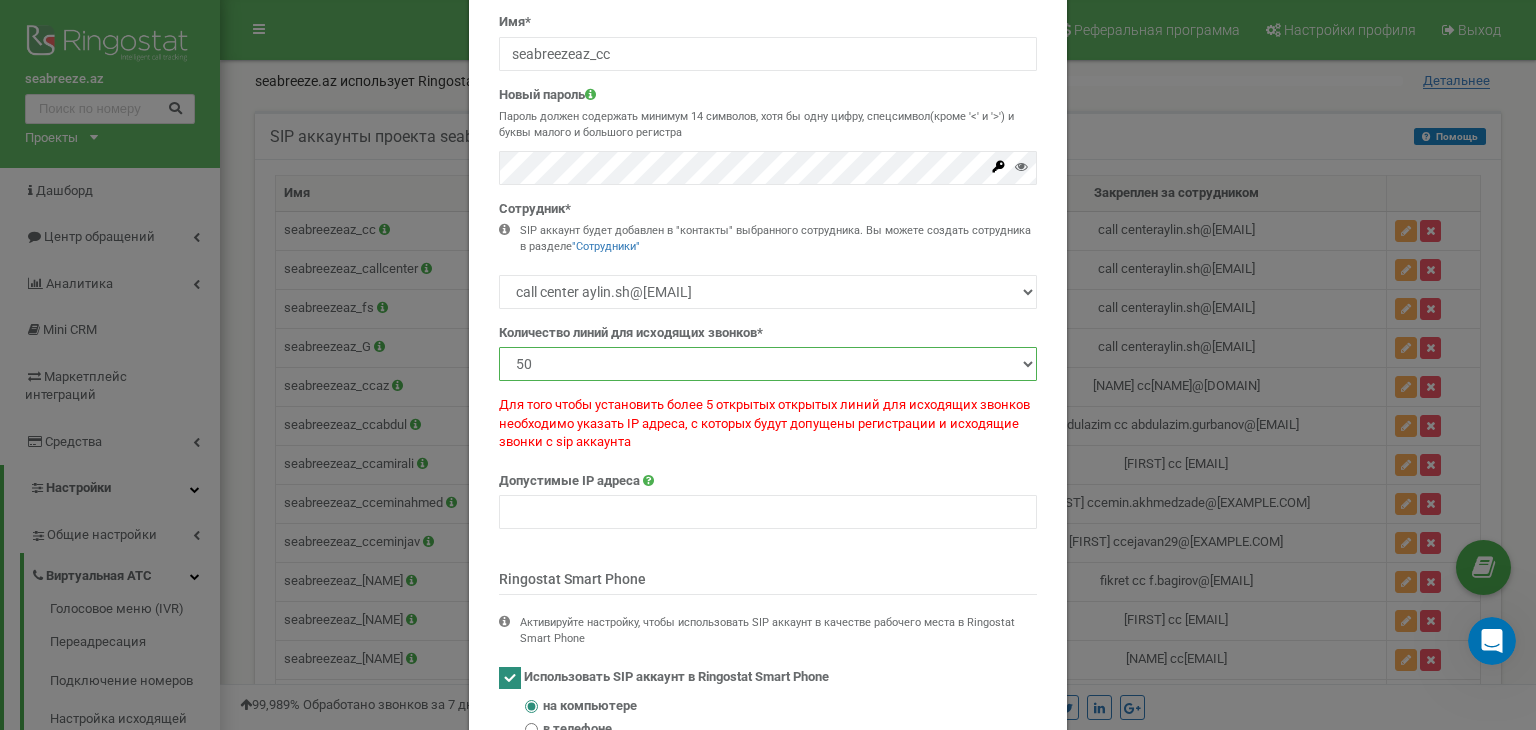 click on "1
2
3
4
5
10
20
50
100" at bounding box center [768, 364] 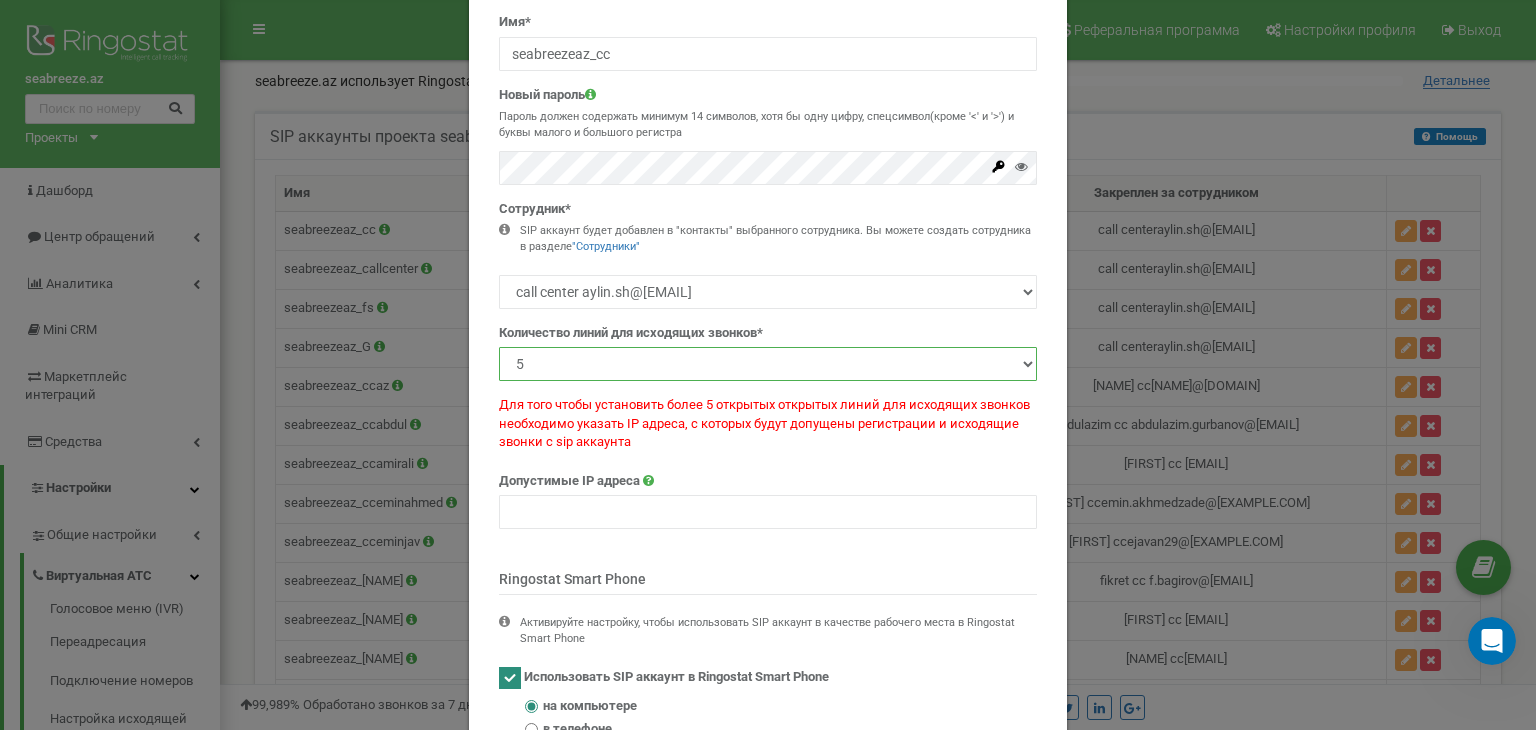 click on "1
2
3
4
5
10
20
50
100" at bounding box center (768, 364) 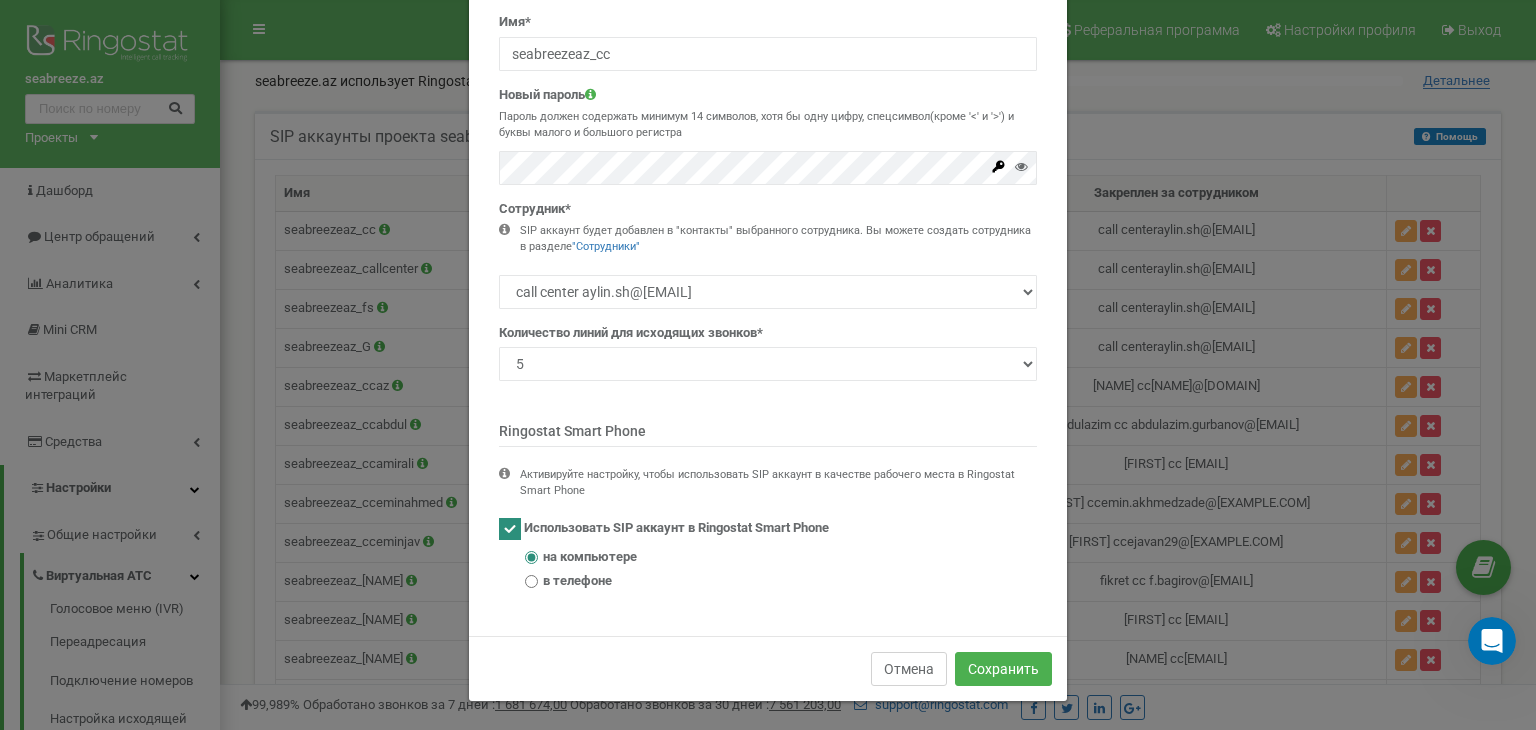 click on "Отмена" at bounding box center (909, 669) 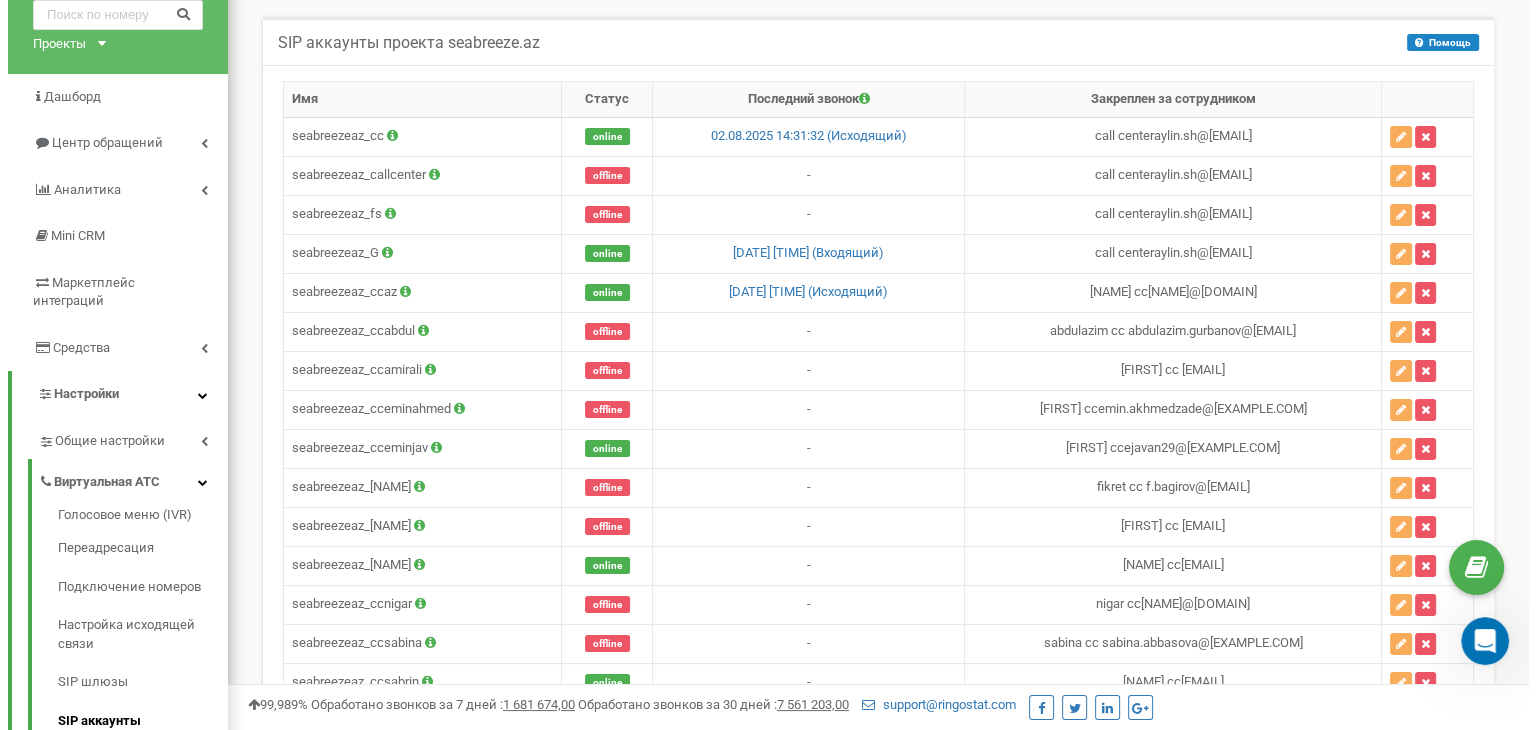 scroll, scrollTop: 0, scrollLeft: 0, axis: both 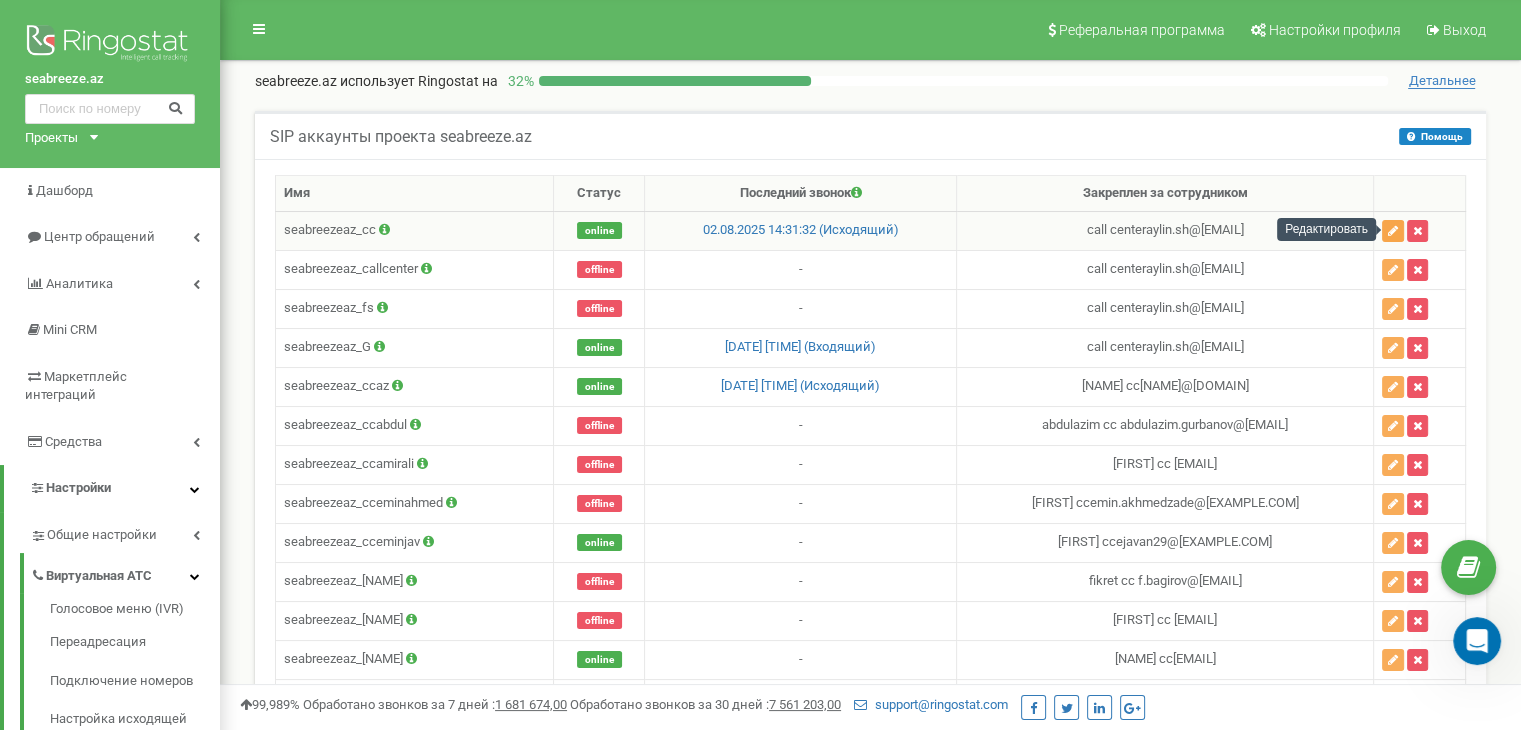 click at bounding box center (1393, 231) 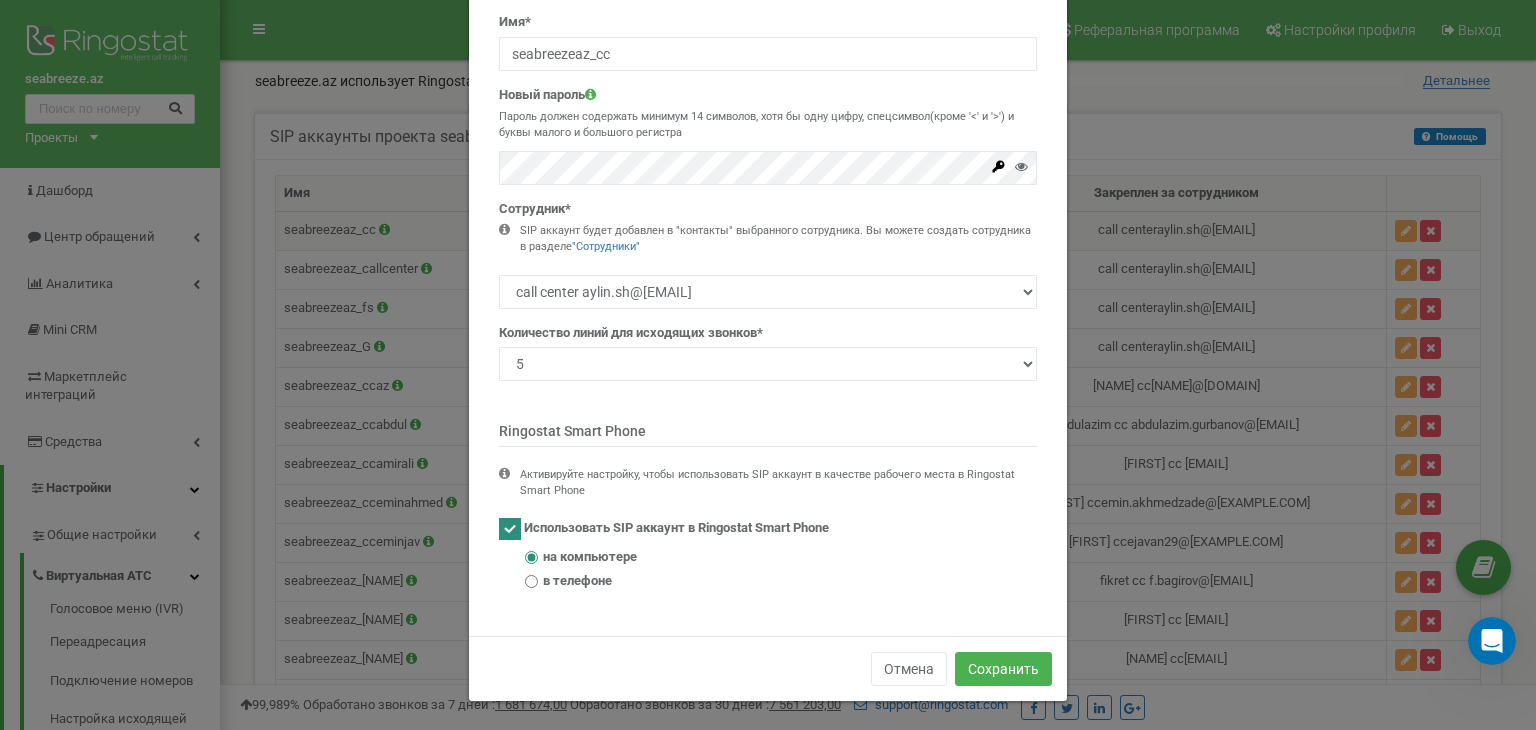 scroll, scrollTop: 0, scrollLeft: 0, axis: both 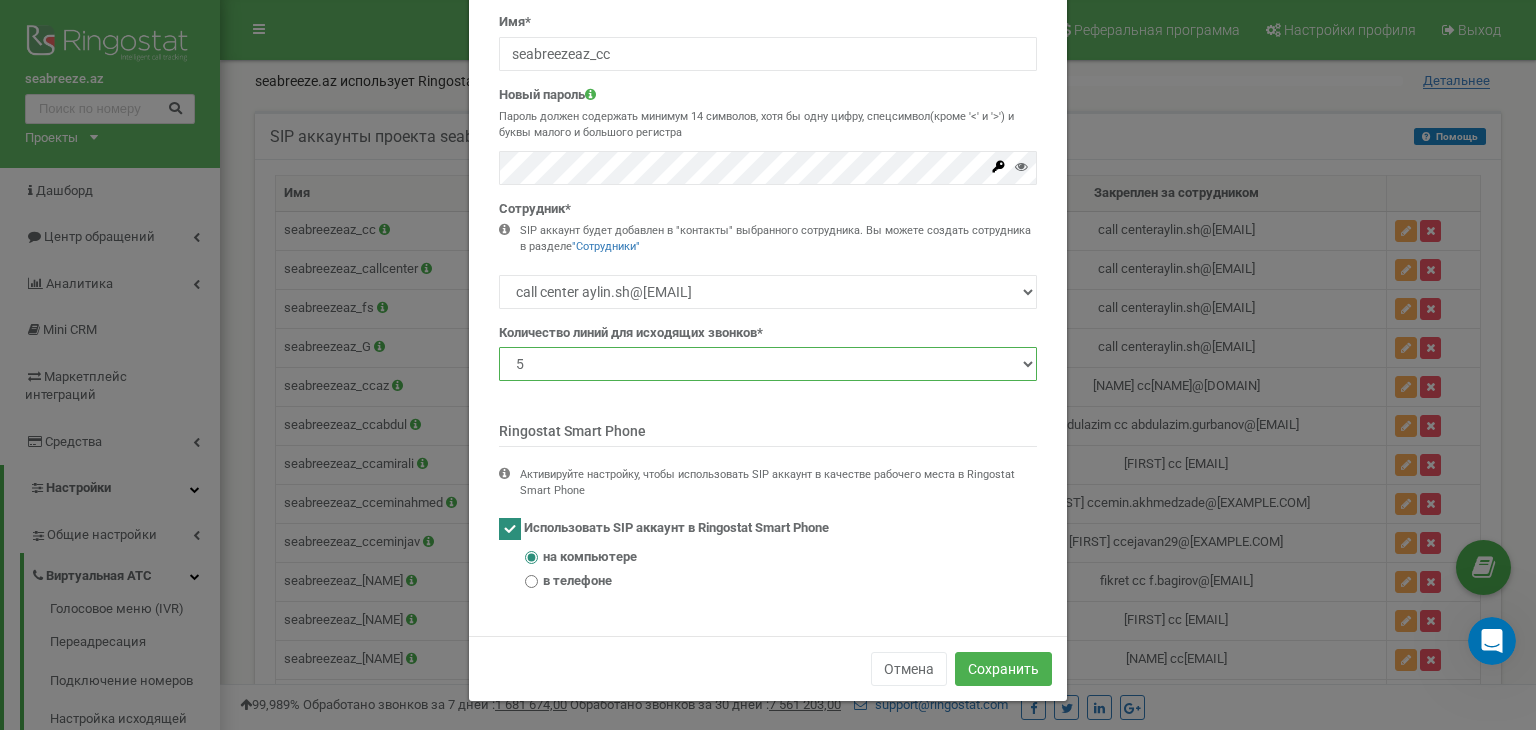 click on "1
2
3
4
5
10
20
50
100" at bounding box center (768, 364) 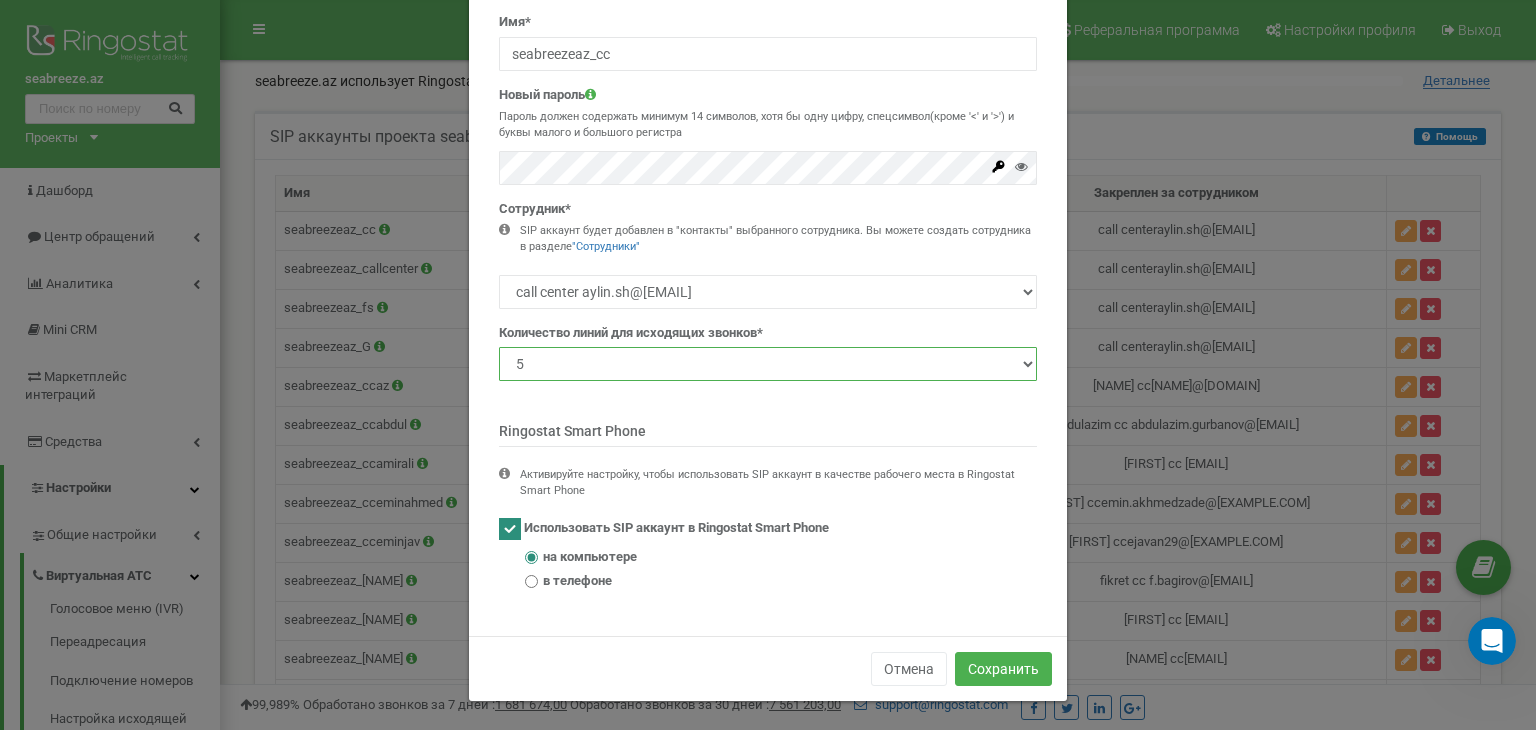 select on "20" 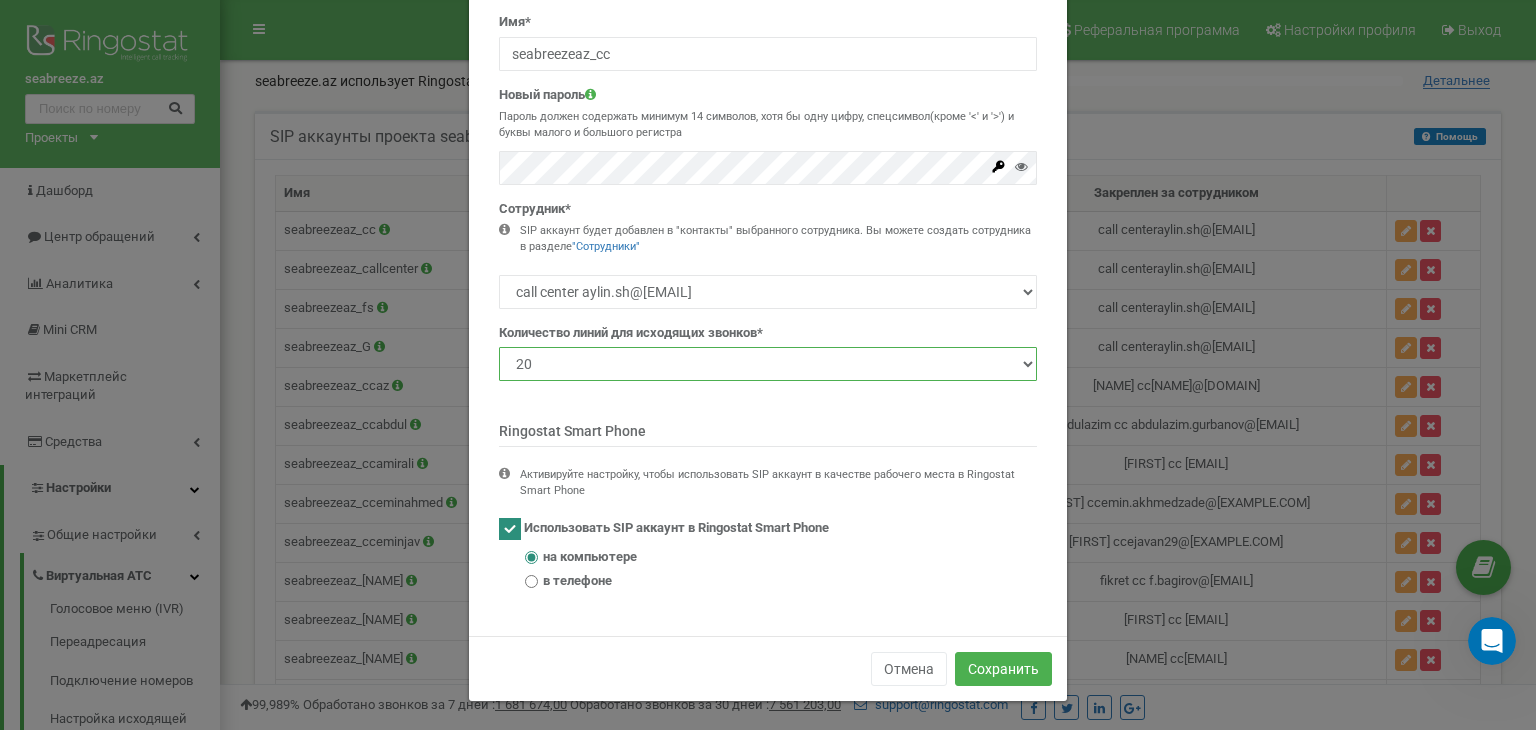 click on "1
2
3
4
5
10
20
50
100" at bounding box center (768, 364) 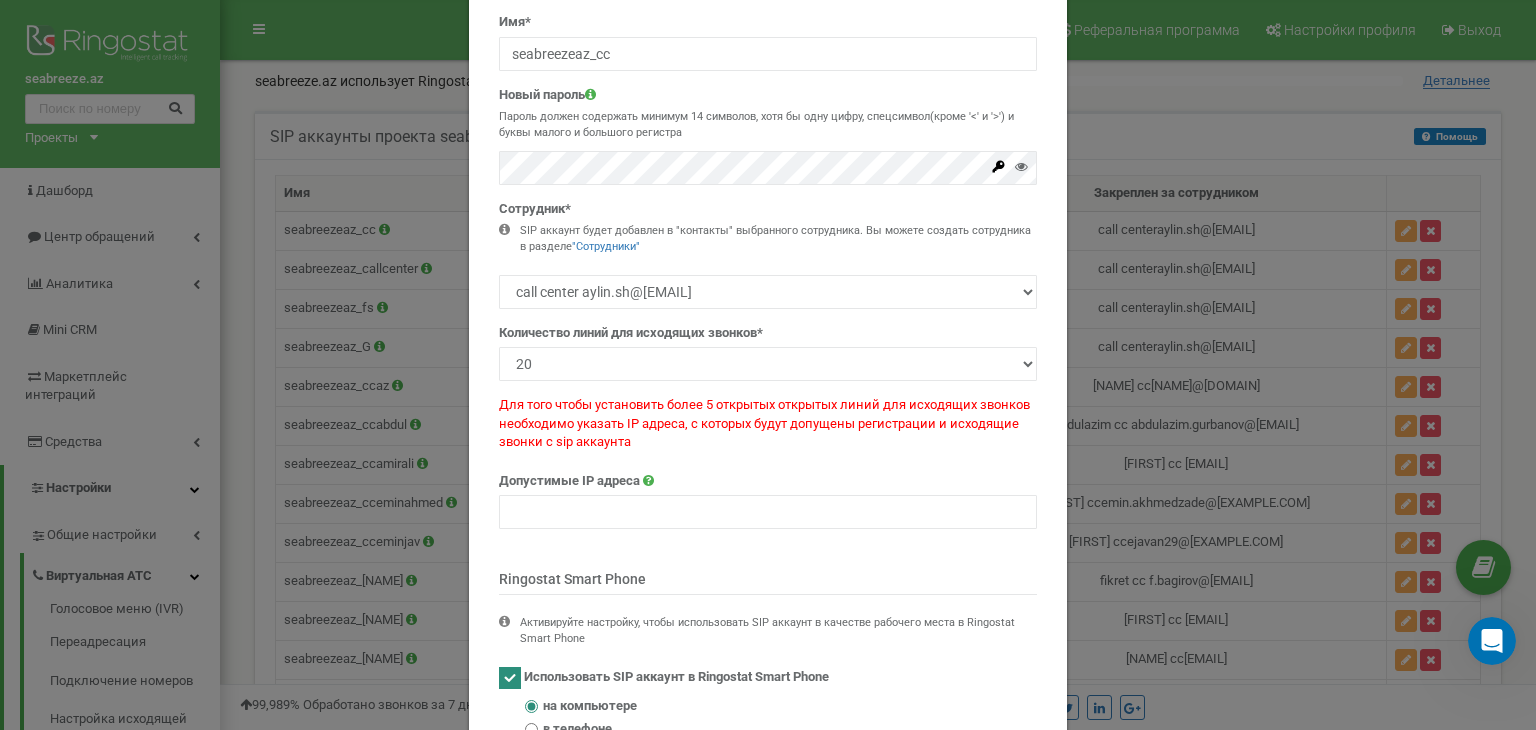 click on "Редактирование SIP аккаунта Имя* seabreezeaz_[NAME]" at bounding box center (768, 365) 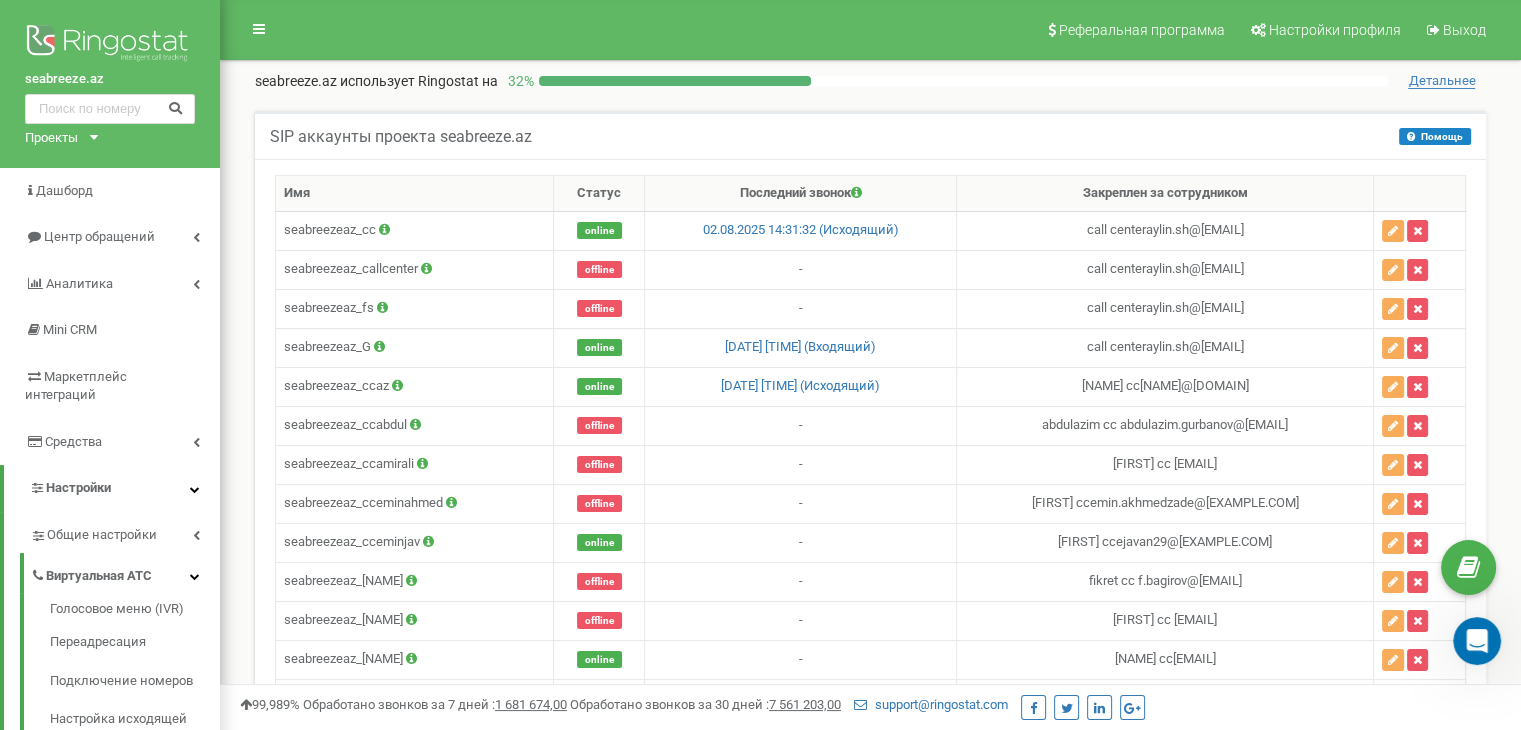 click 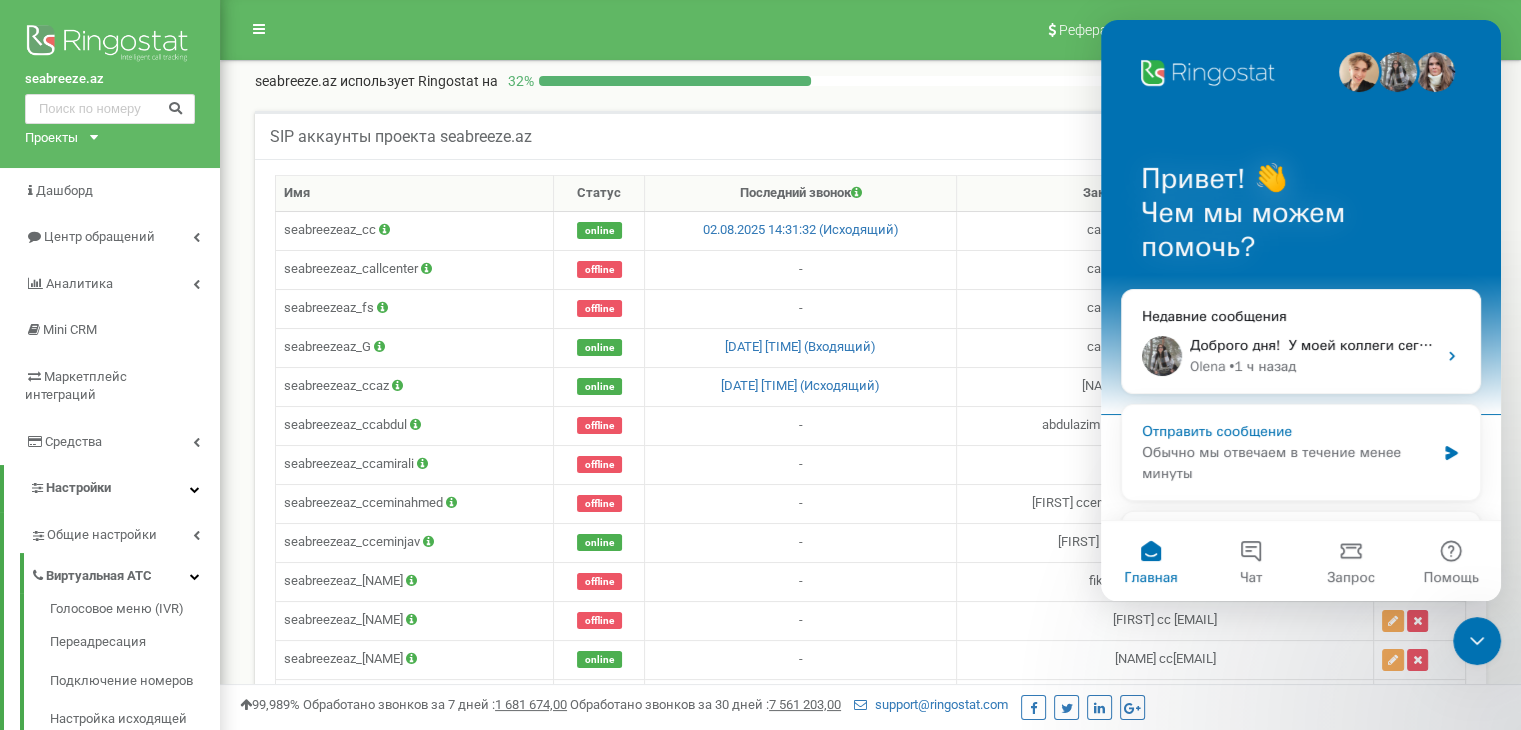 click on "Обычно мы отвечаем в течение менее минуты" at bounding box center (1288, 463) 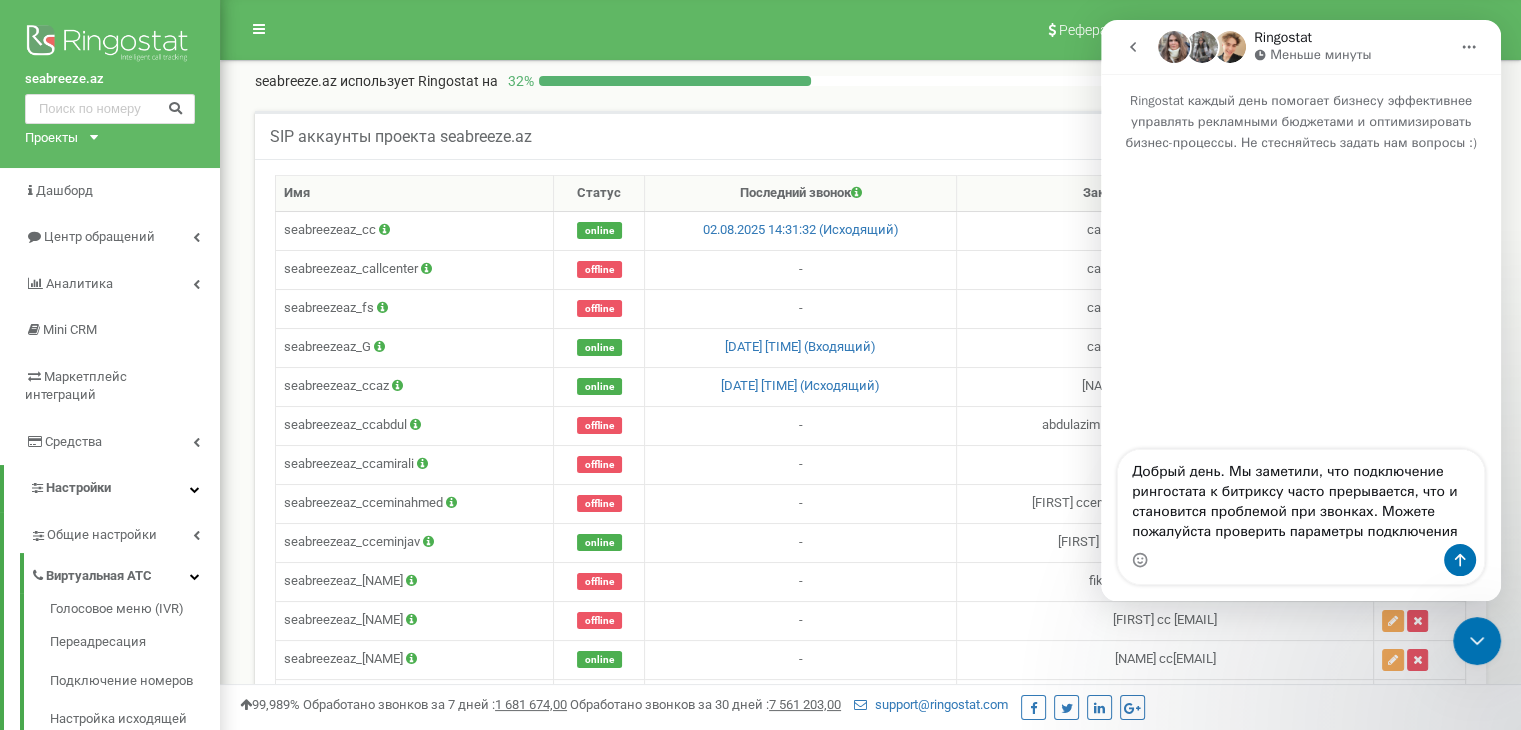 type on "Добрый день. Мы заметили, что подключение рингостата к битриксу часто прерывается, что и становится проблемой при звонках. Можете пожалуйста проверить параметры подключения?" 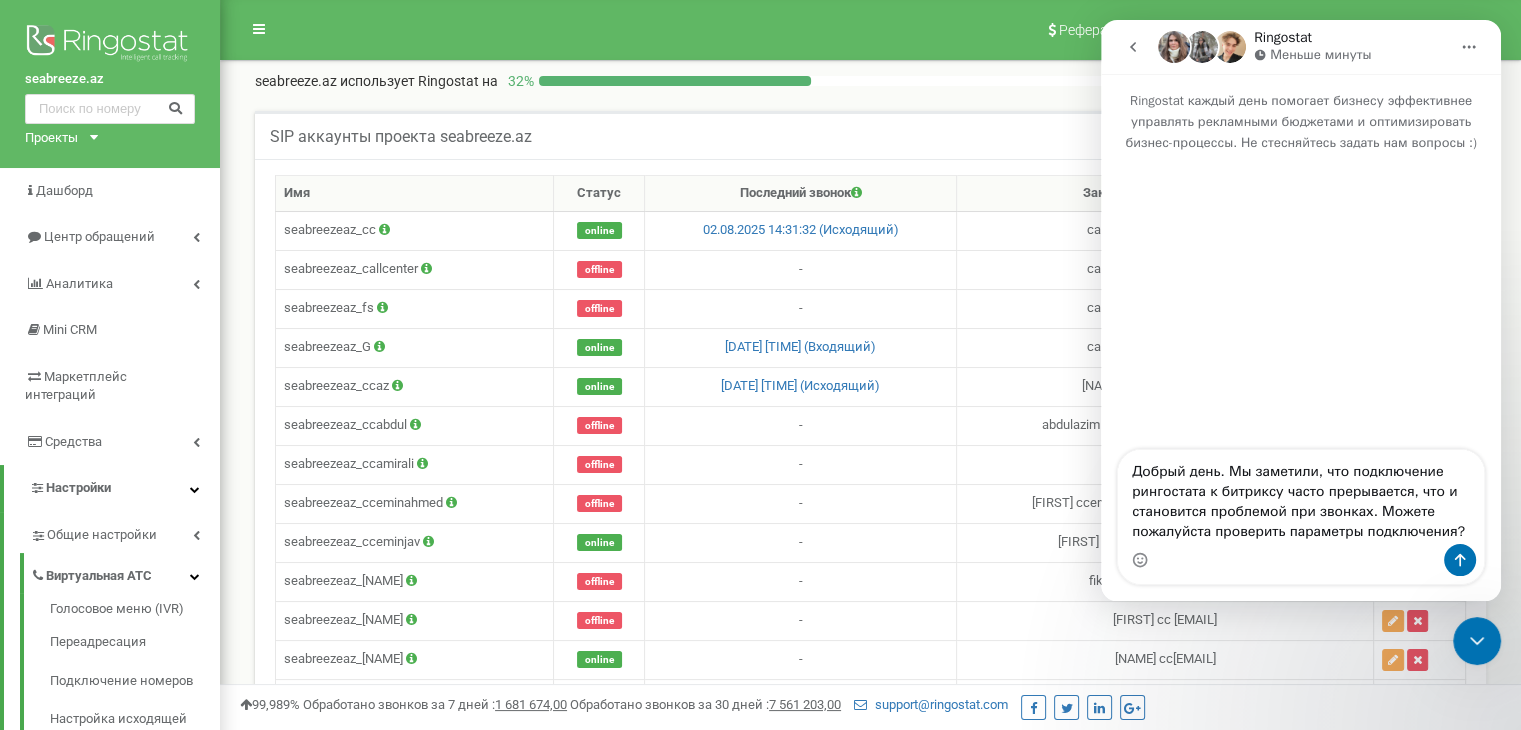 type 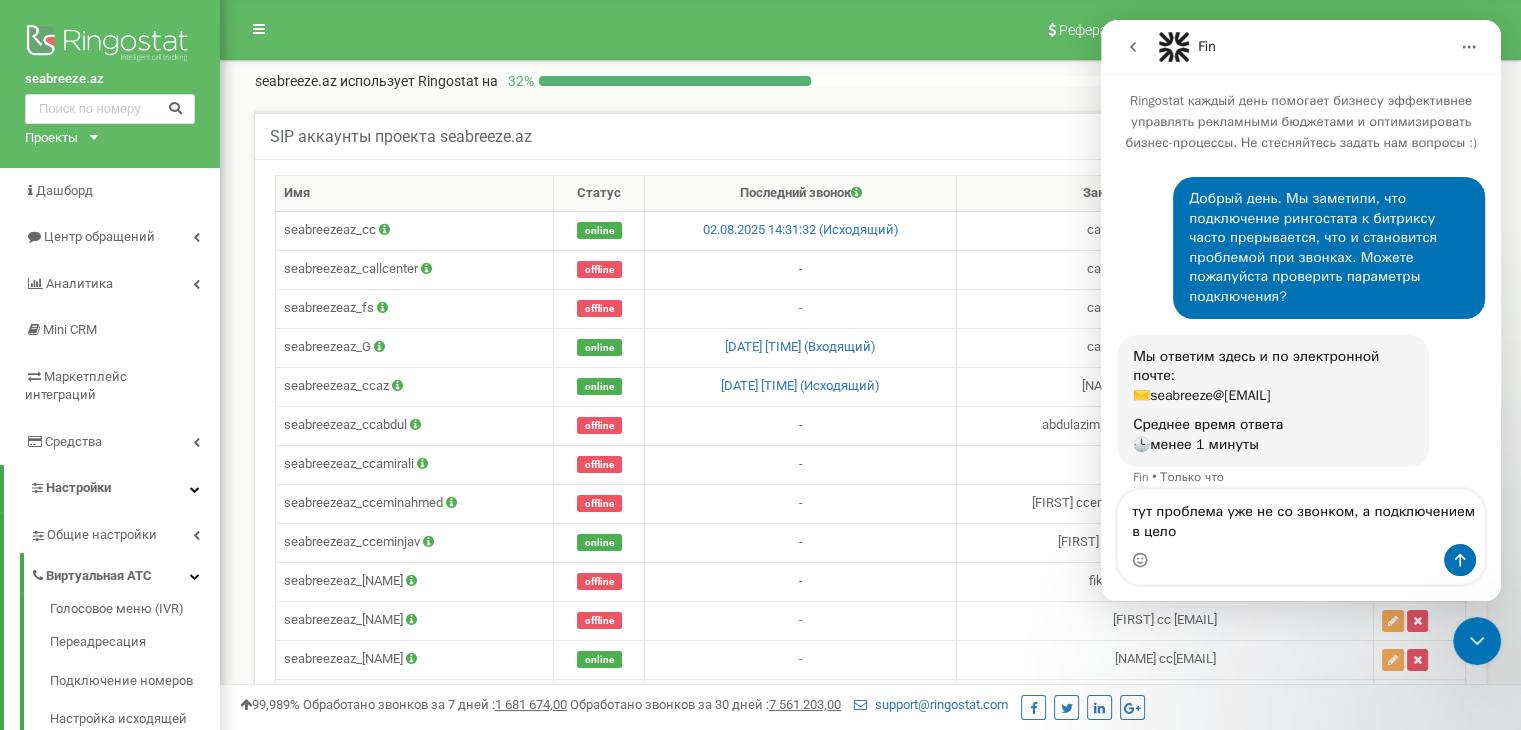 type on "тут проблема уже не со звонком, а подключением в целом" 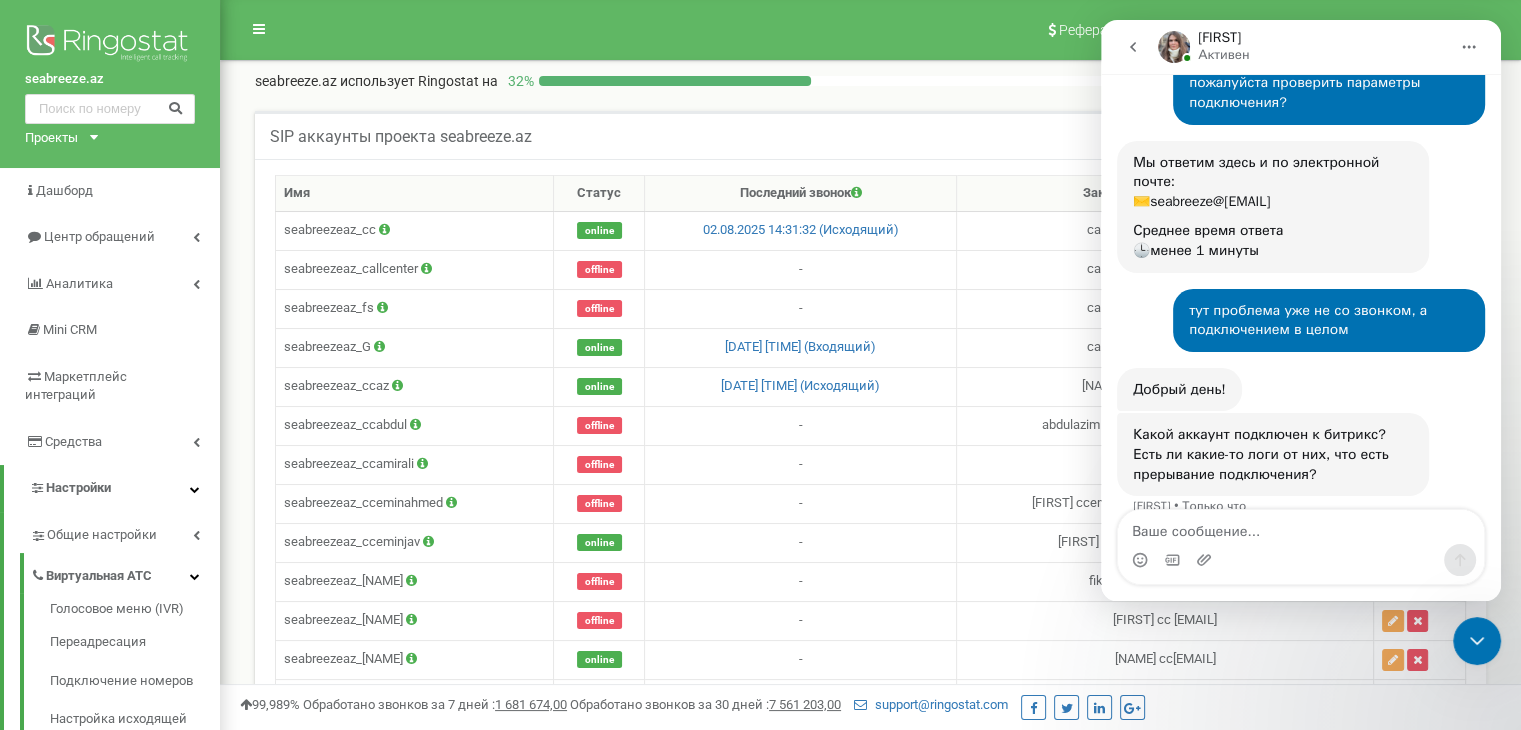 scroll, scrollTop: 202, scrollLeft: 0, axis: vertical 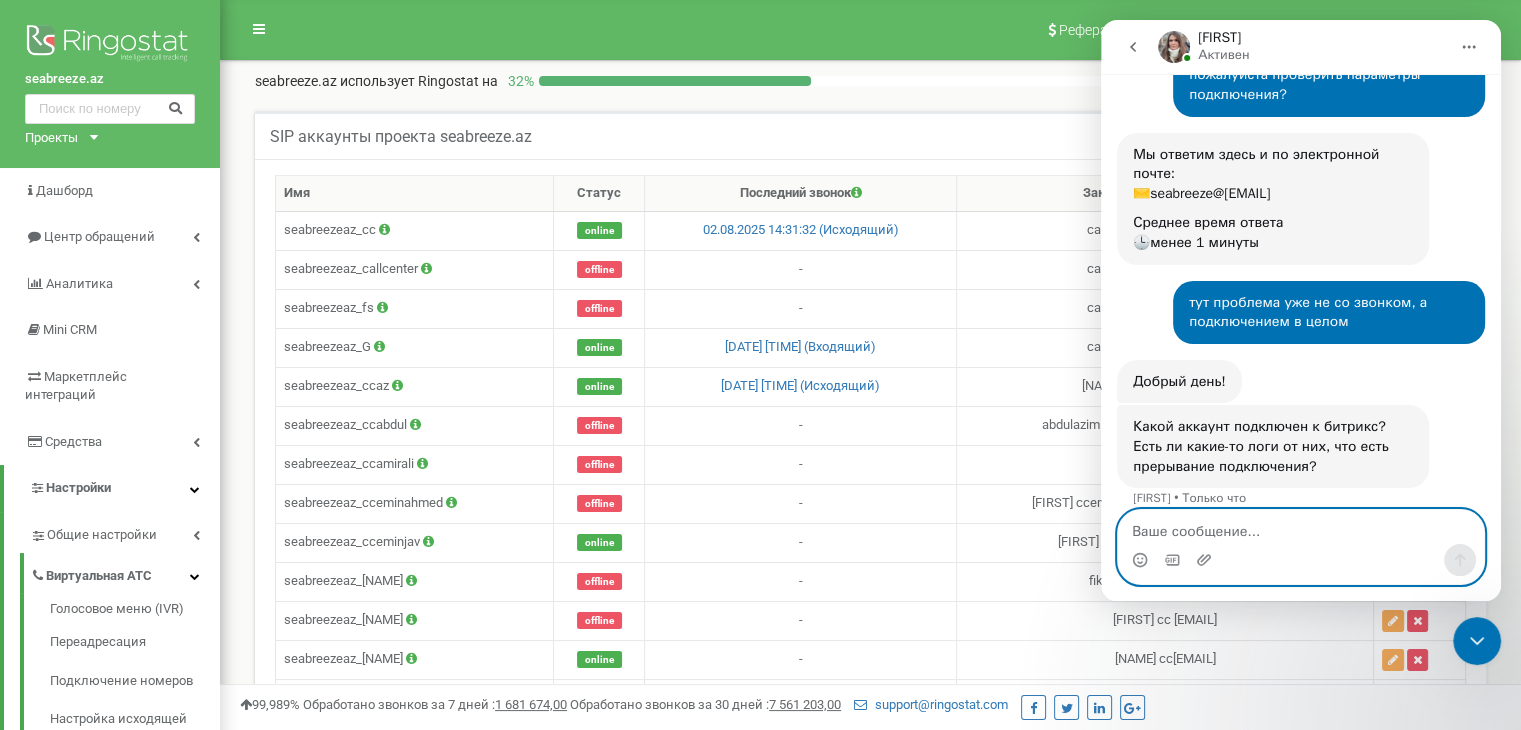 click at bounding box center [1301, 527] 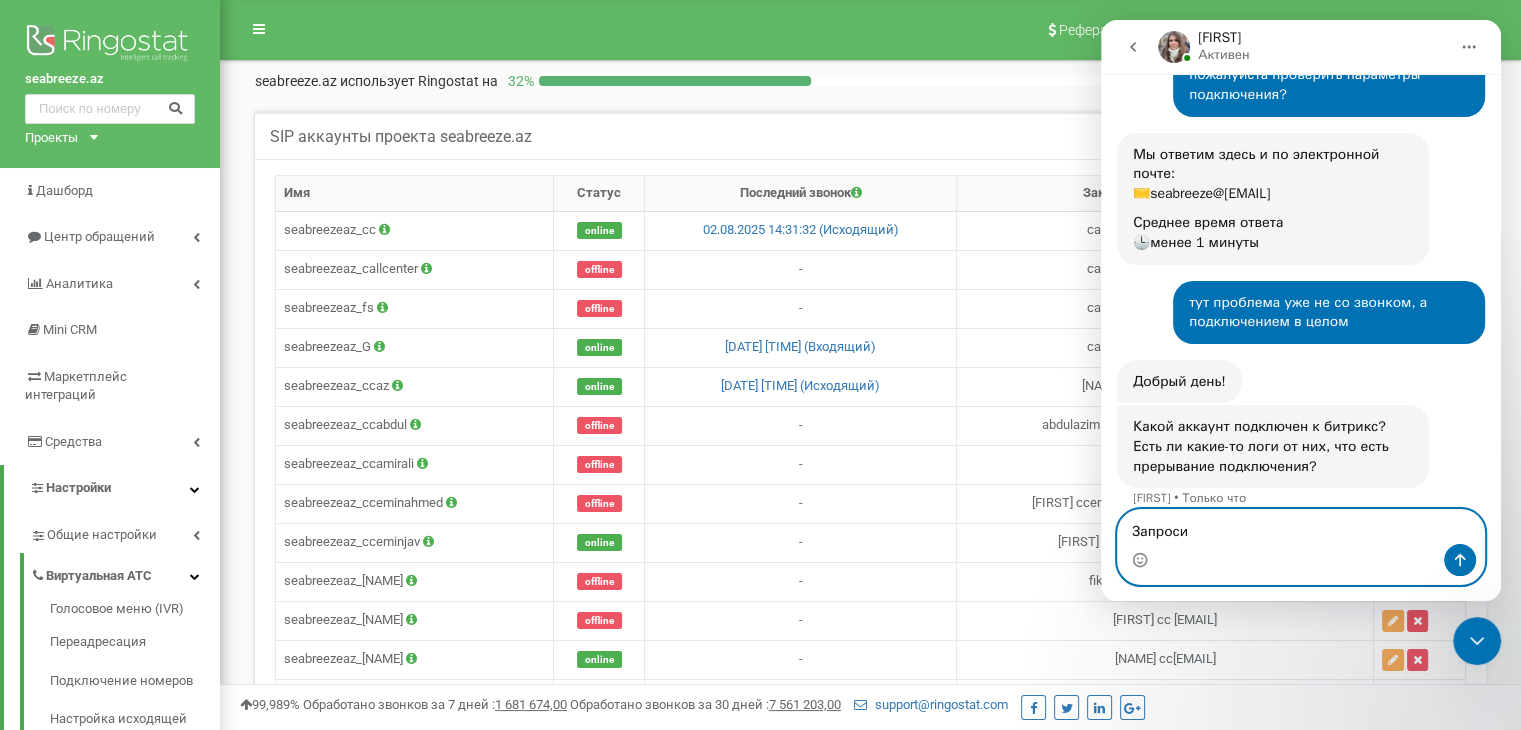 type on "Запросим" 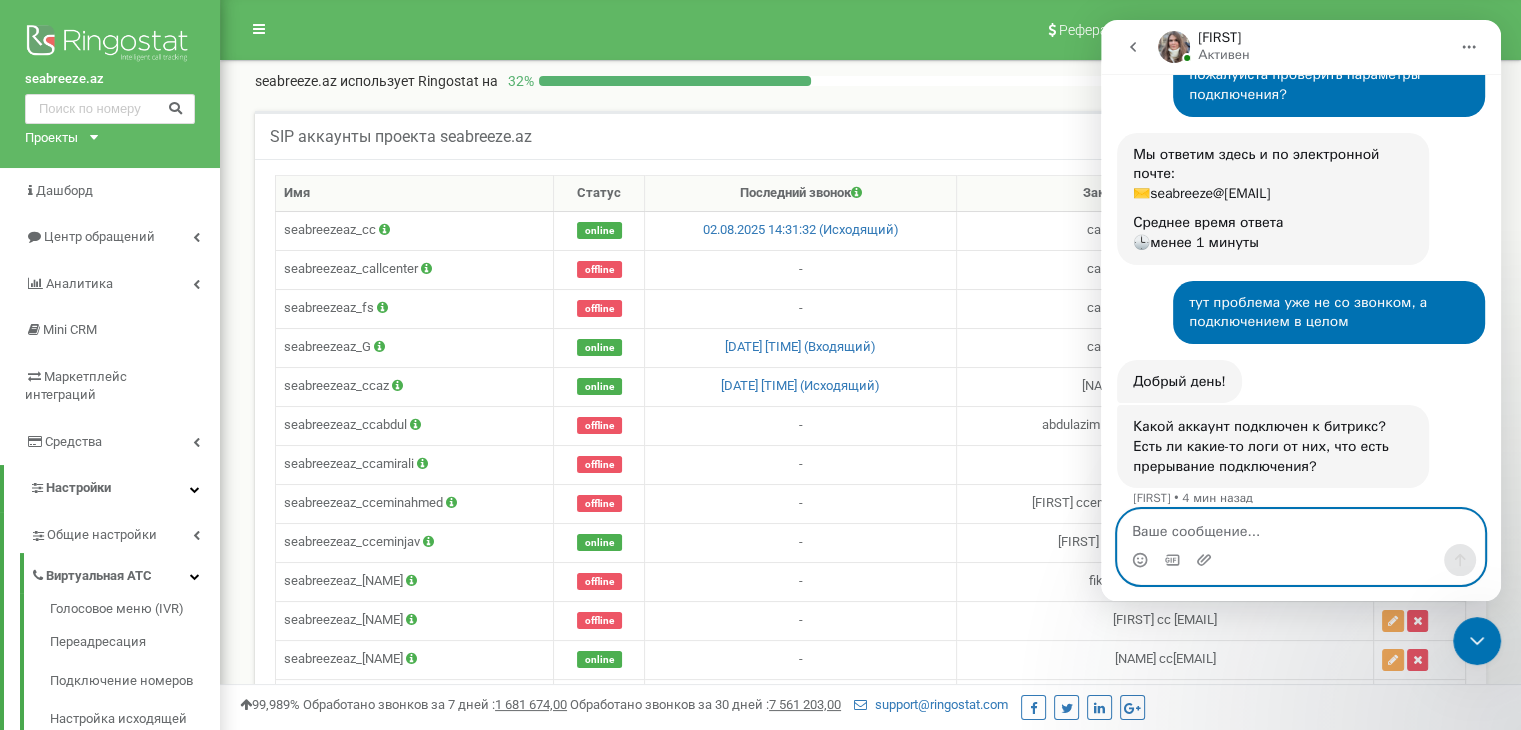 click at bounding box center [1301, 527] 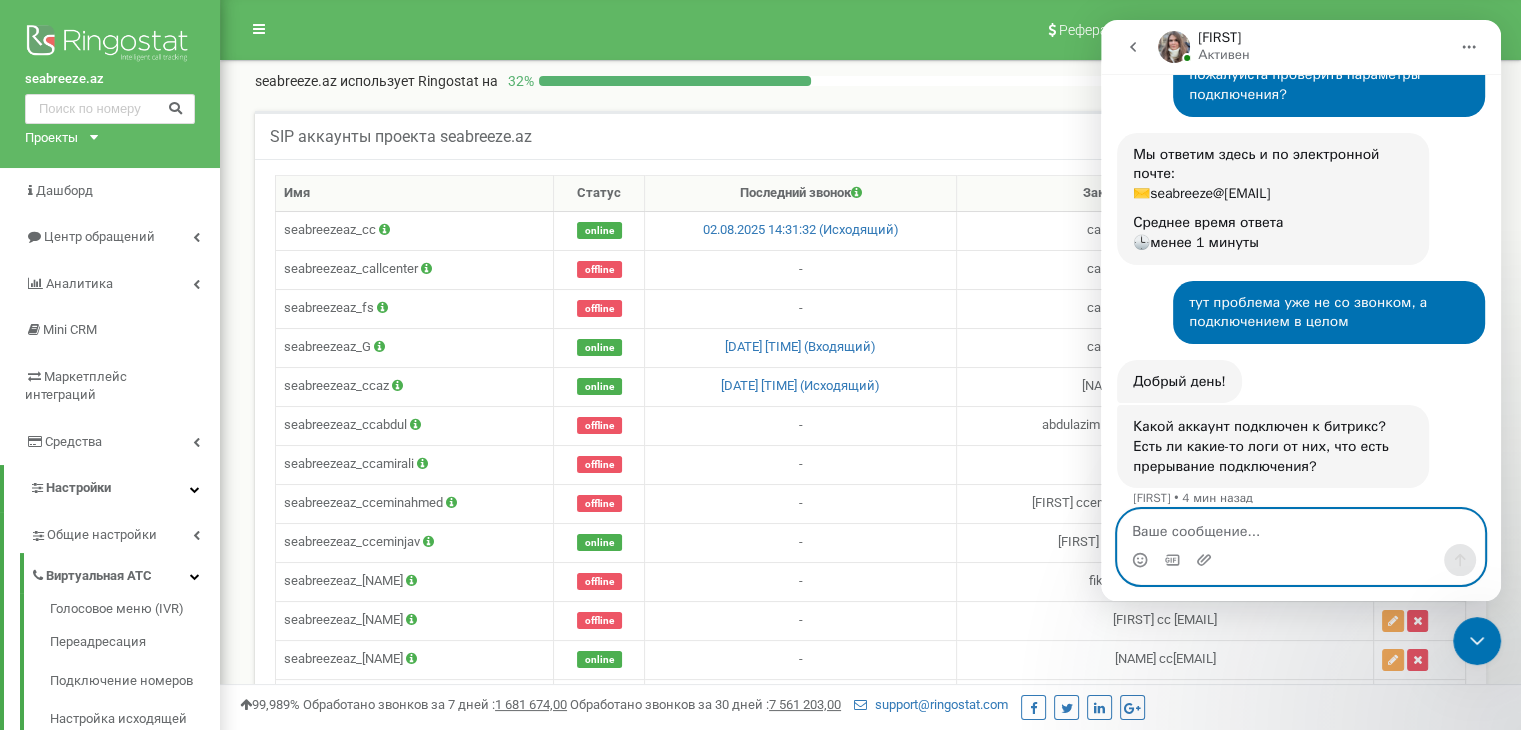 type on "П" 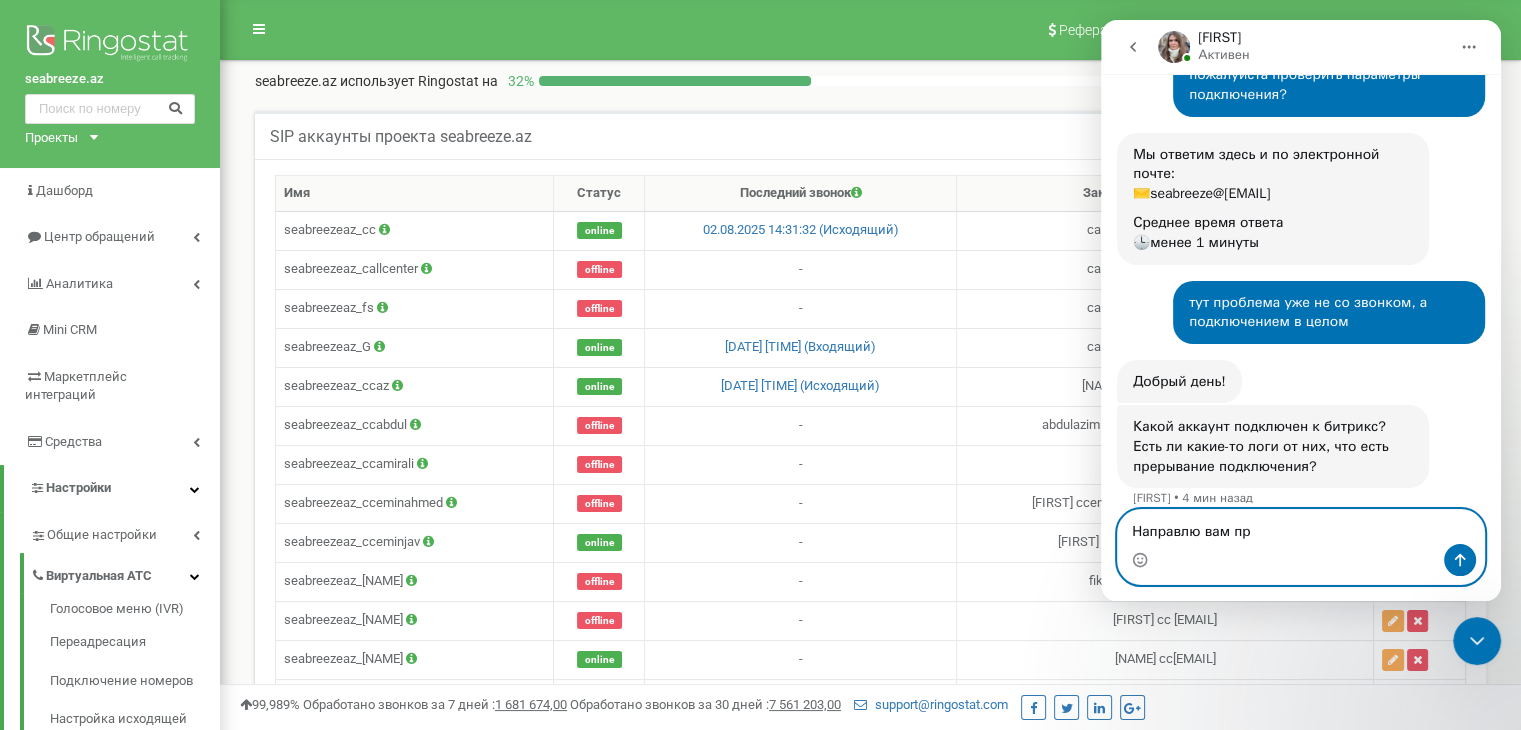 type on "Направлю вам при" 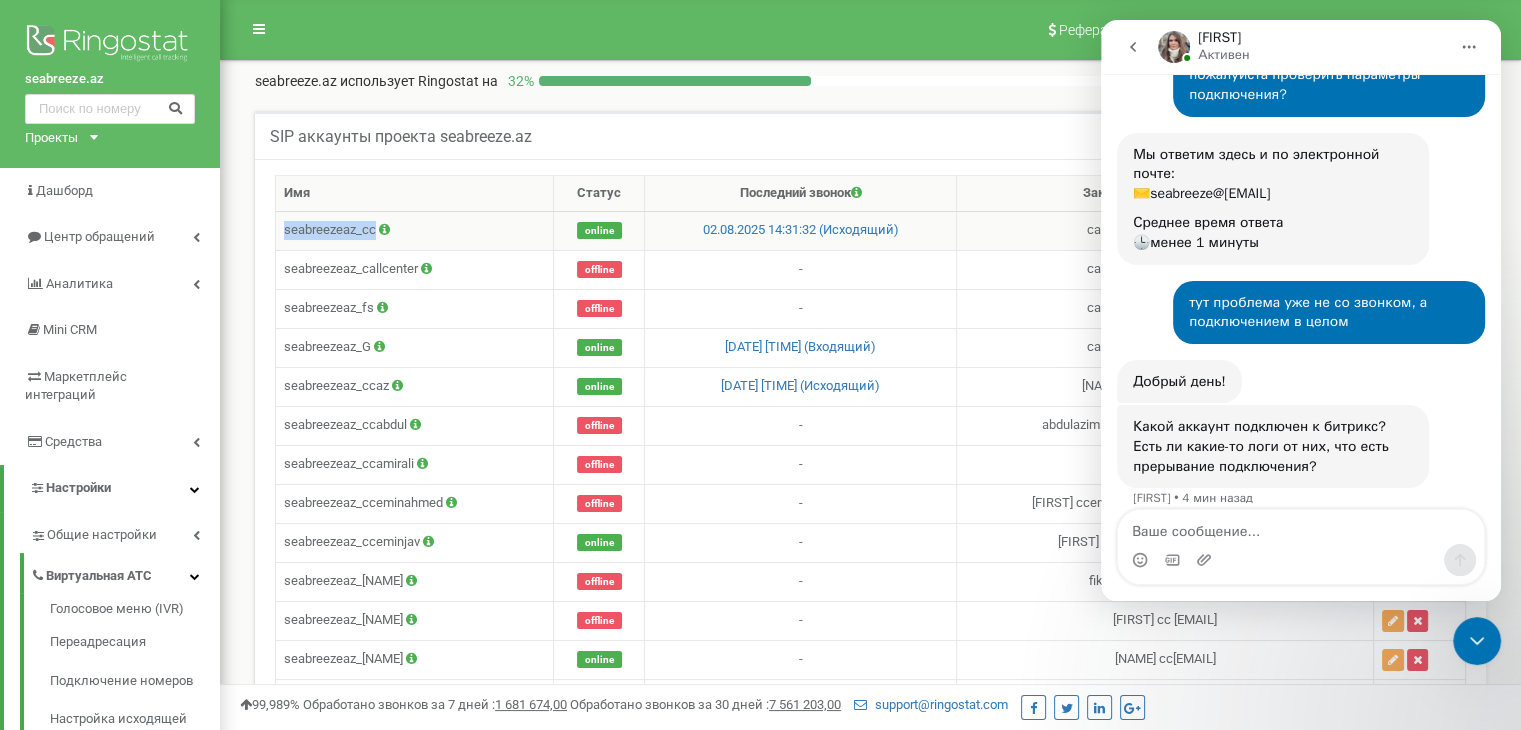 drag, startPoint x: 275, startPoint y: 226, endPoint x: 374, endPoint y: 231, distance: 99.12618 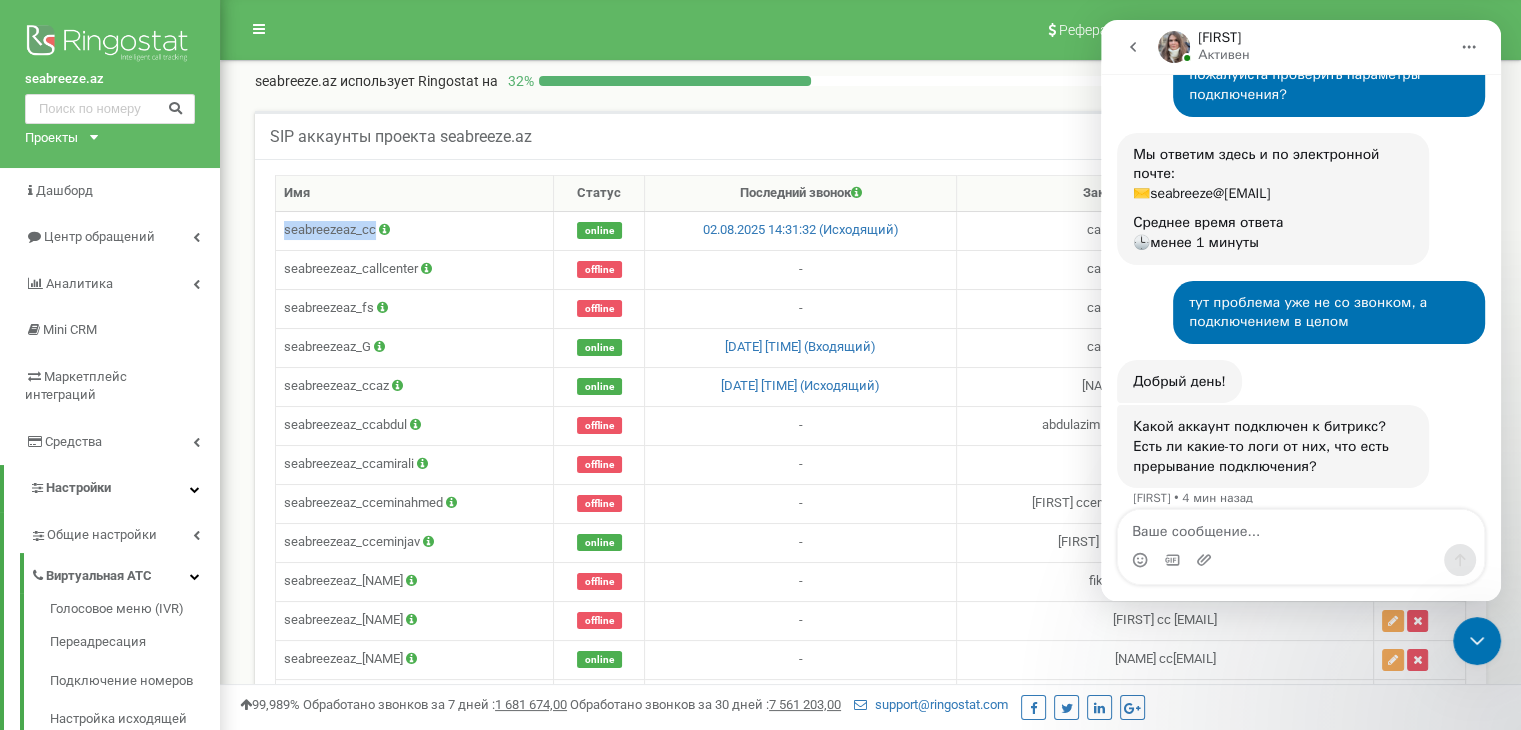 copy on "seabreezeaz_cc" 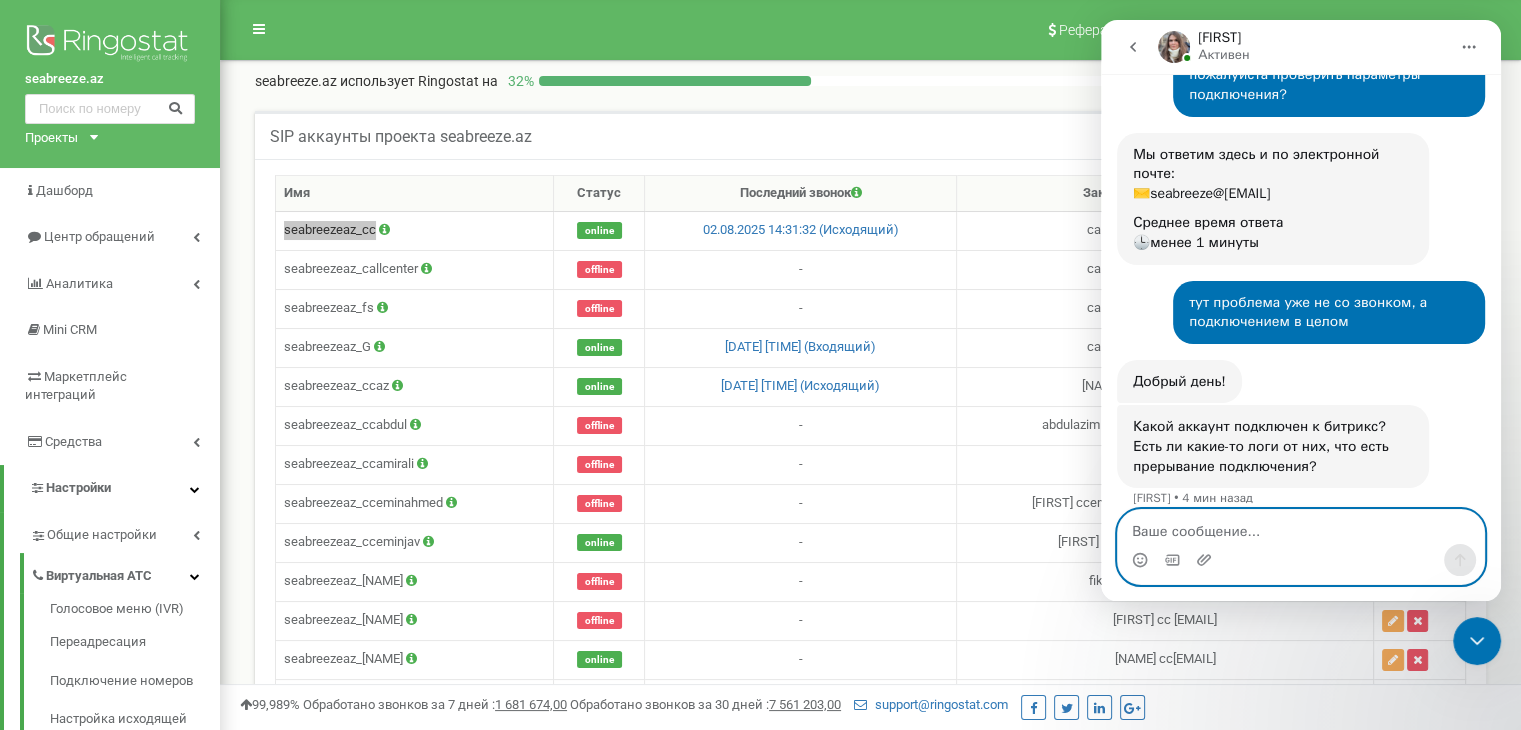 click at bounding box center (1301, 527) 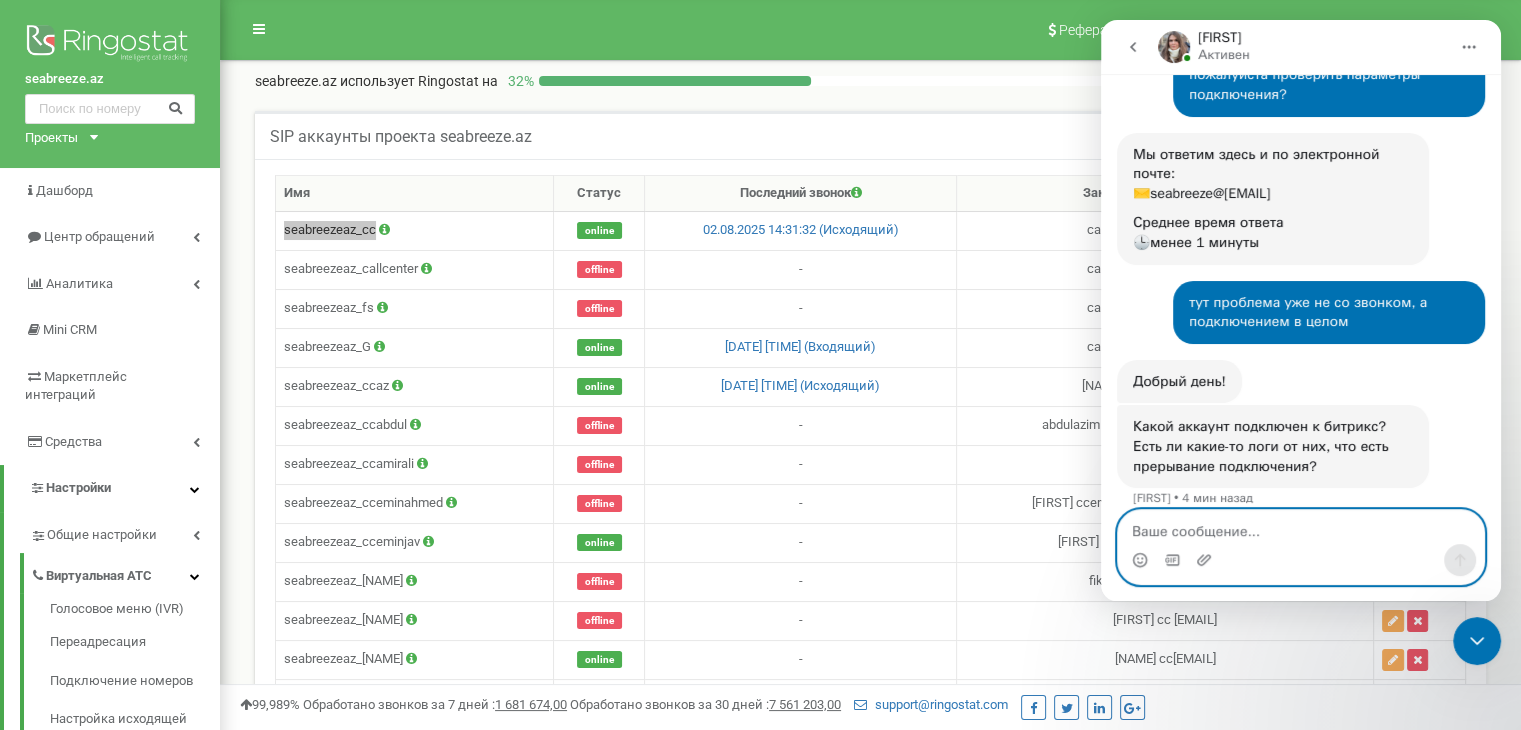 scroll, scrollTop: 262, scrollLeft: 0, axis: vertical 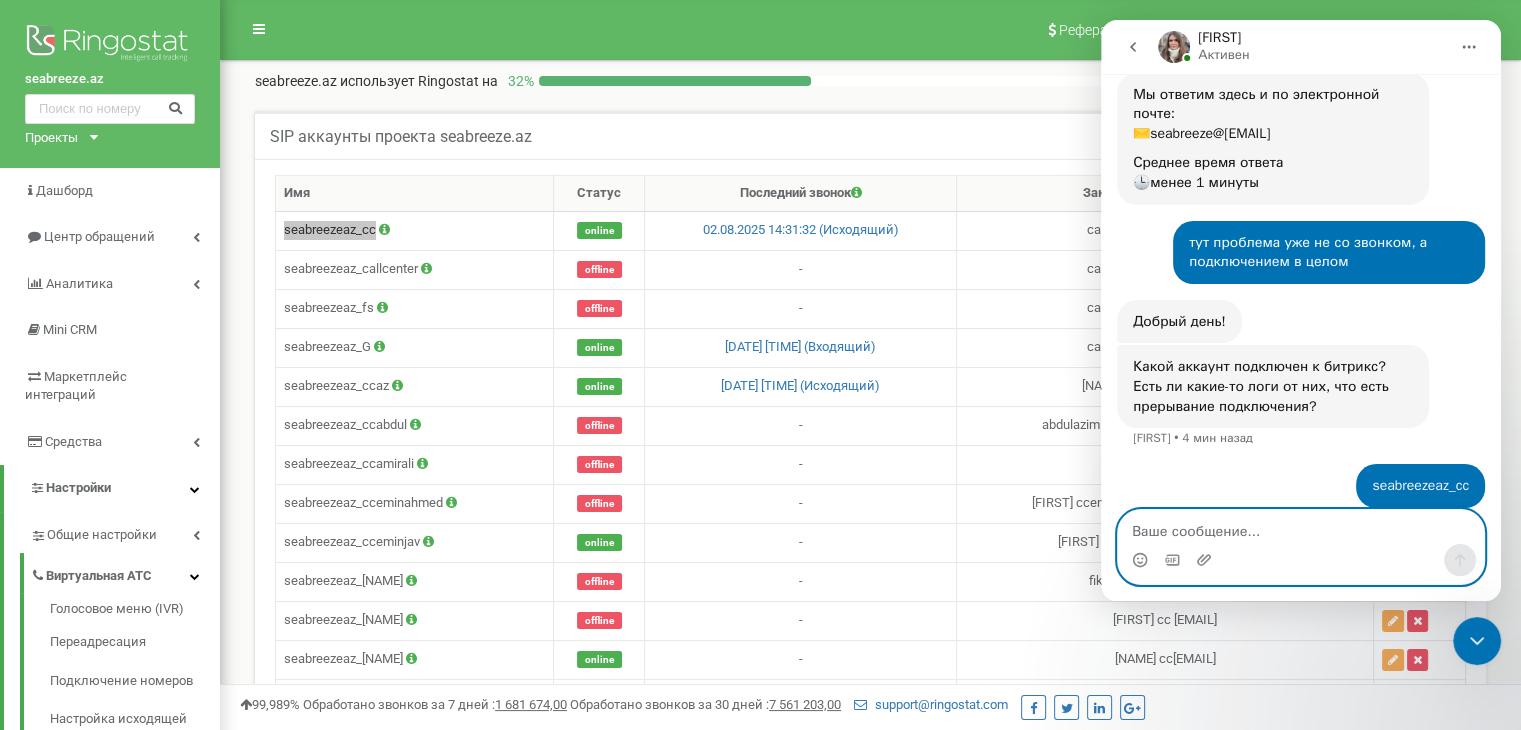 click at bounding box center (1301, 527) 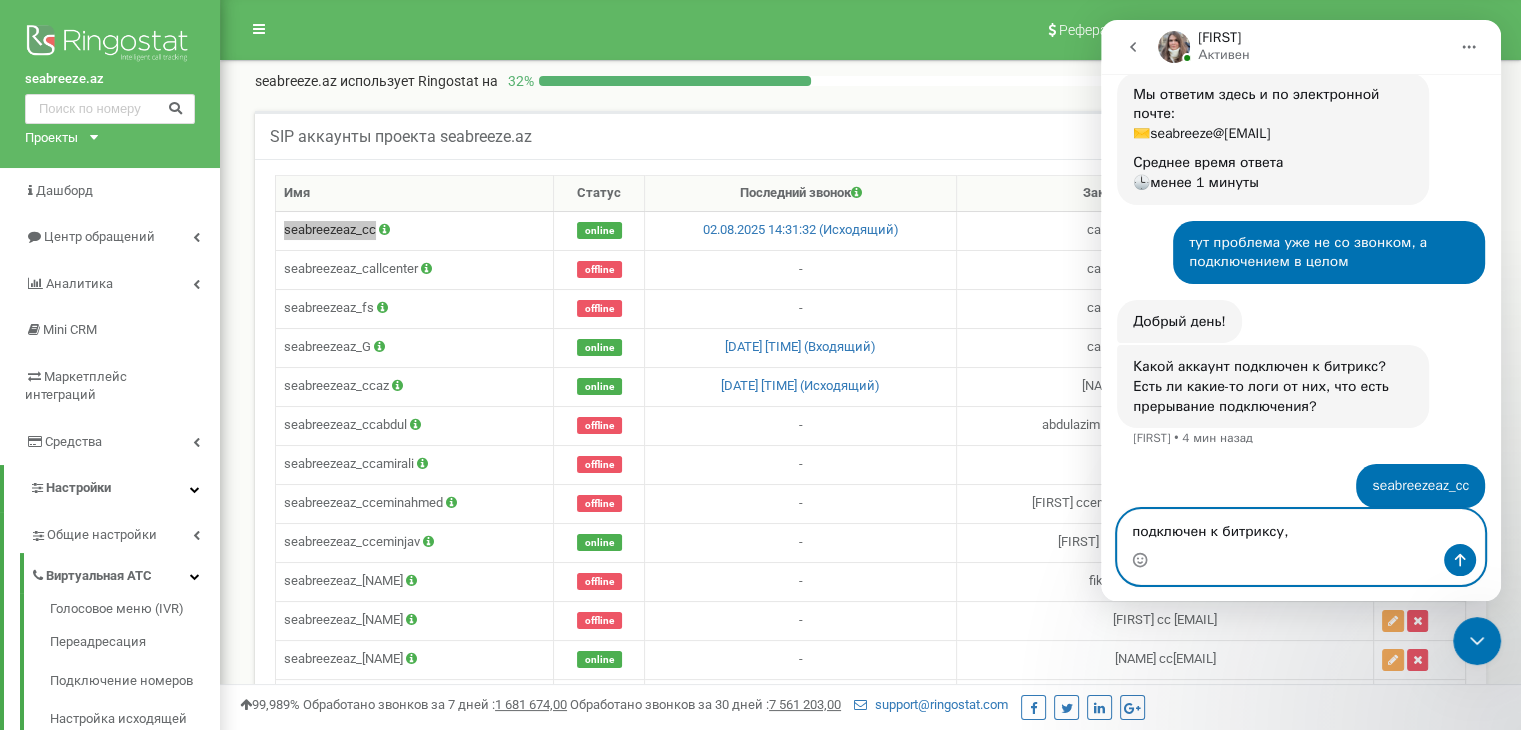 type on "подключен к битриксу" 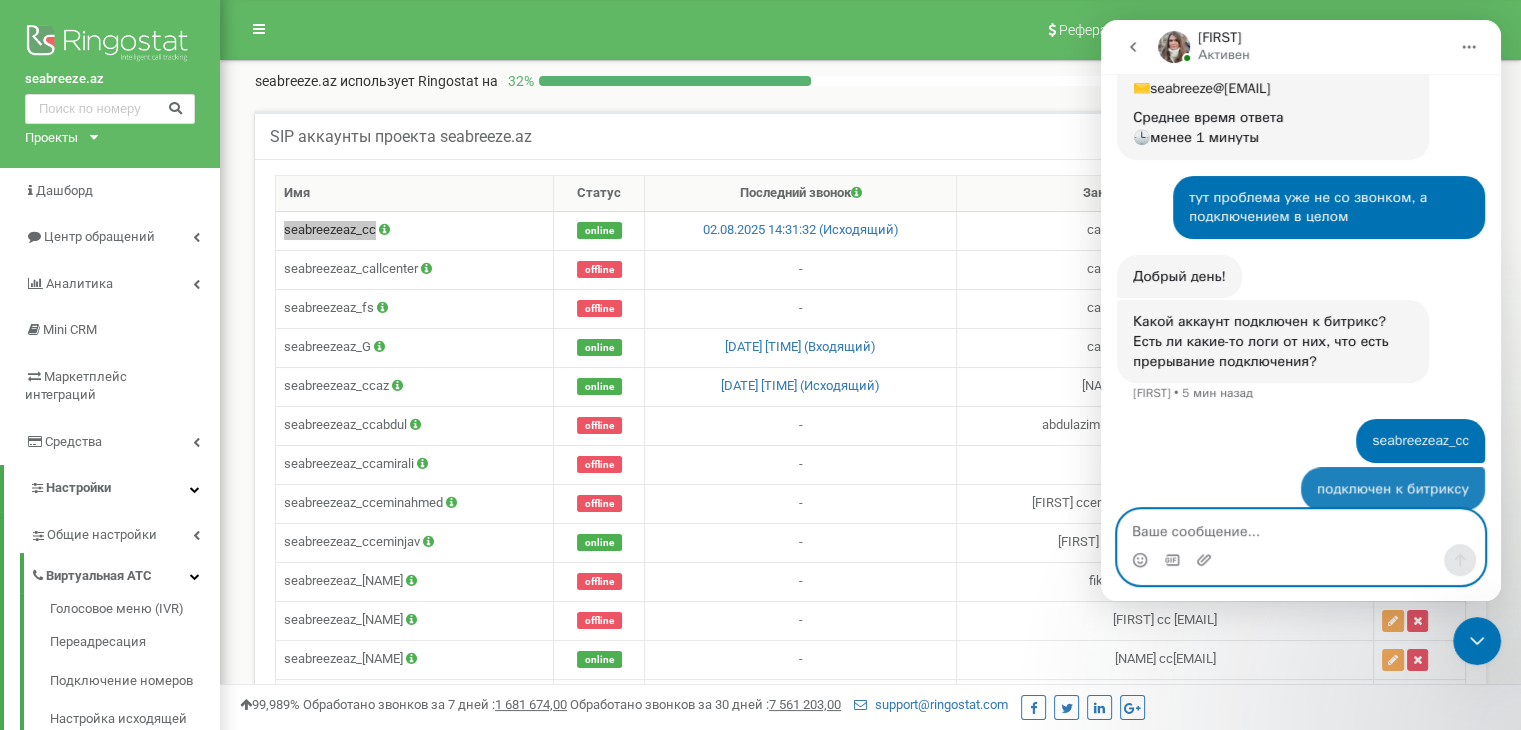 scroll, scrollTop: 308, scrollLeft: 0, axis: vertical 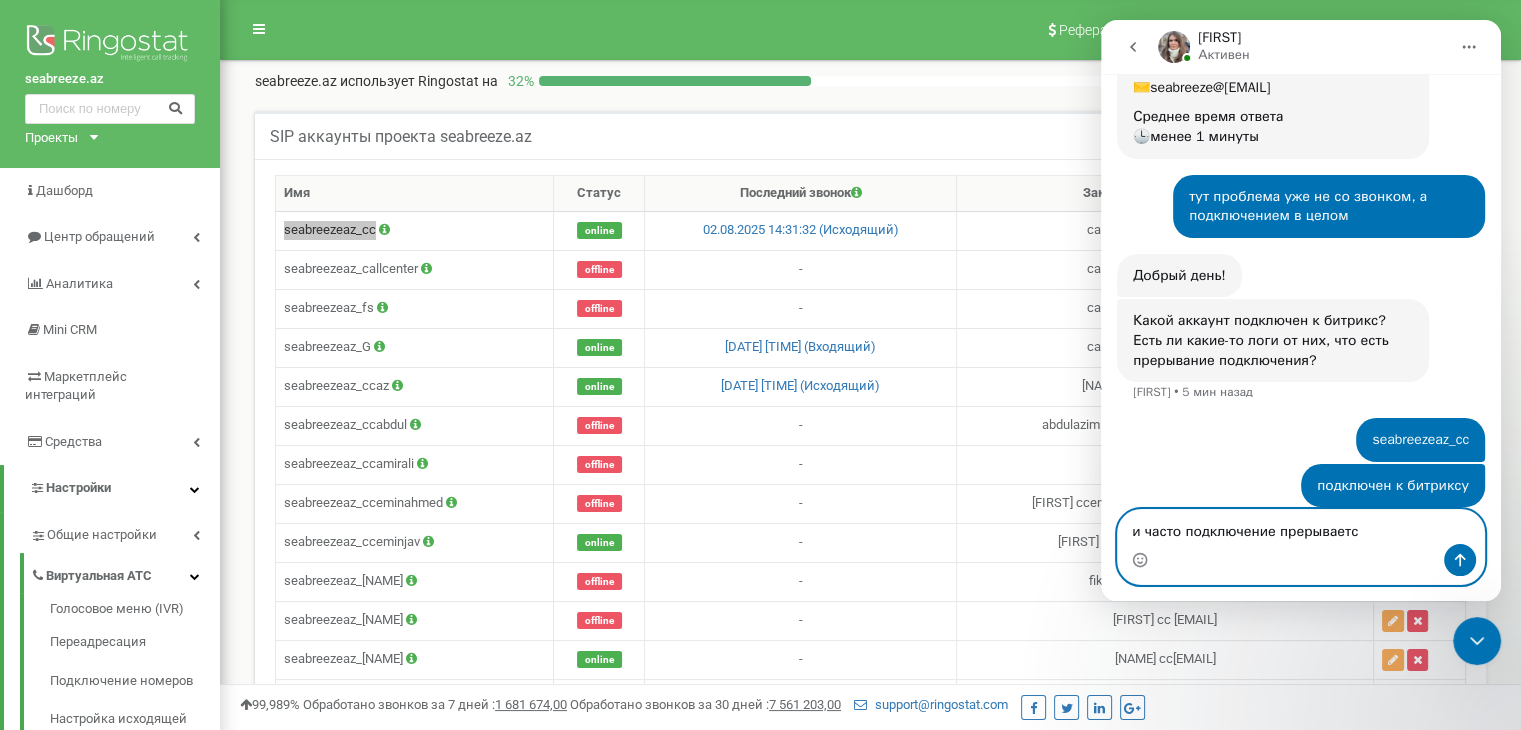 type on "и часто подключение прерывается" 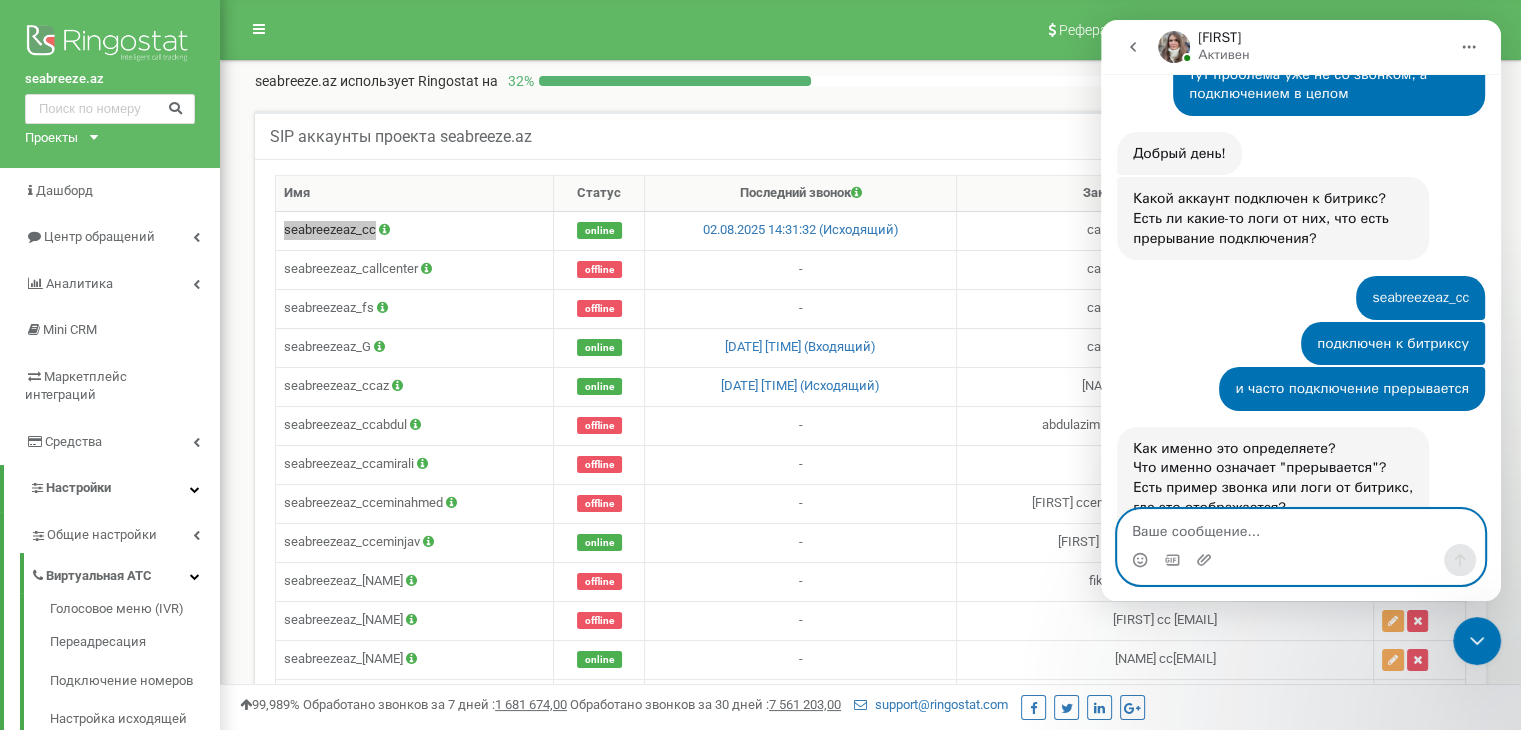 scroll, scrollTop: 501, scrollLeft: 0, axis: vertical 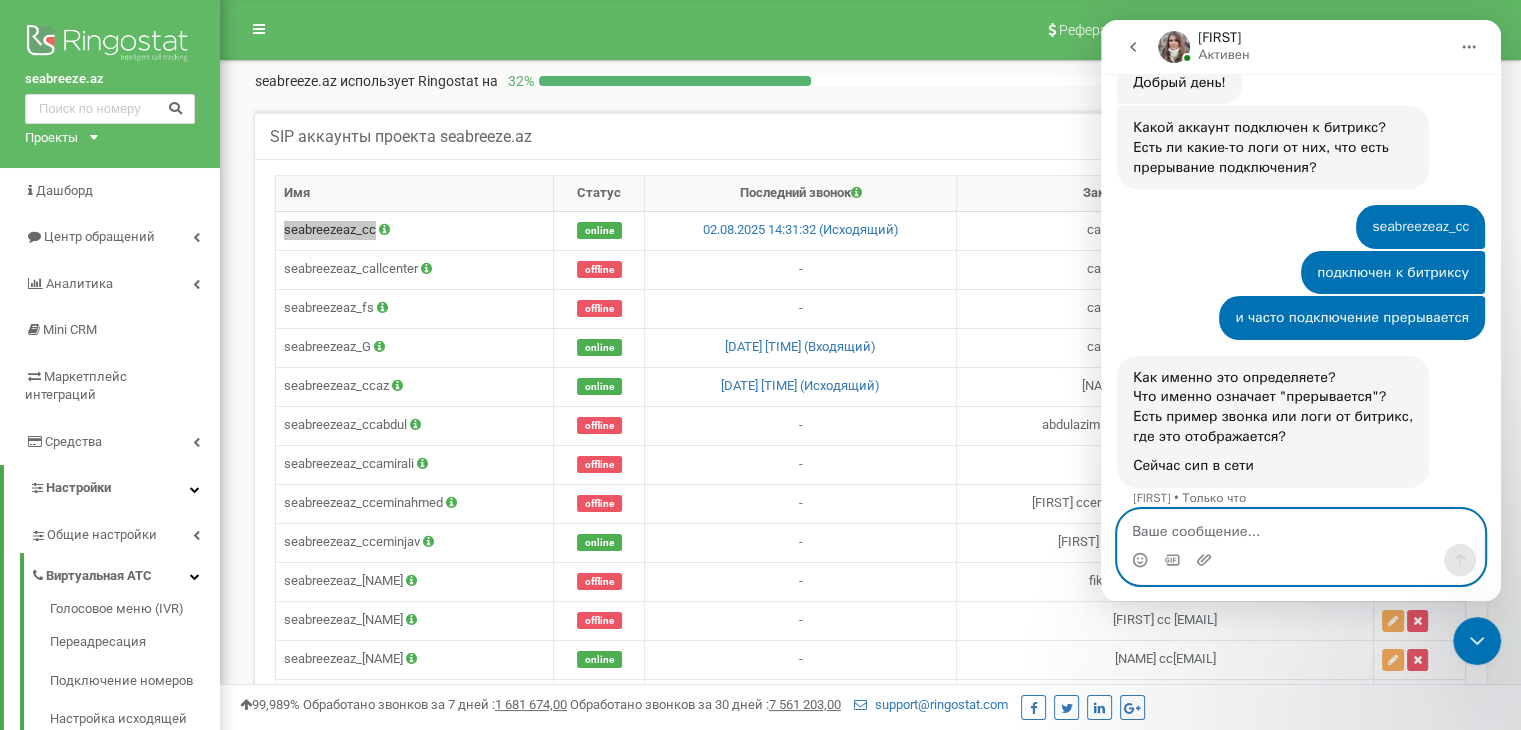 click at bounding box center [1301, 527] 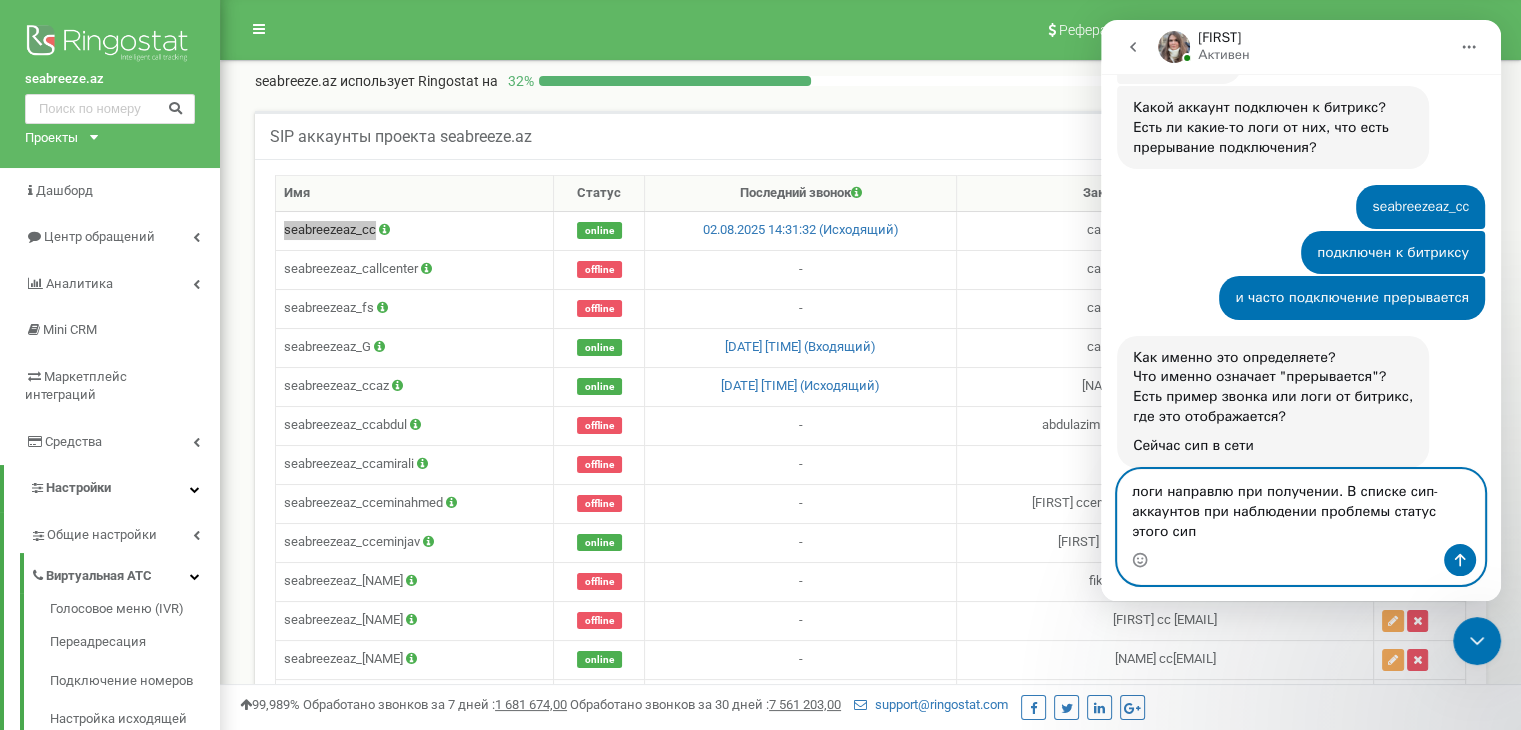 scroll, scrollTop: 541, scrollLeft: 0, axis: vertical 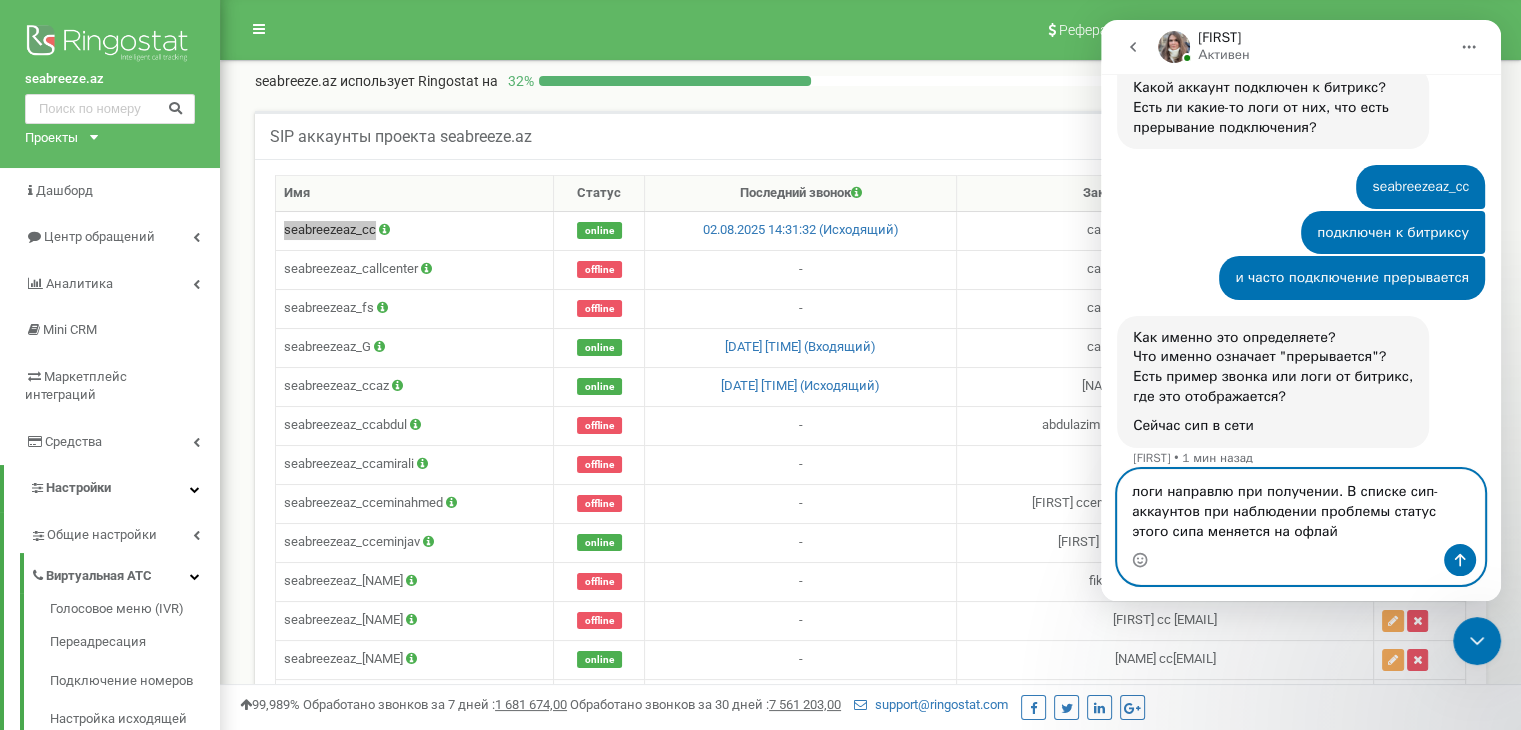 type on "логи направлю при получении. В списке сип-аккаунтов при наблюдении проблемы статус этого сипа меняется на офлайн" 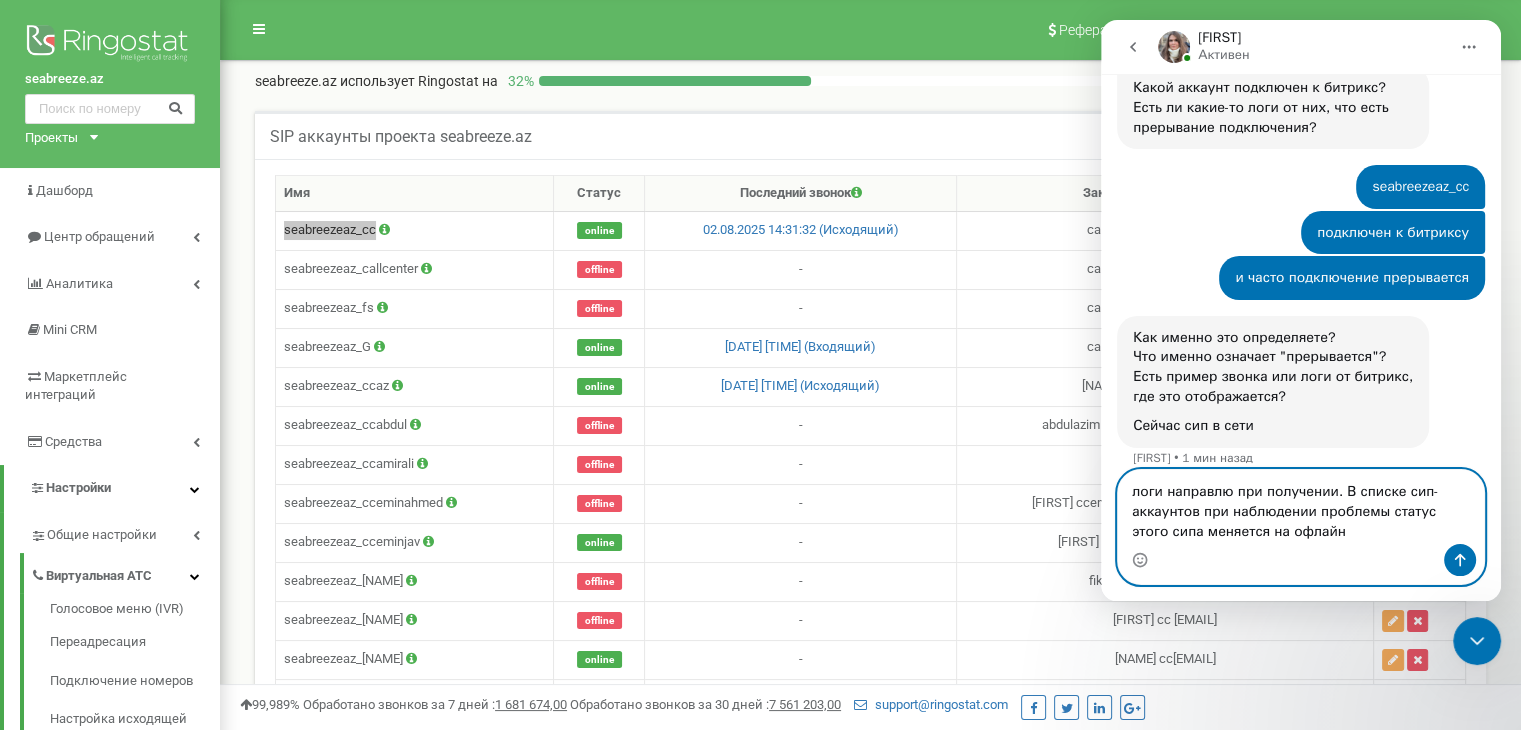 type 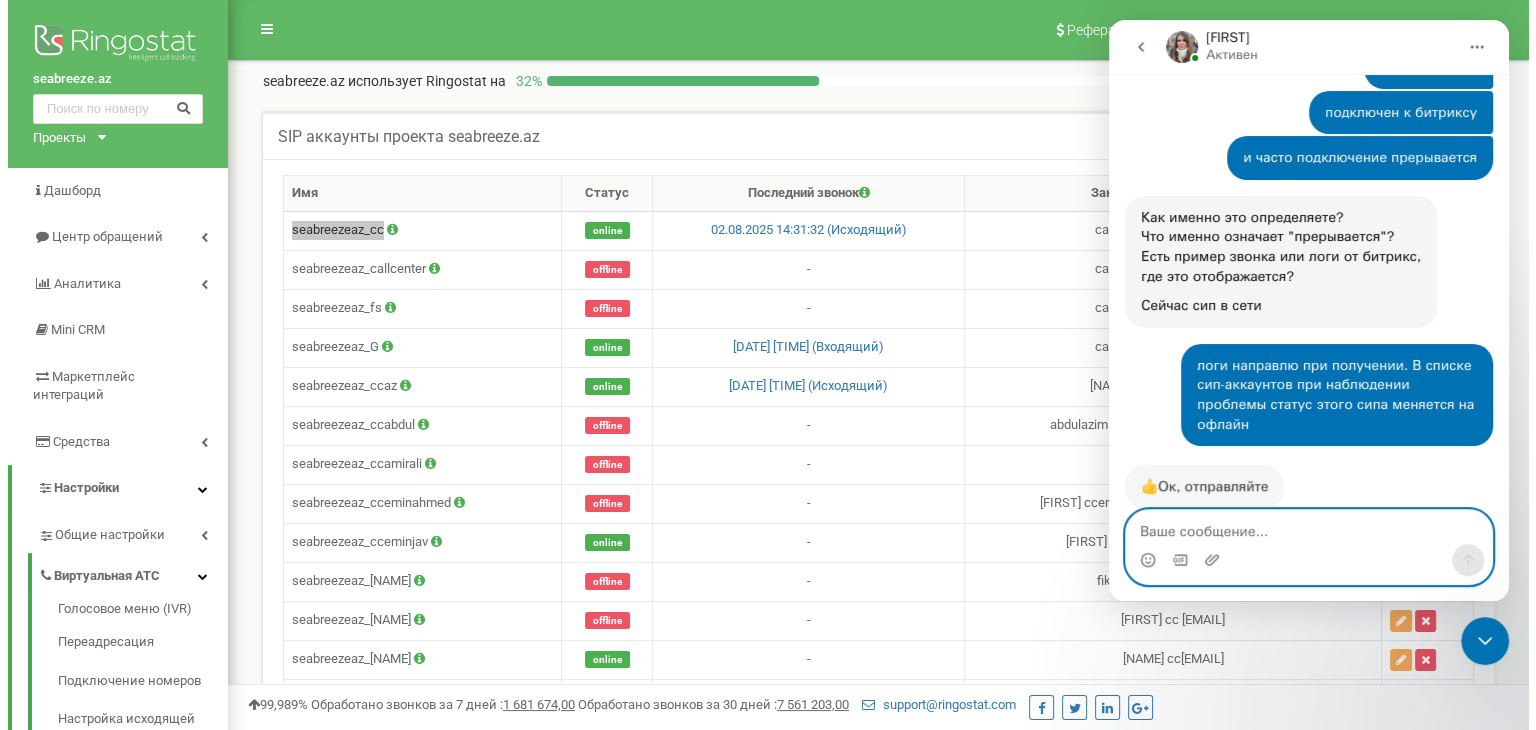 scroll, scrollTop: 660, scrollLeft: 0, axis: vertical 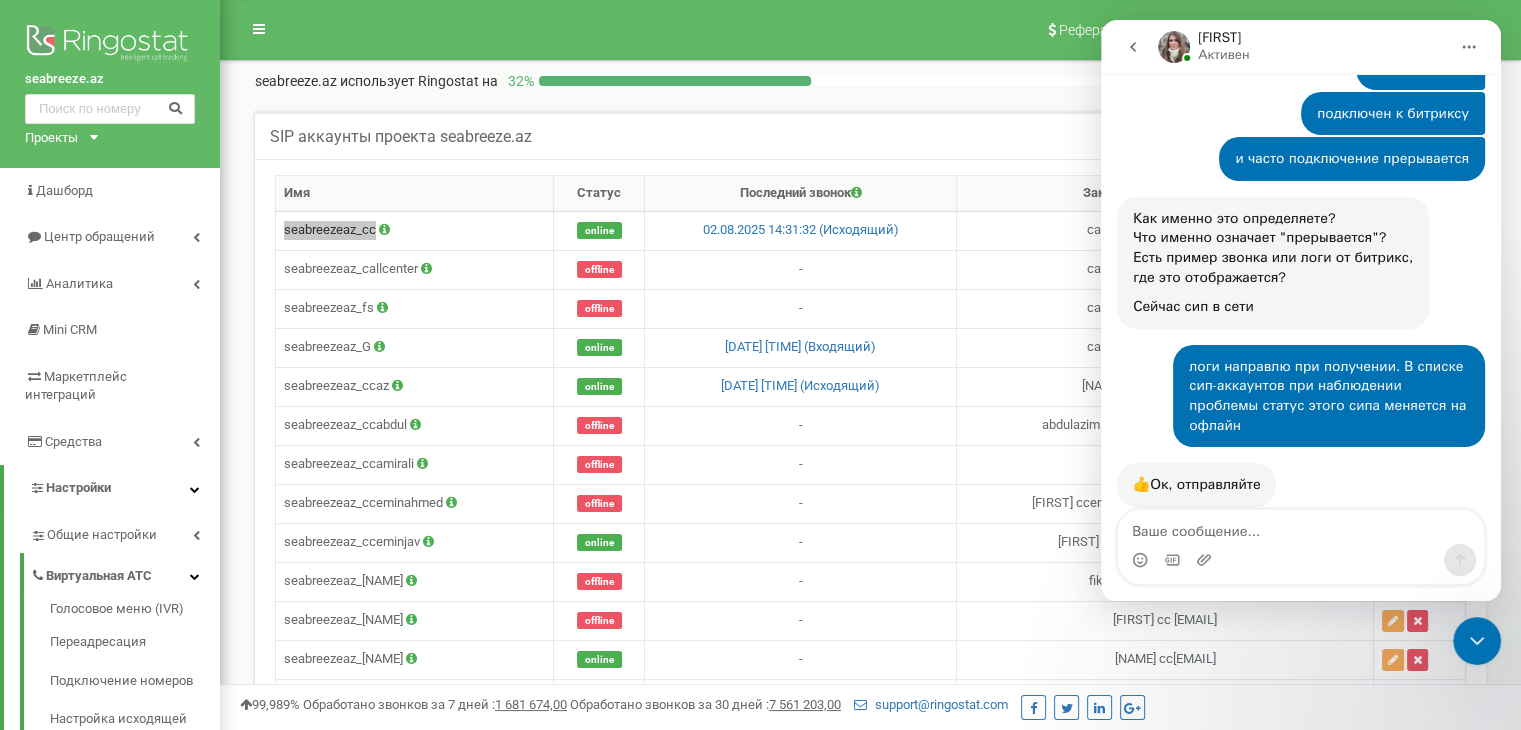 click 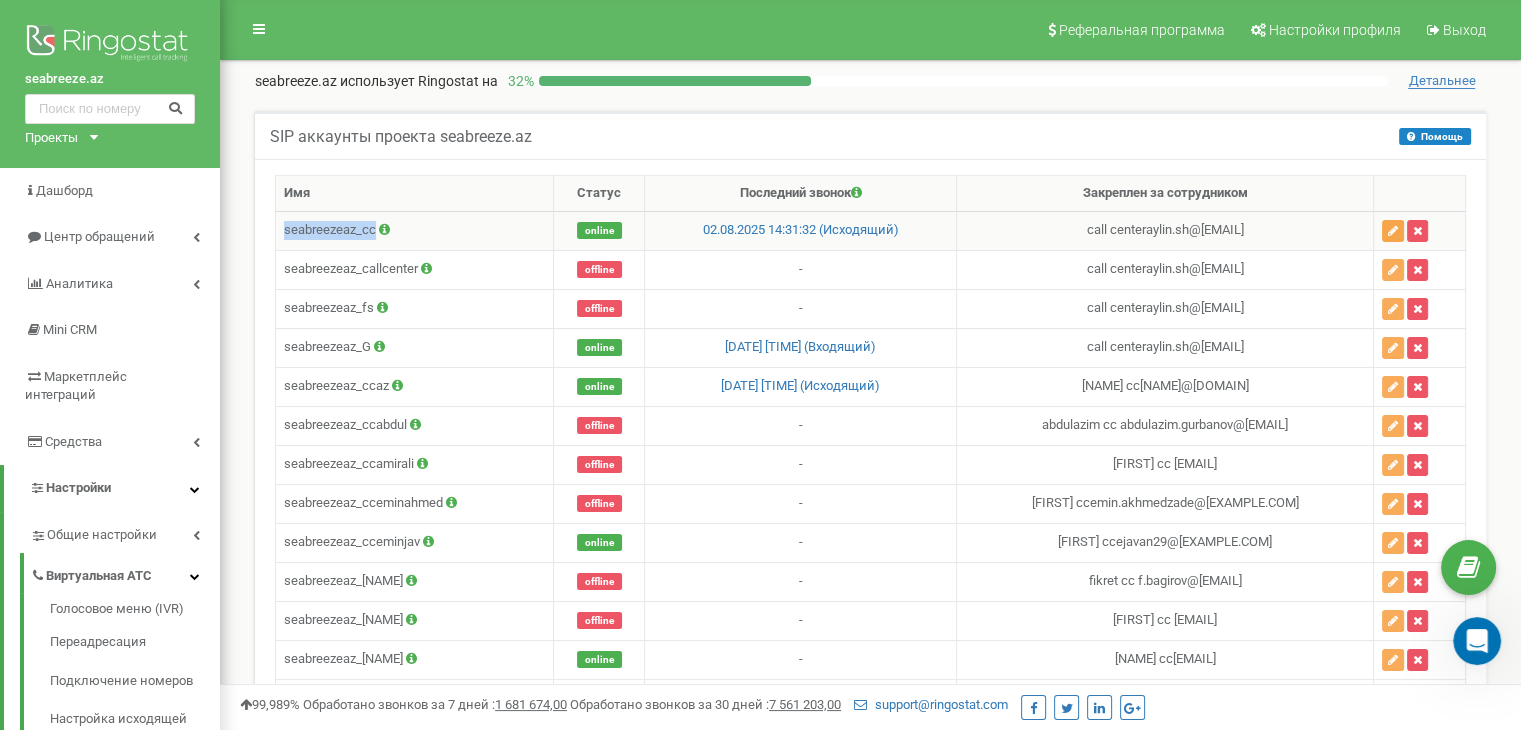 click at bounding box center [1393, 231] 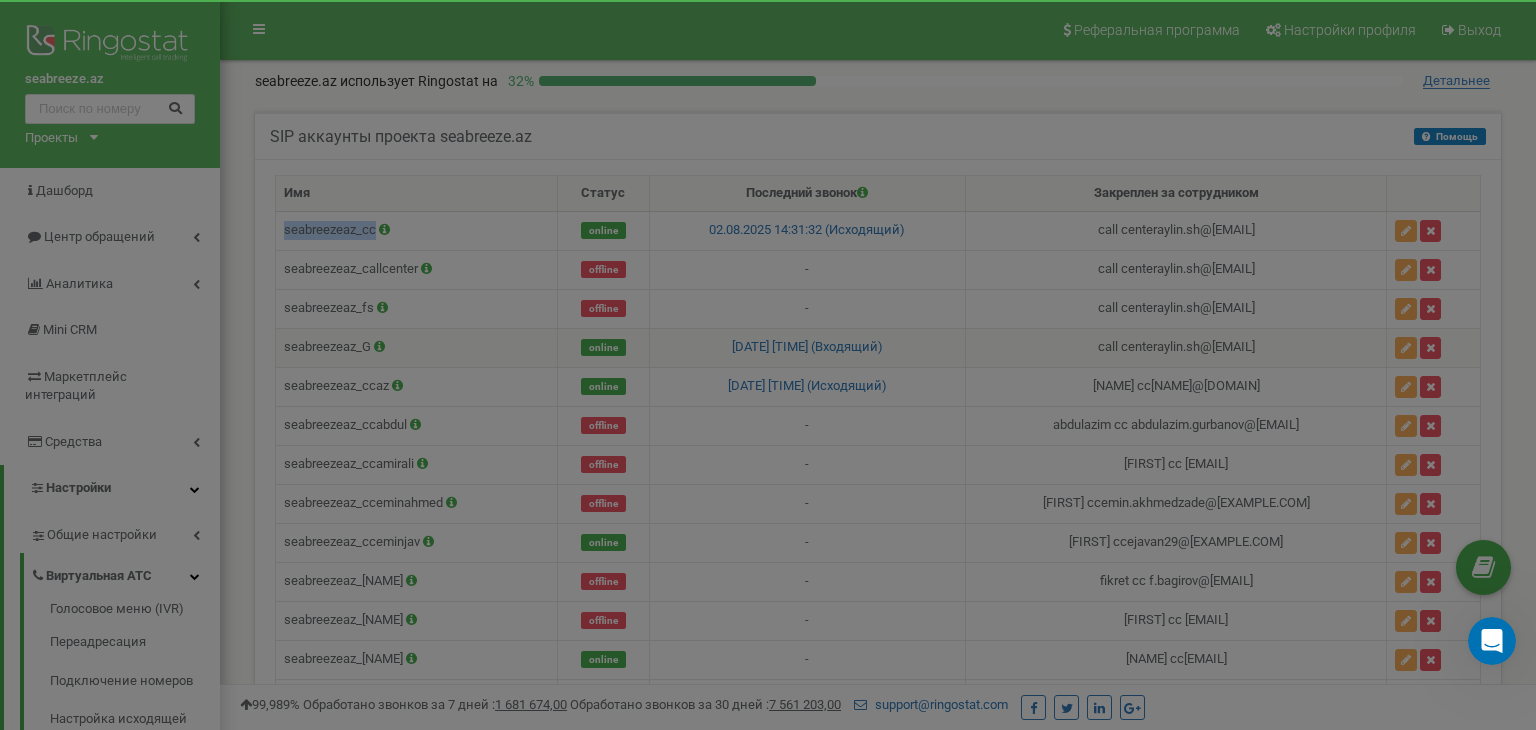 scroll, scrollTop: 0, scrollLeft: 0, axis: both 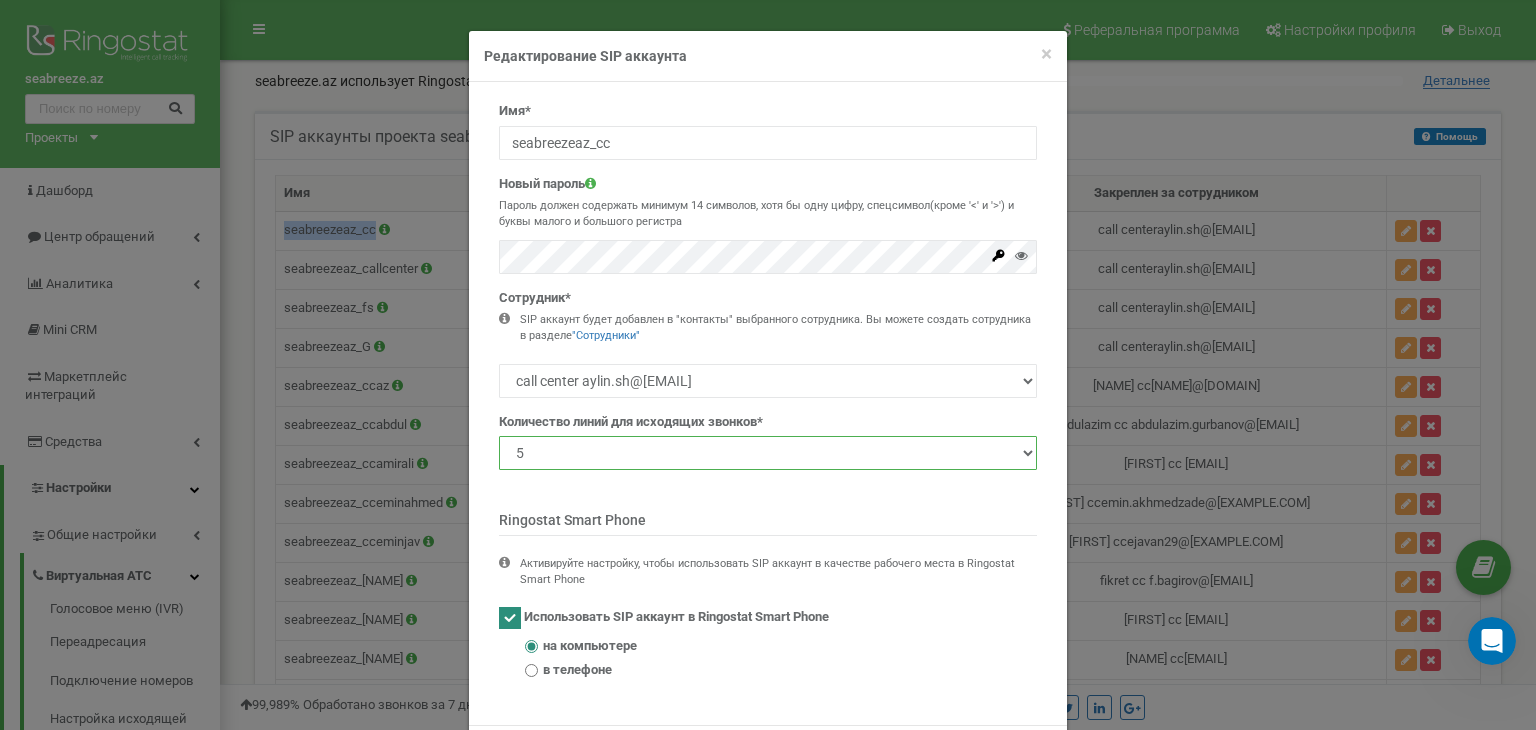 click on "1
2
3
4
5
10
20
50
100" at bounding box center [768, 453] 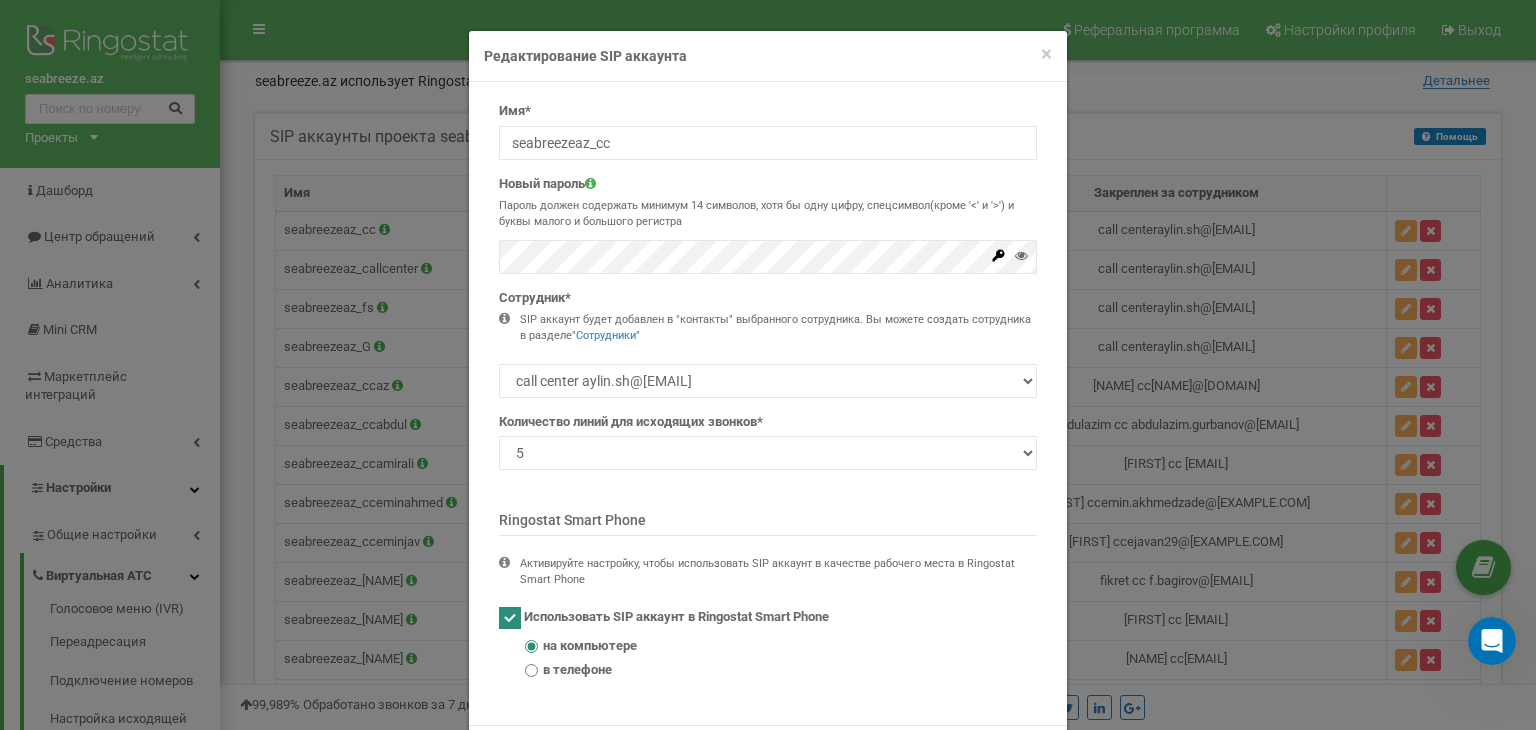click on "SIP аккаунт будет добавлен в "контакты" выбранного сотрудника. Вы можете создать сотрудника в разделе   "Сотрудники"" at bounding box center (778, 327) 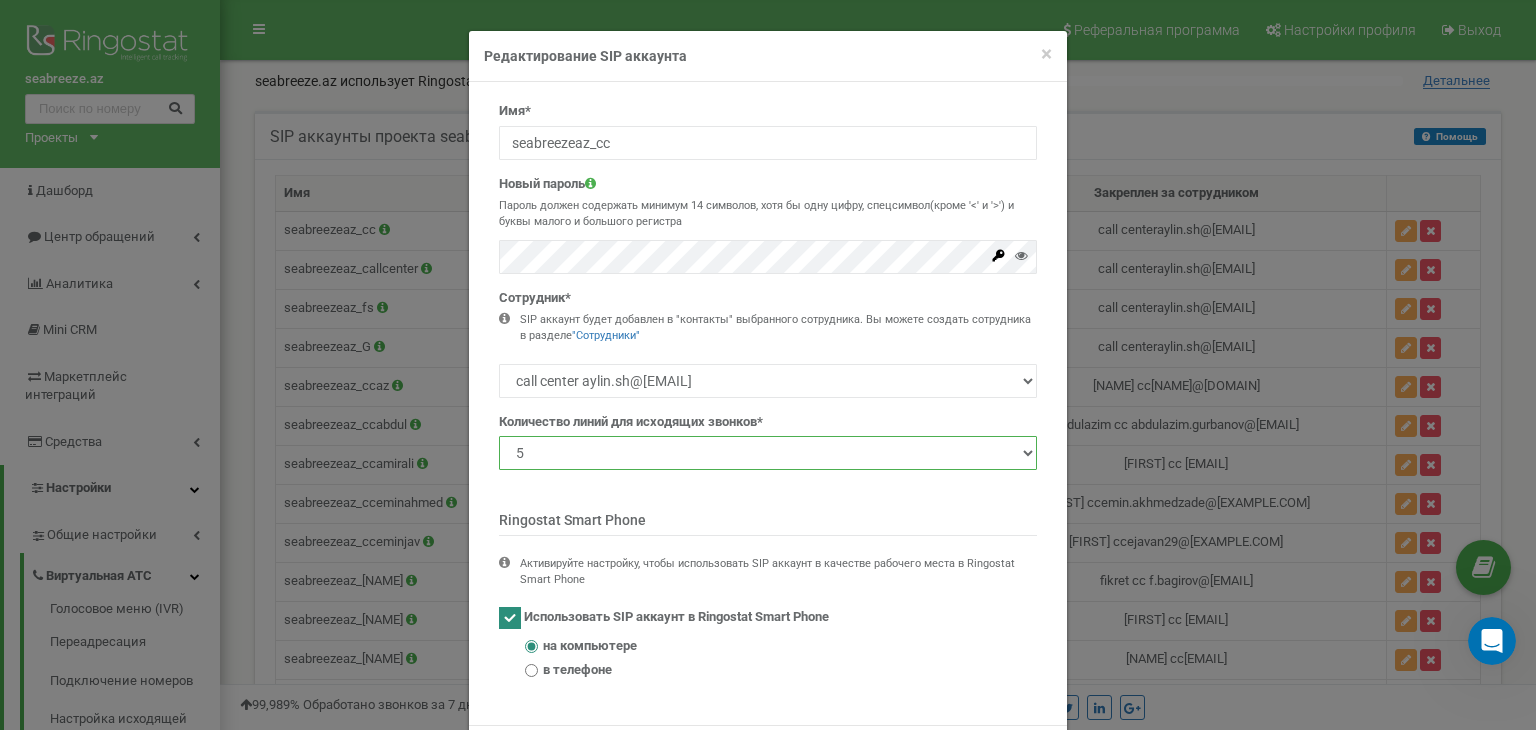 click on "1
2
3
4
5
10
20
50
100" at bounding box center (768, 453) 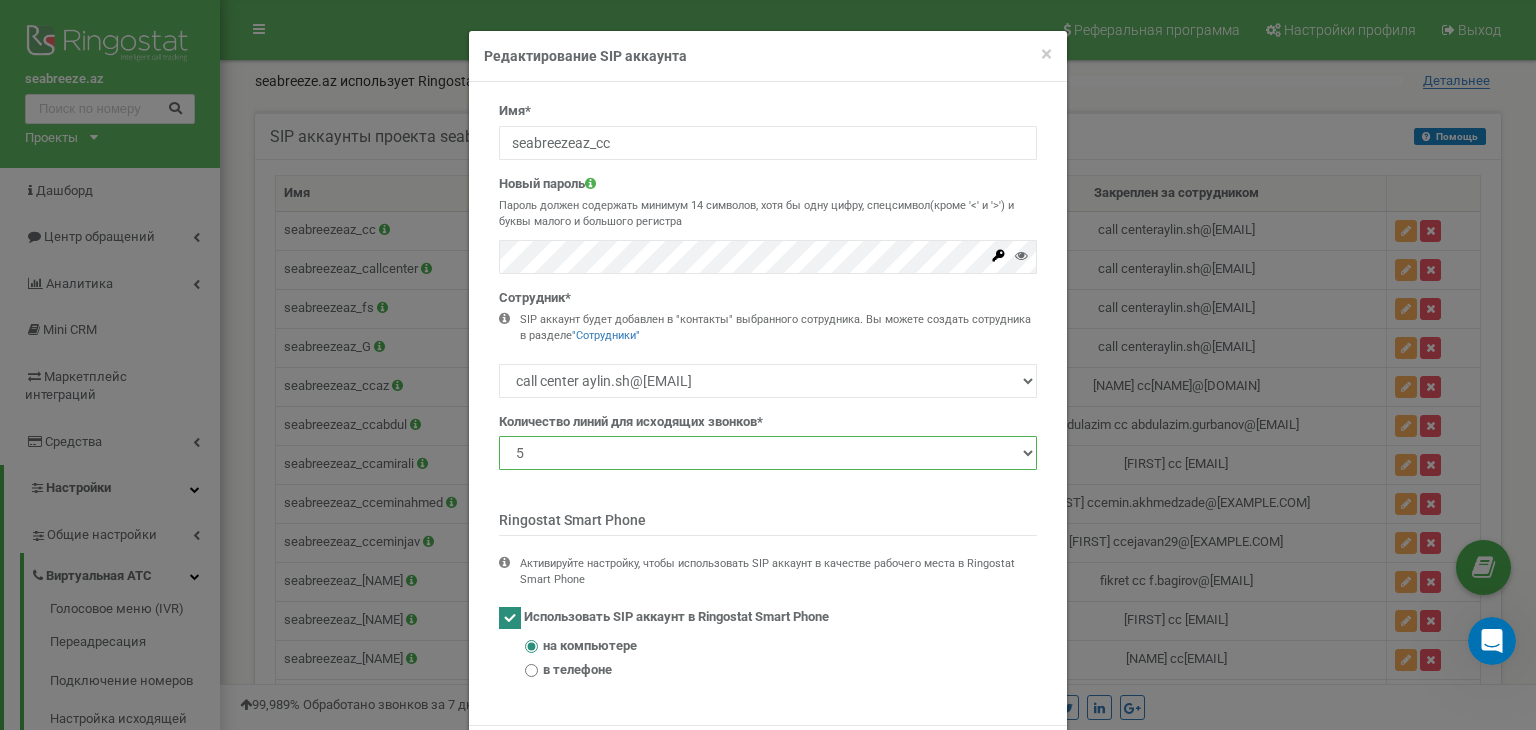 select on "20" 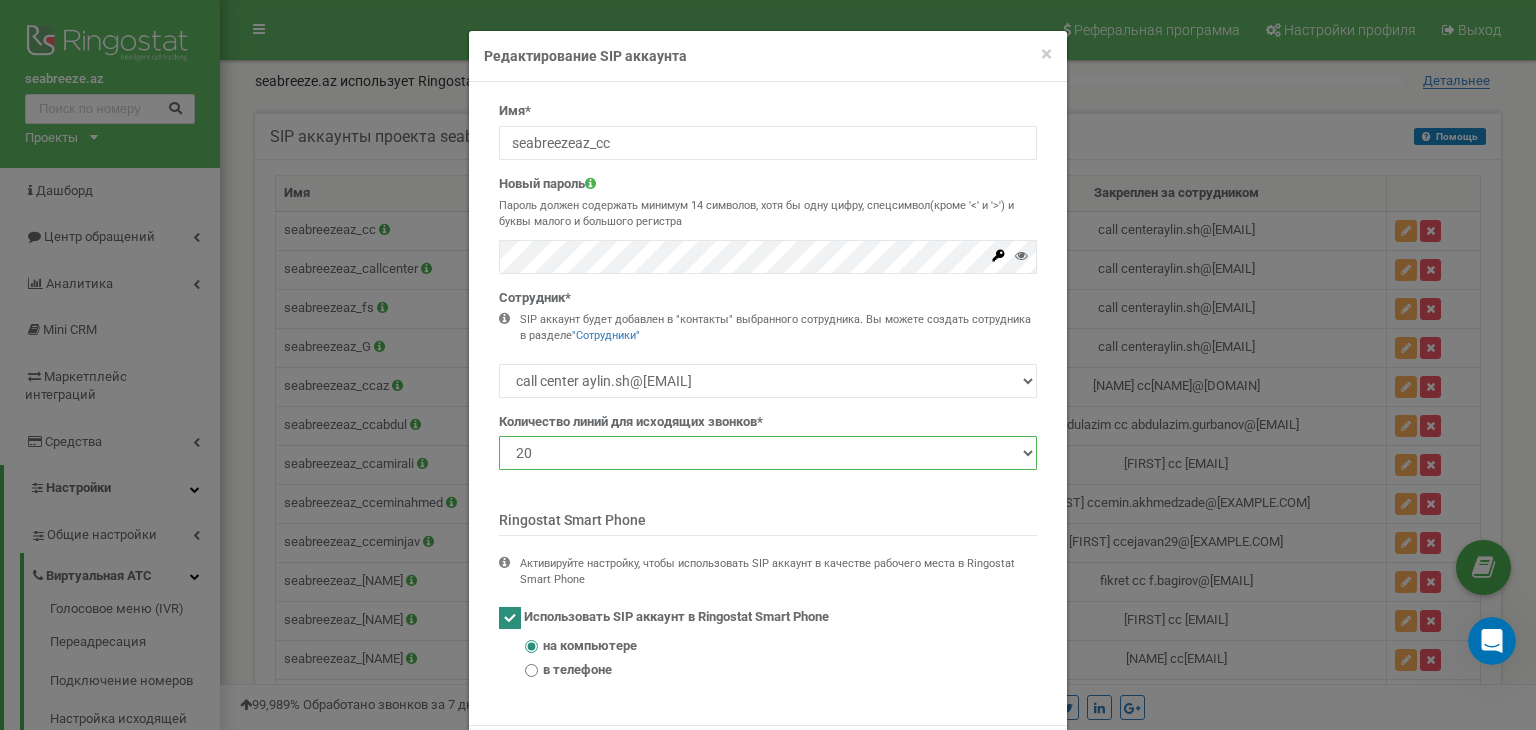 click on "1
2
3
4
5
10
20
50
100" at bounding box center [768, 453] 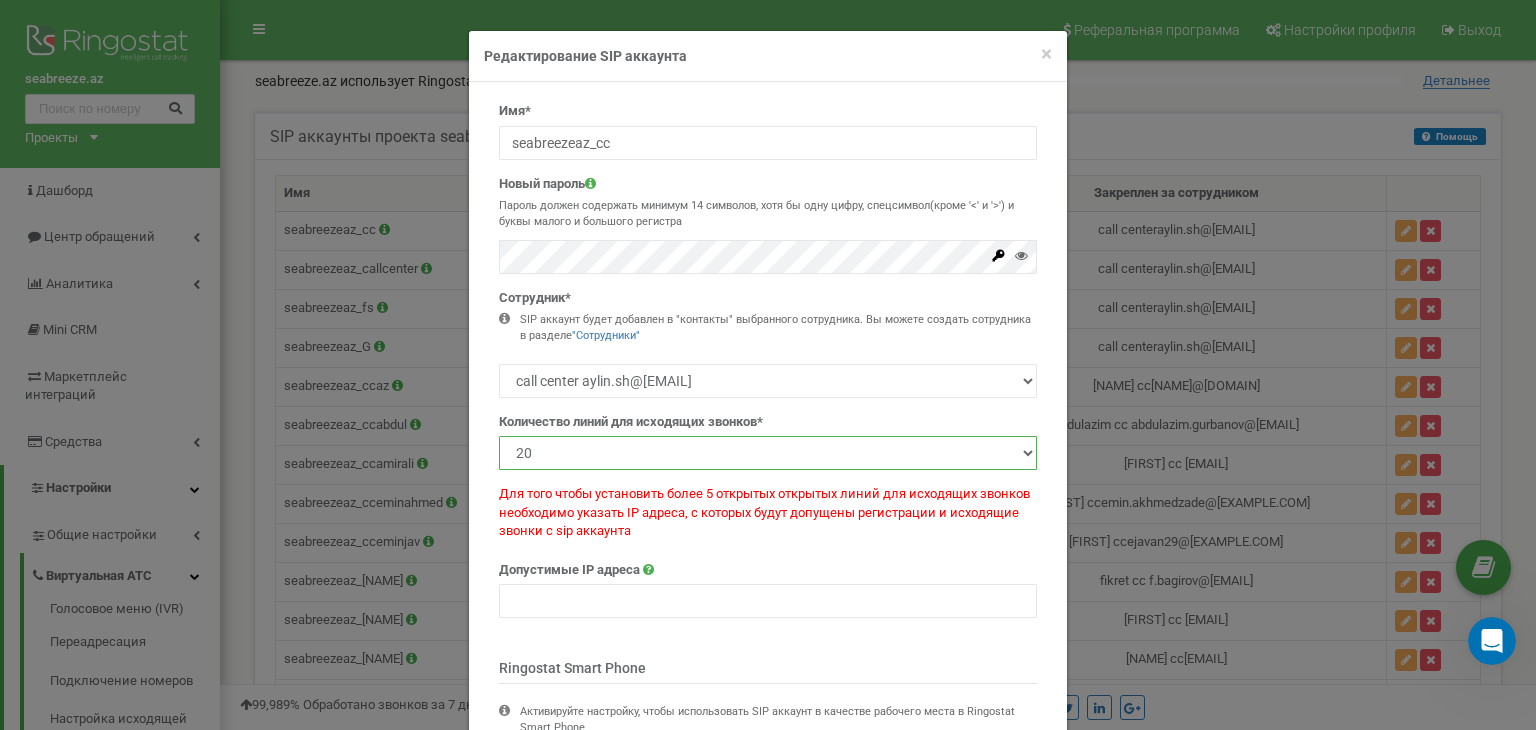scroll, scrollTop: 200, scrollLeft: 0, axis: vertical 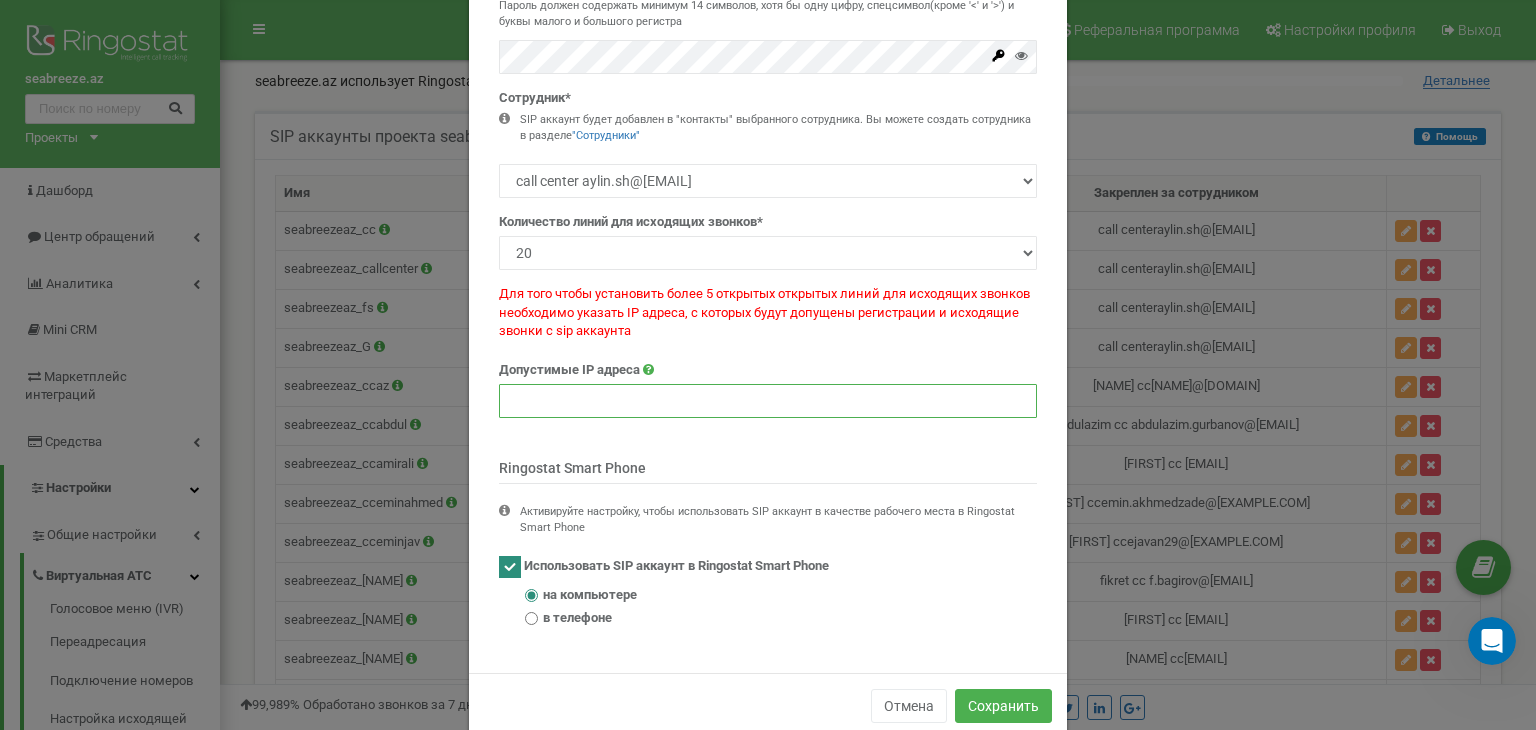 click at bounding box center [768, 401] 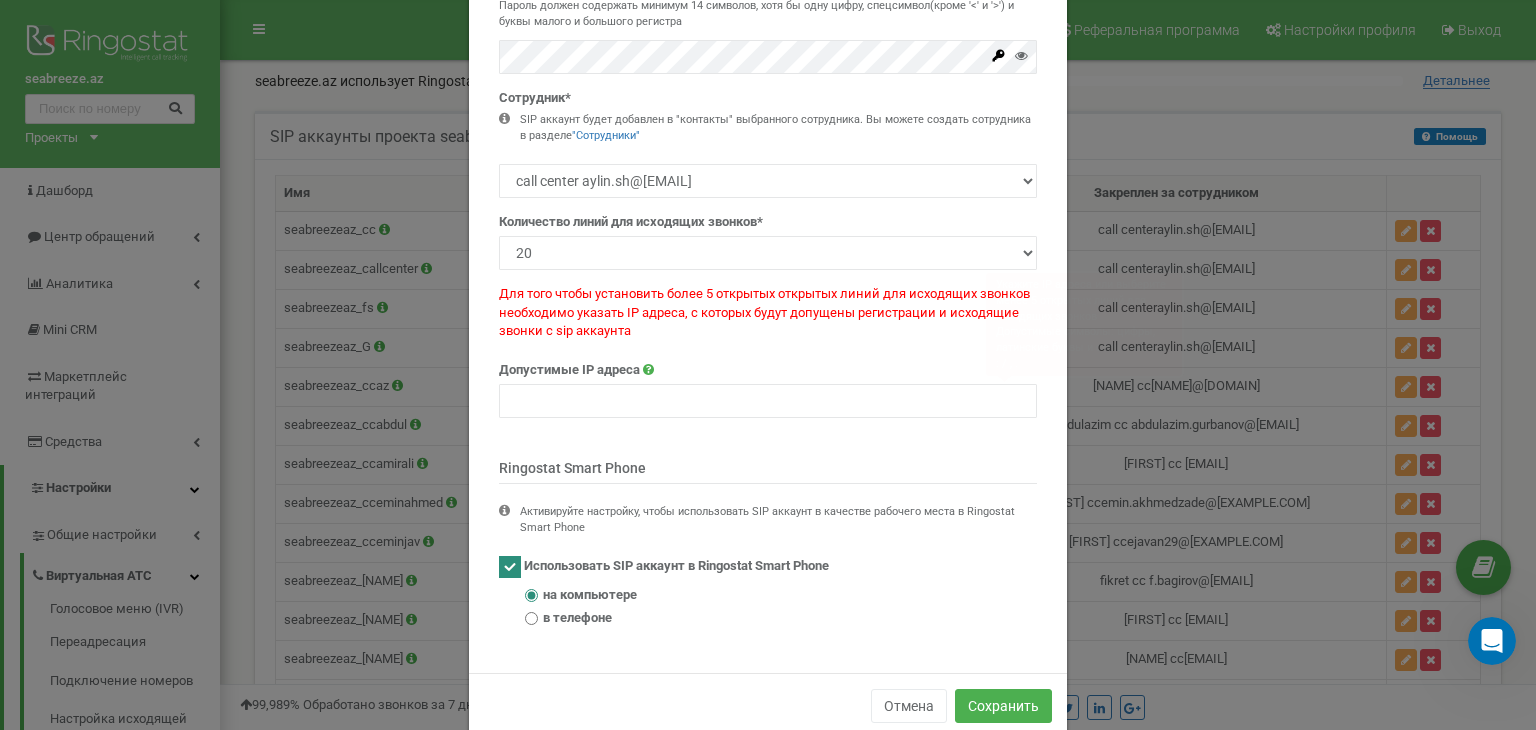 click on "Допустимые IP адреса
Укажите IP адреса или выберите менее 5 открытых линий для исходящих звонков Допустимые символы: цифры, латинские буквы и спецсимволы : / , ." at bounding box center (768, 380) 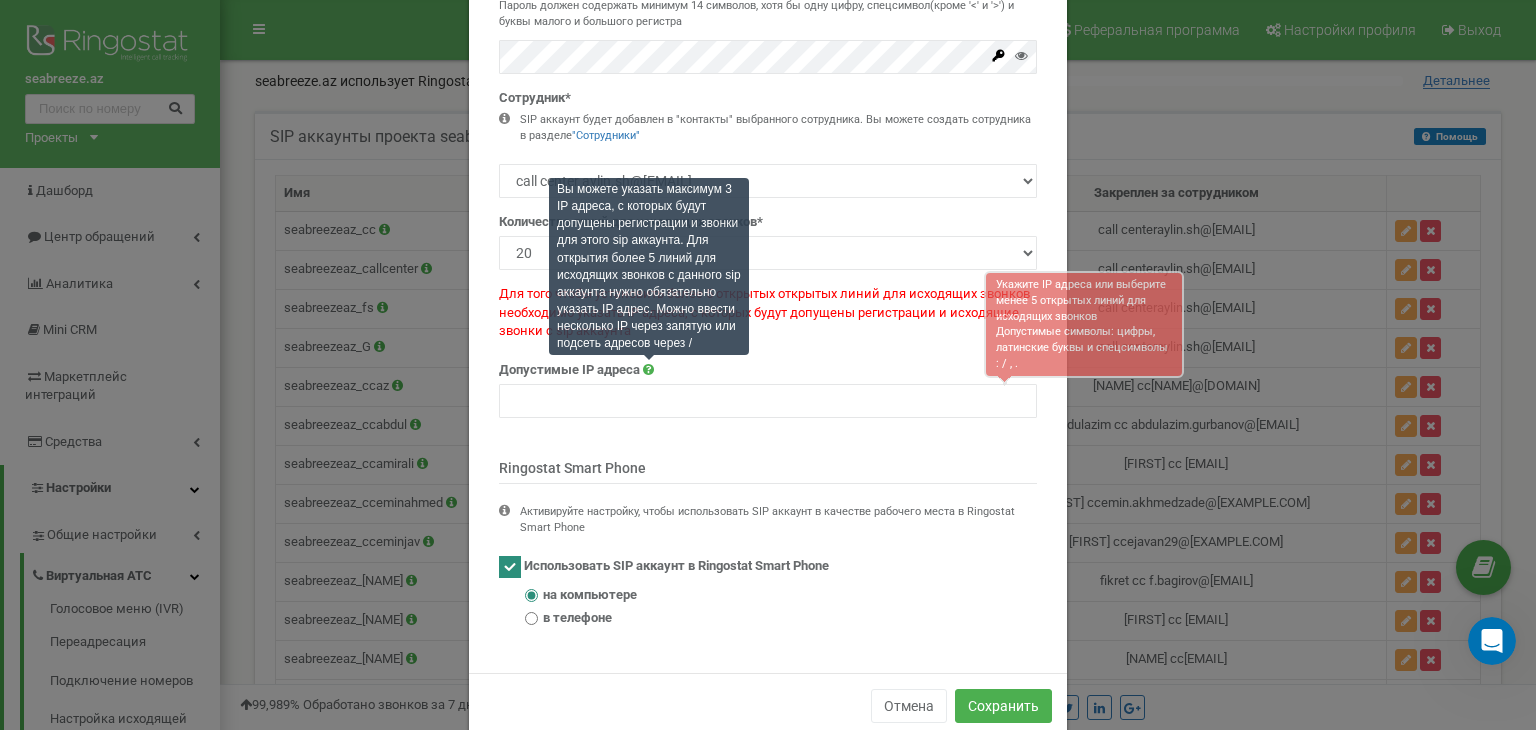 click at bounding box center (648, 369) 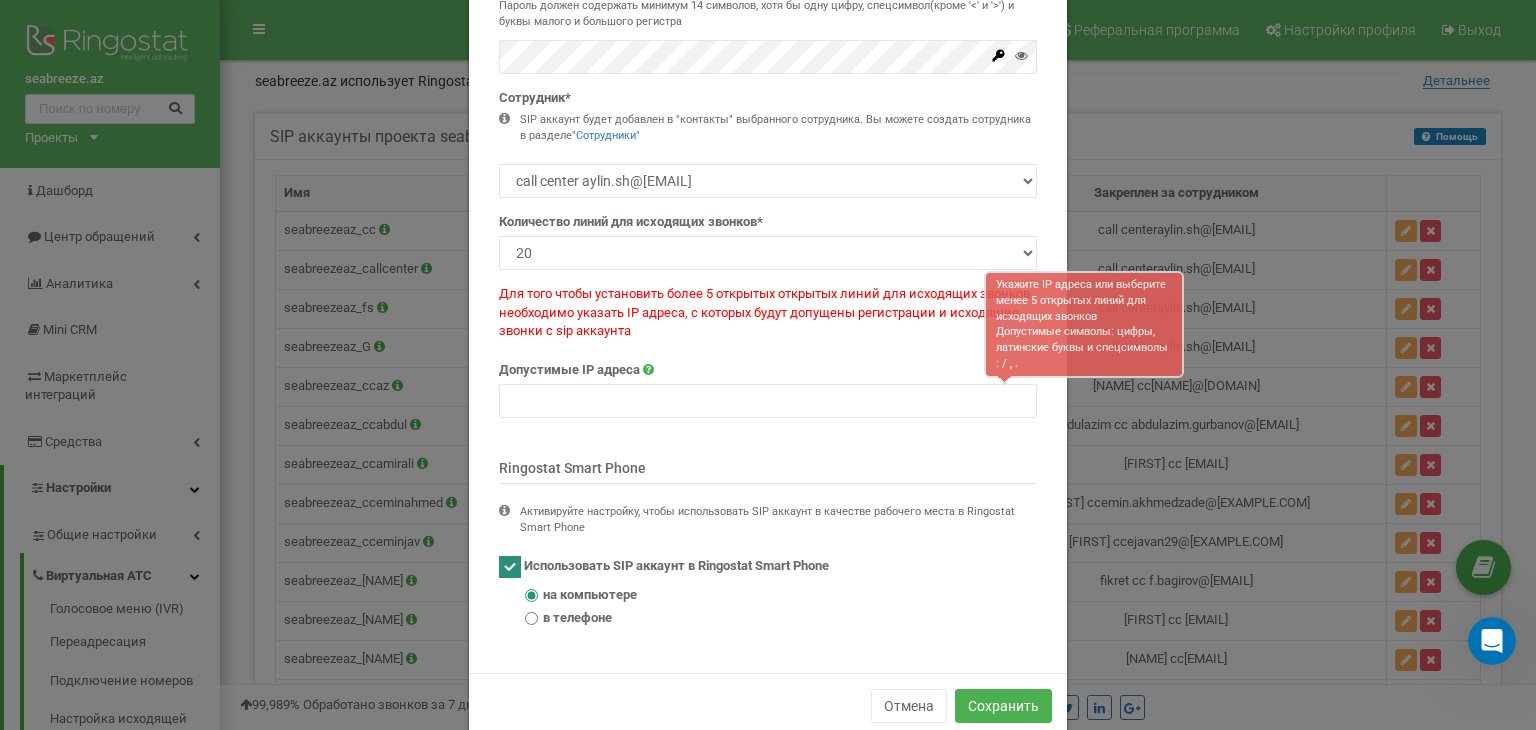 click on "Допустимые IP адреса
Укажите IP адреса или выберите менее 5 открытых линий для исходящих звонков Допустимые символы: цифры, латинские буквы и спецсимволы : / , ." at bounding box center [768, 380] 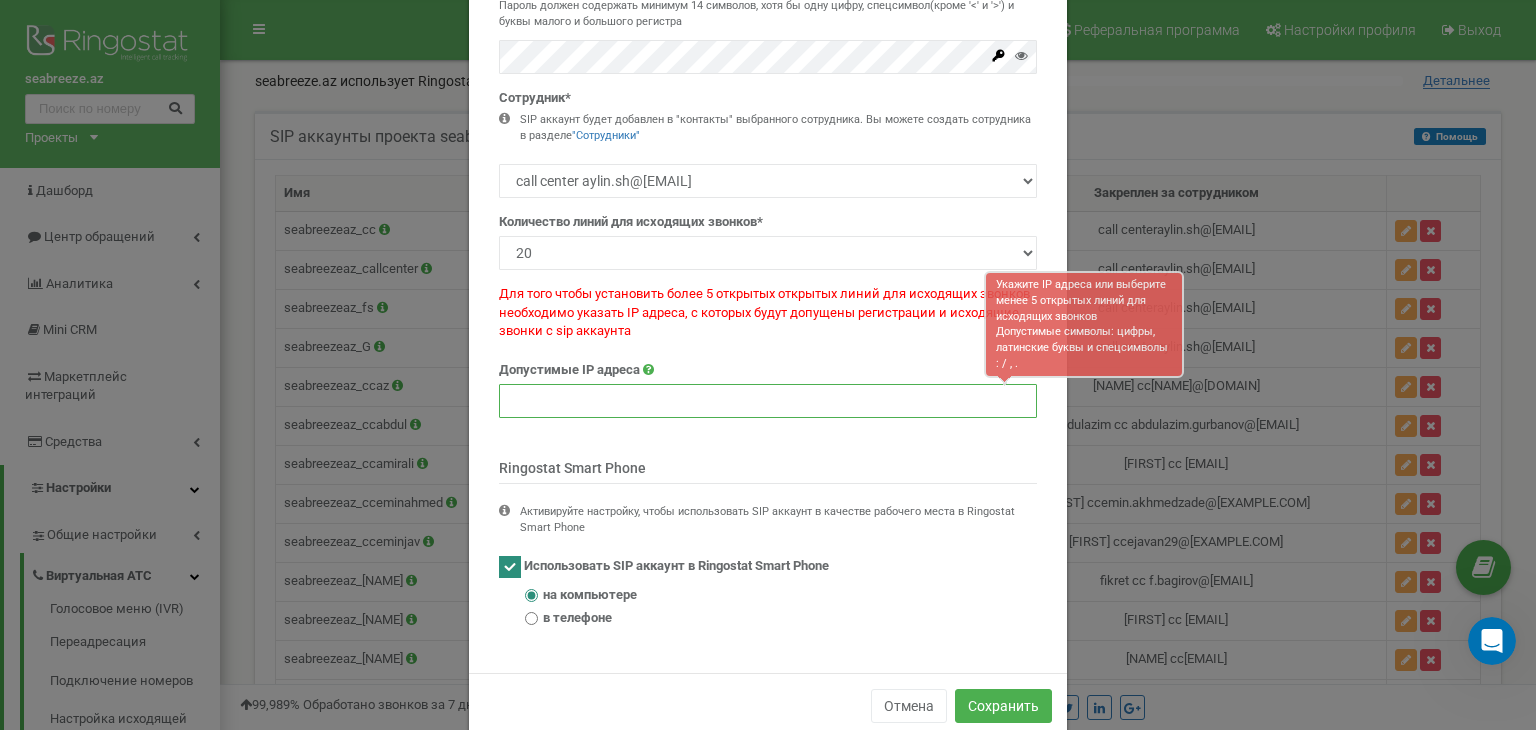 click at bounding box center [768, 401] 